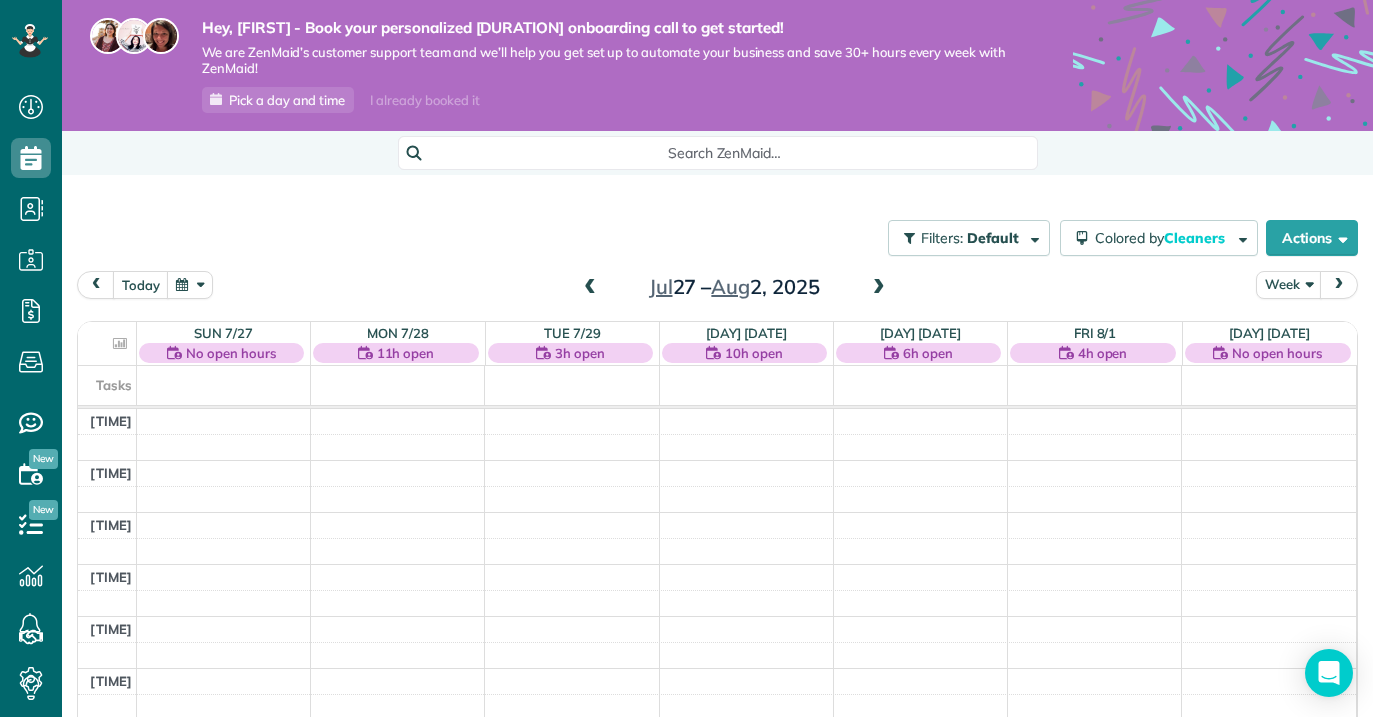 scroll, scrollTop: 0, scrollLeft: 0, axis: both 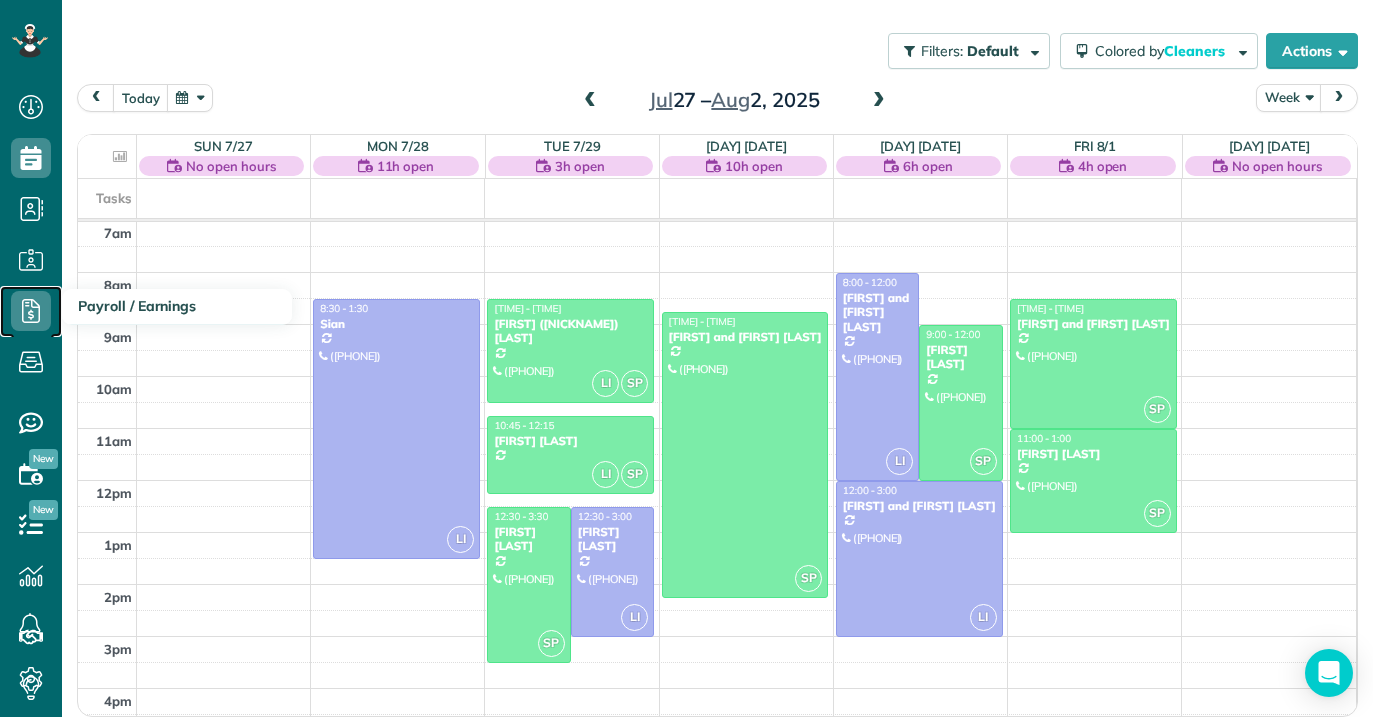 click 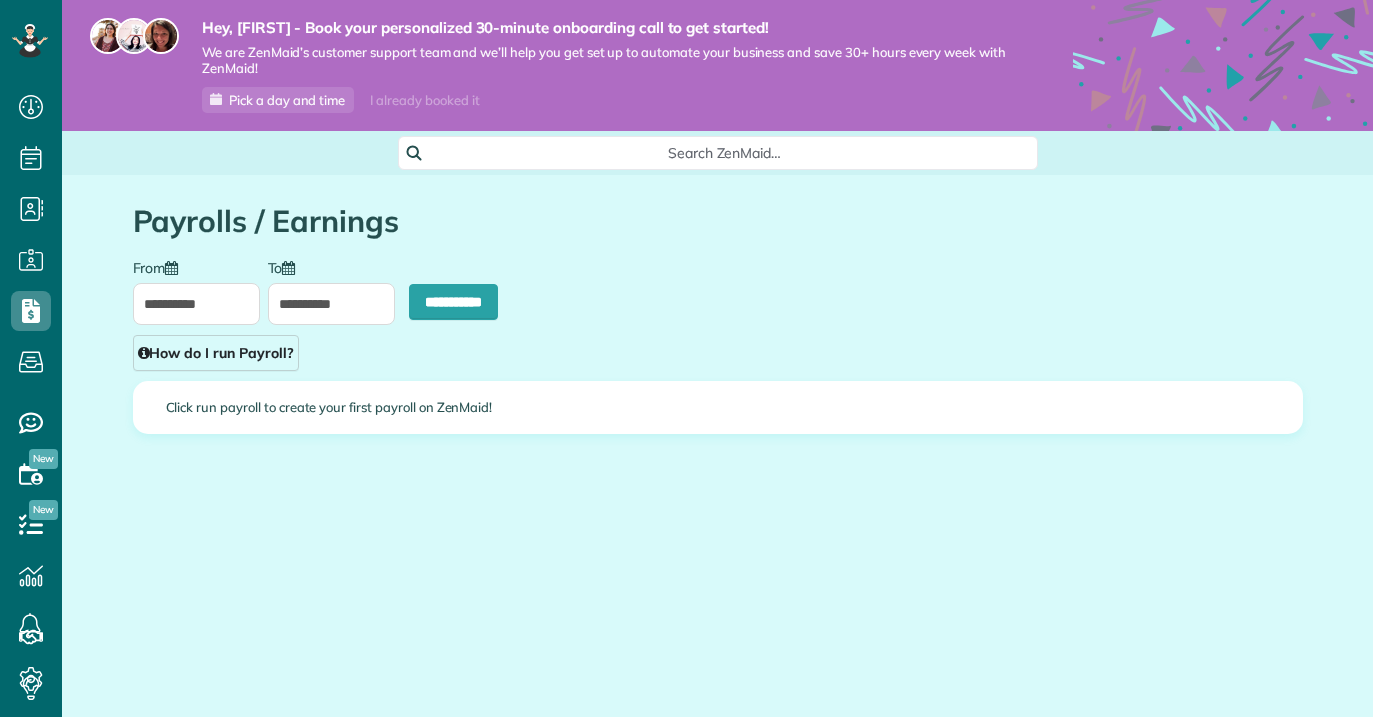 type on "**********" 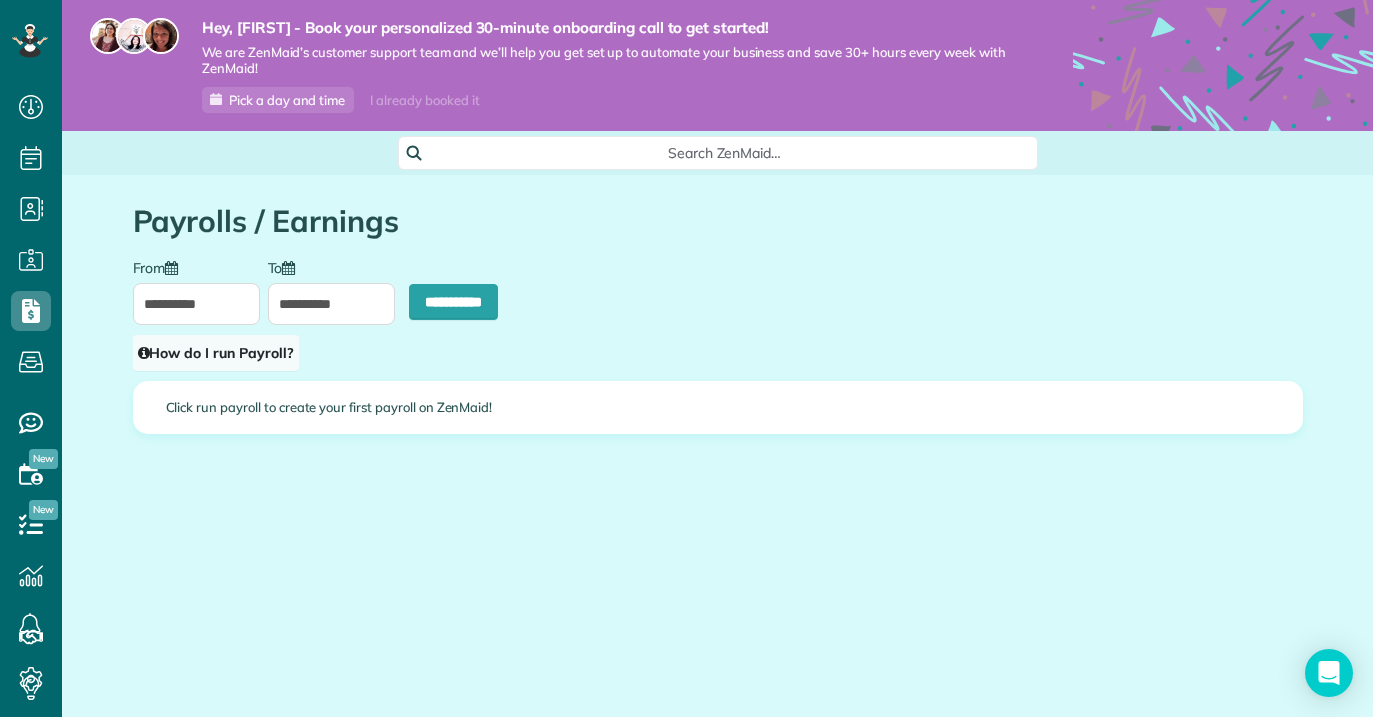 click on "How do I run Payroll?" at bounding box center [216, 353] 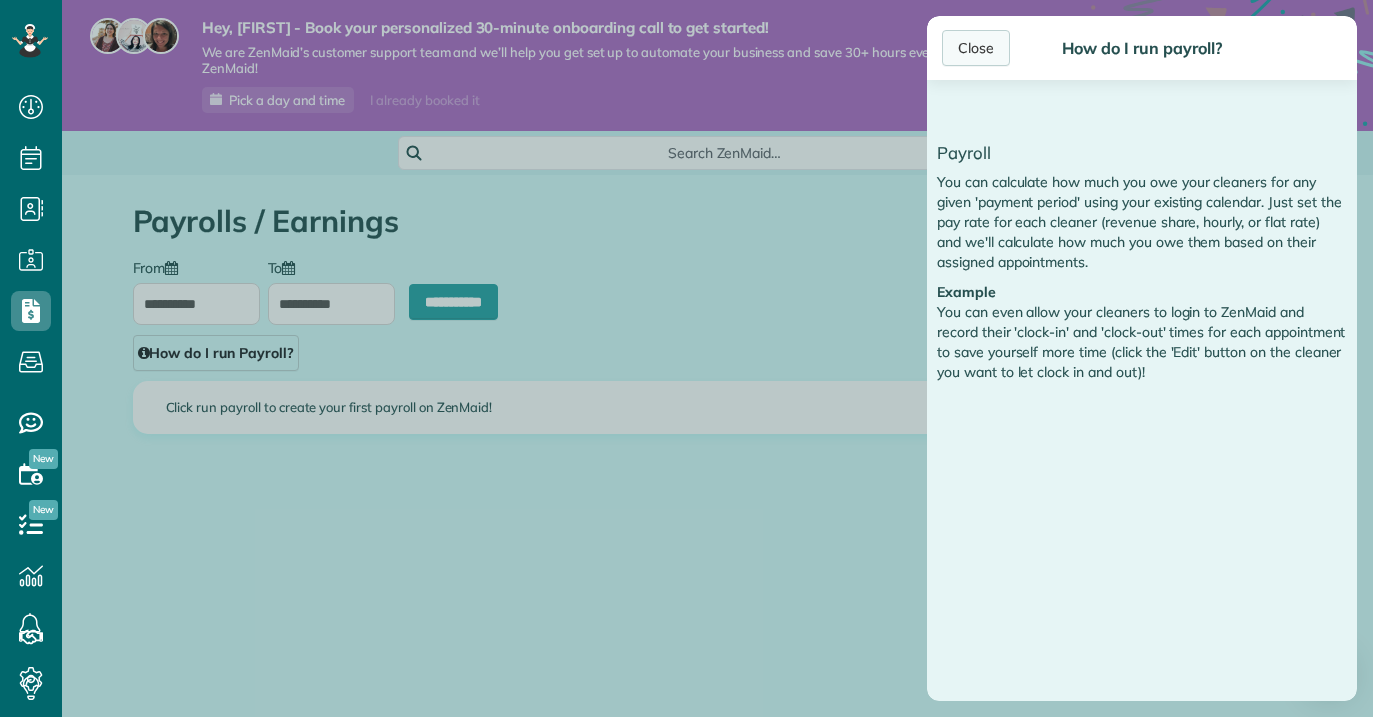 click on "Close" at bounding box center [976, 48] 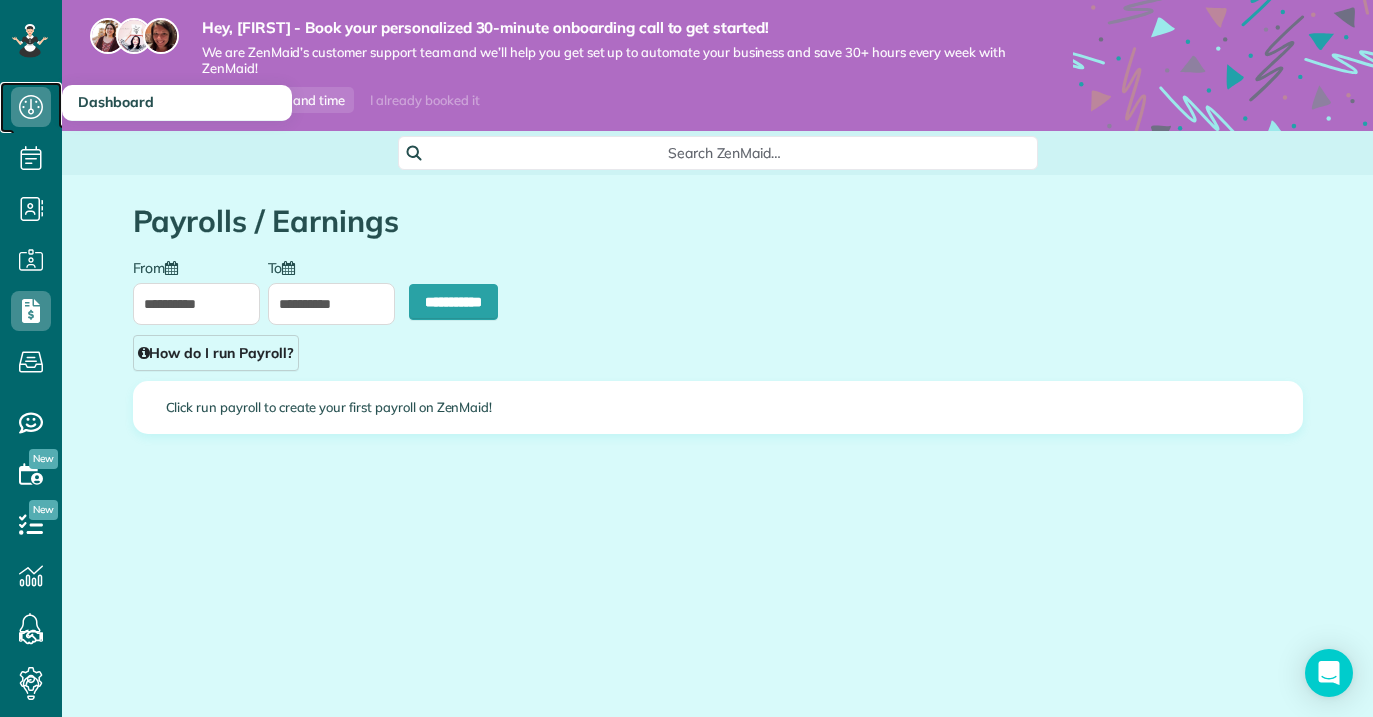 click 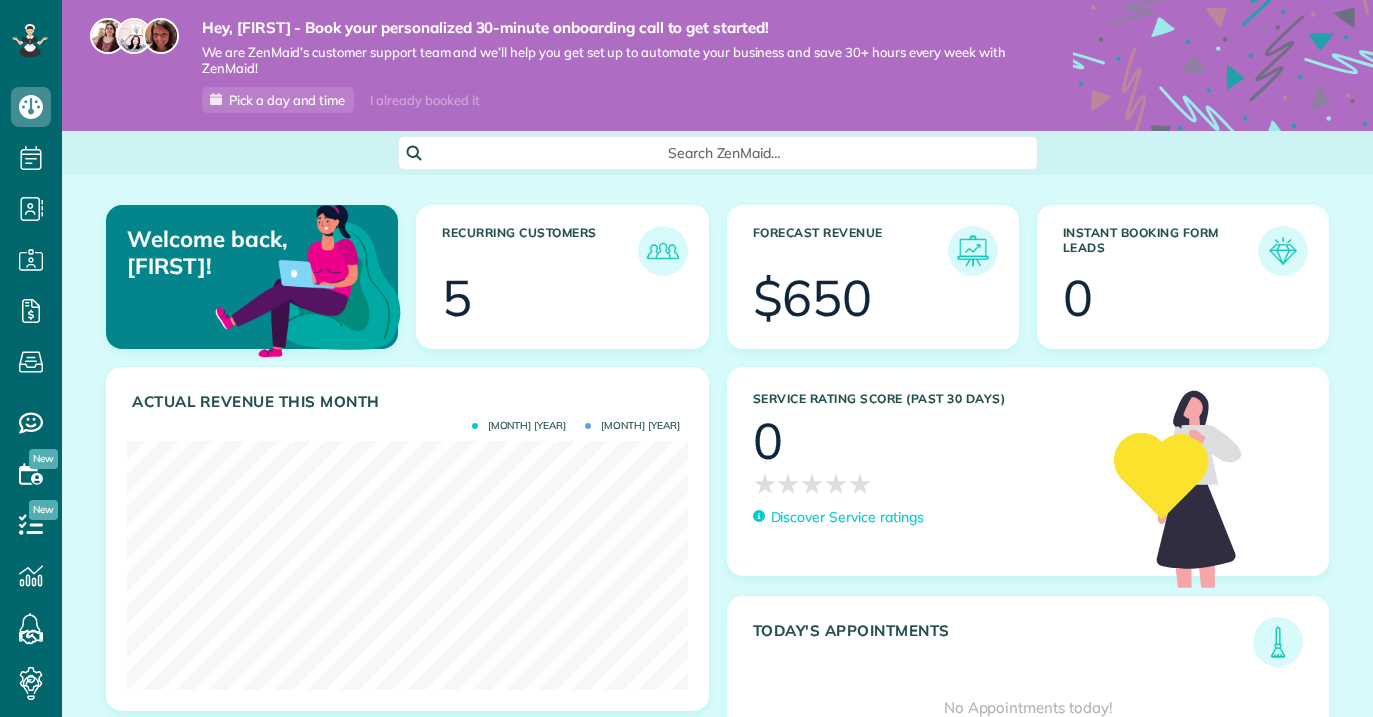 scroll, scrollTop: 0, scrollLeft: 0, axis: both 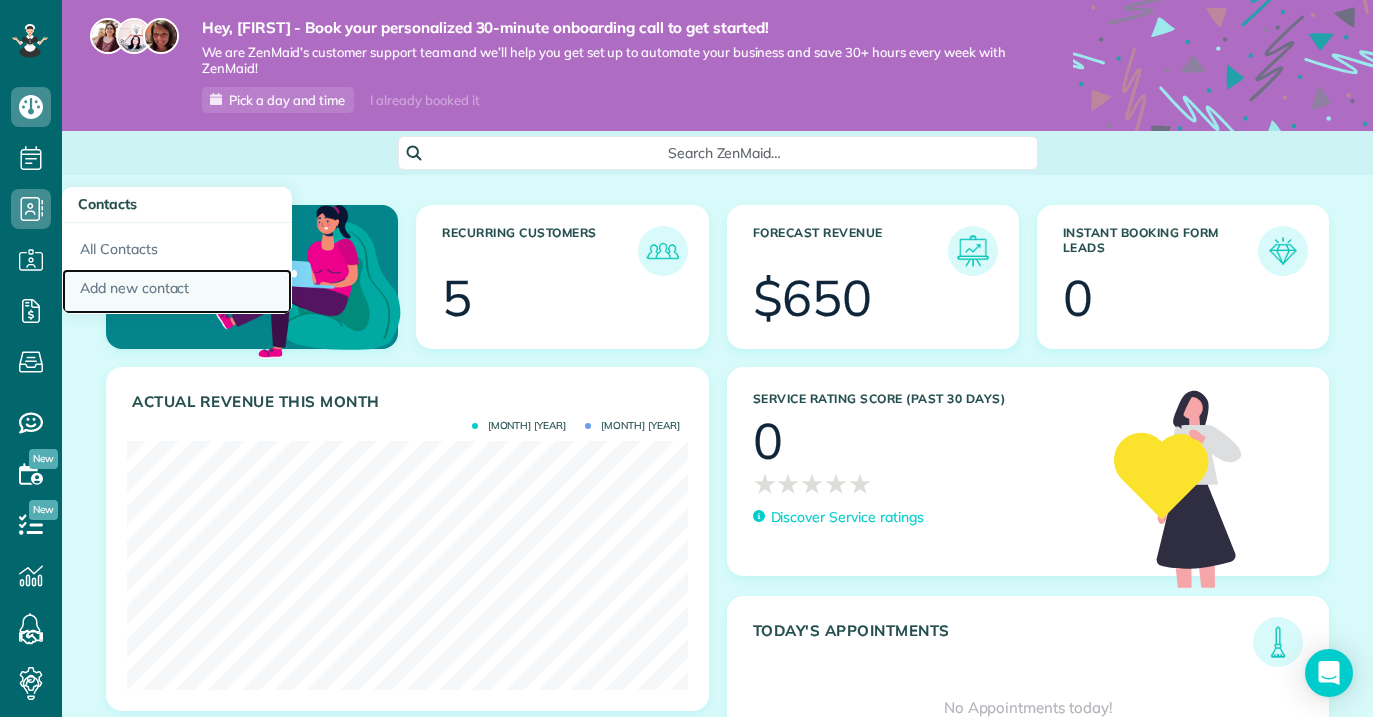 click on "Add new contact" at bounding box center [177, 292] 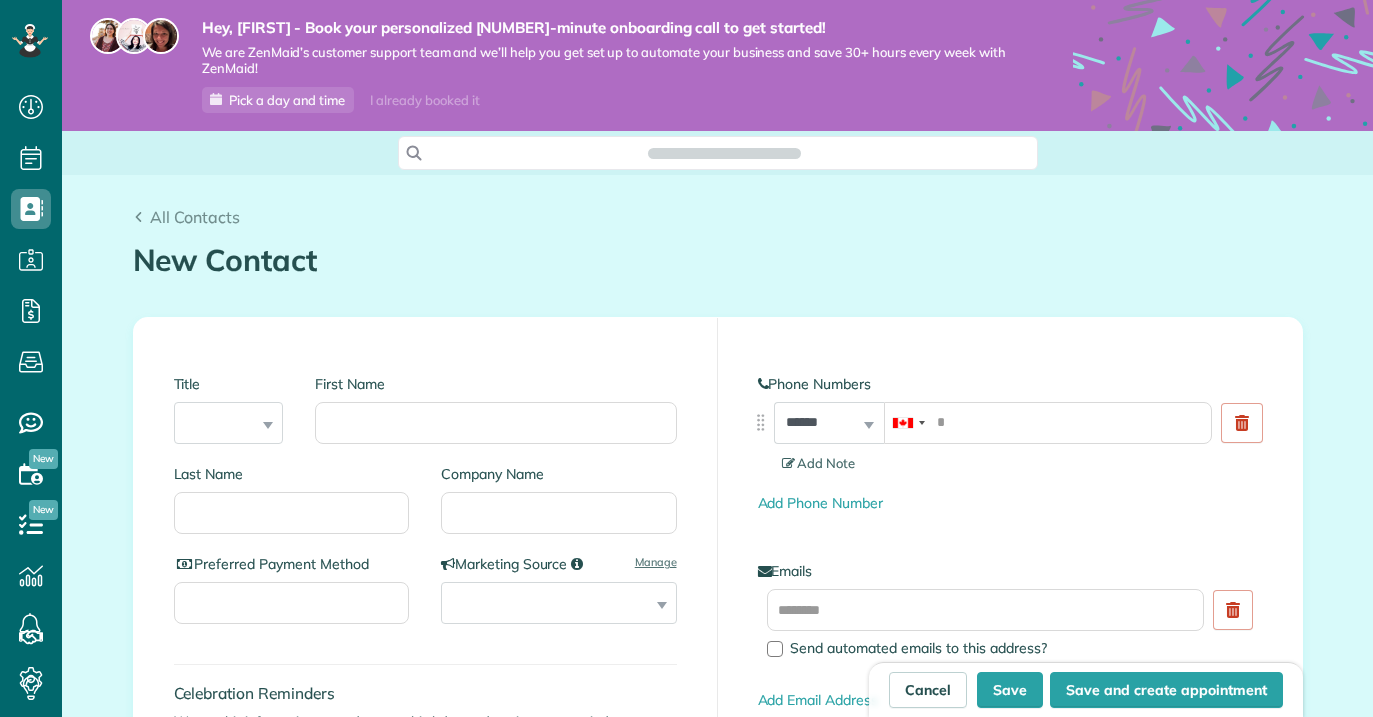 scroll, scrollTop: 0, scrollLeft: 0, axis: both 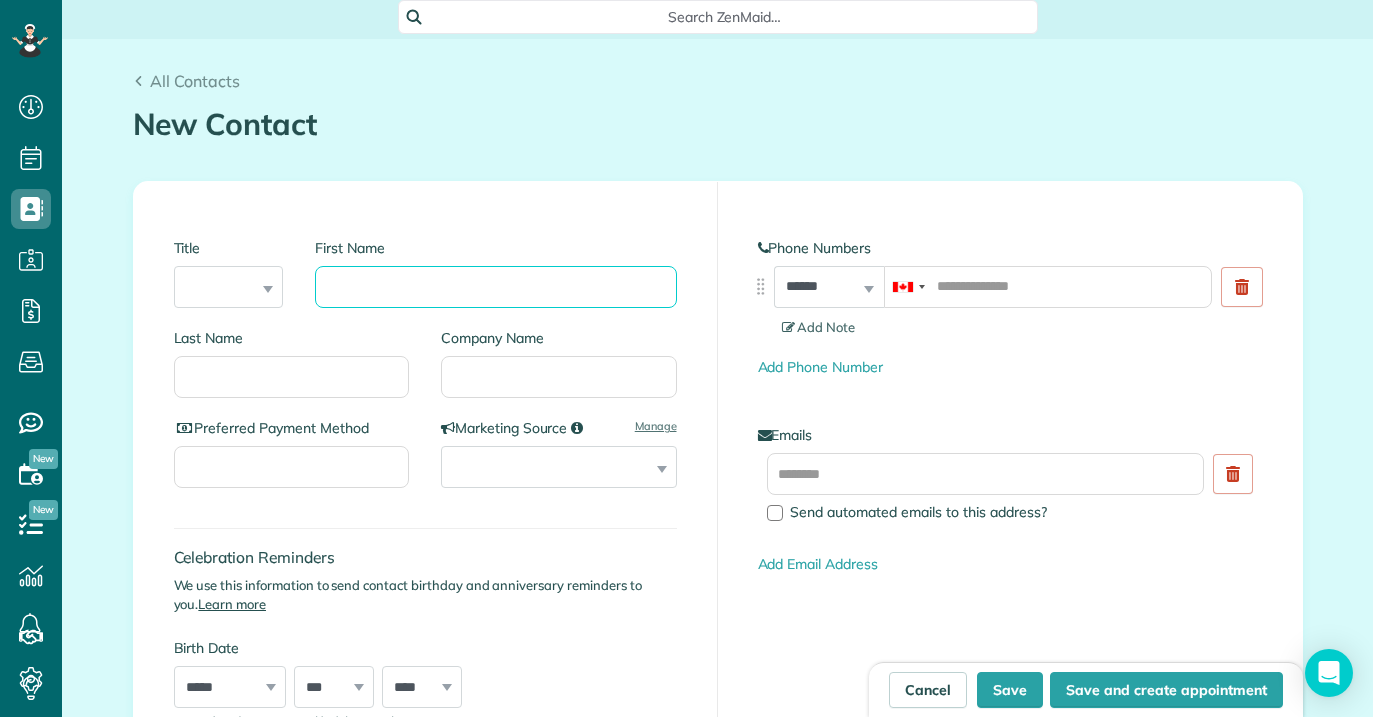 click on "First Name" at bounding box center (495, 287) 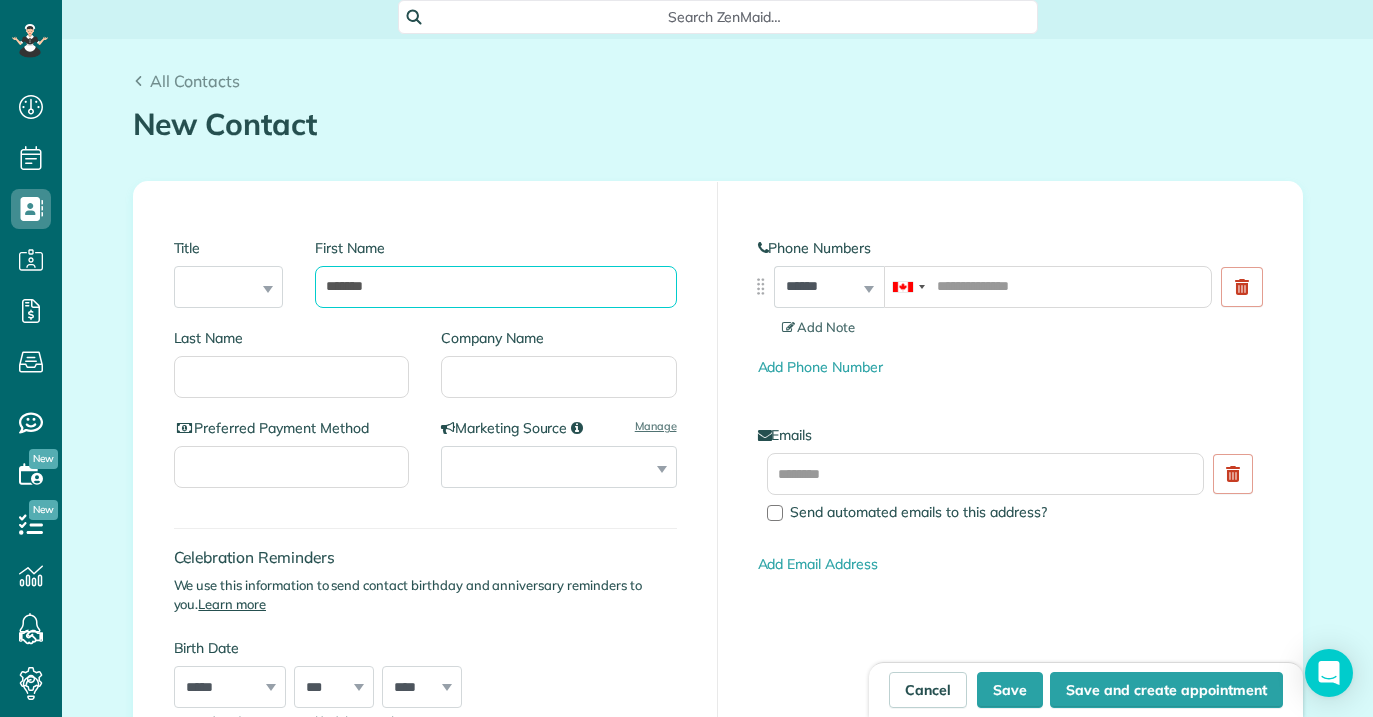 type on "*******" 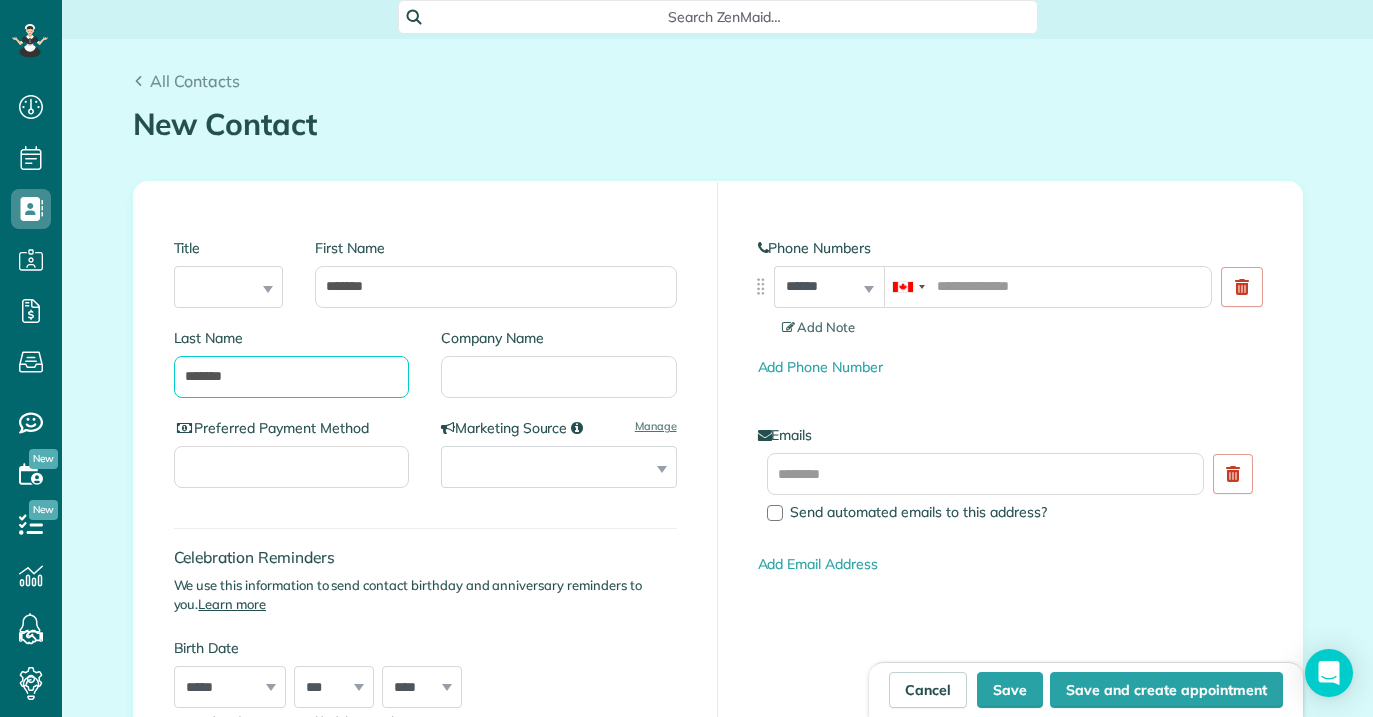 type on "*******" 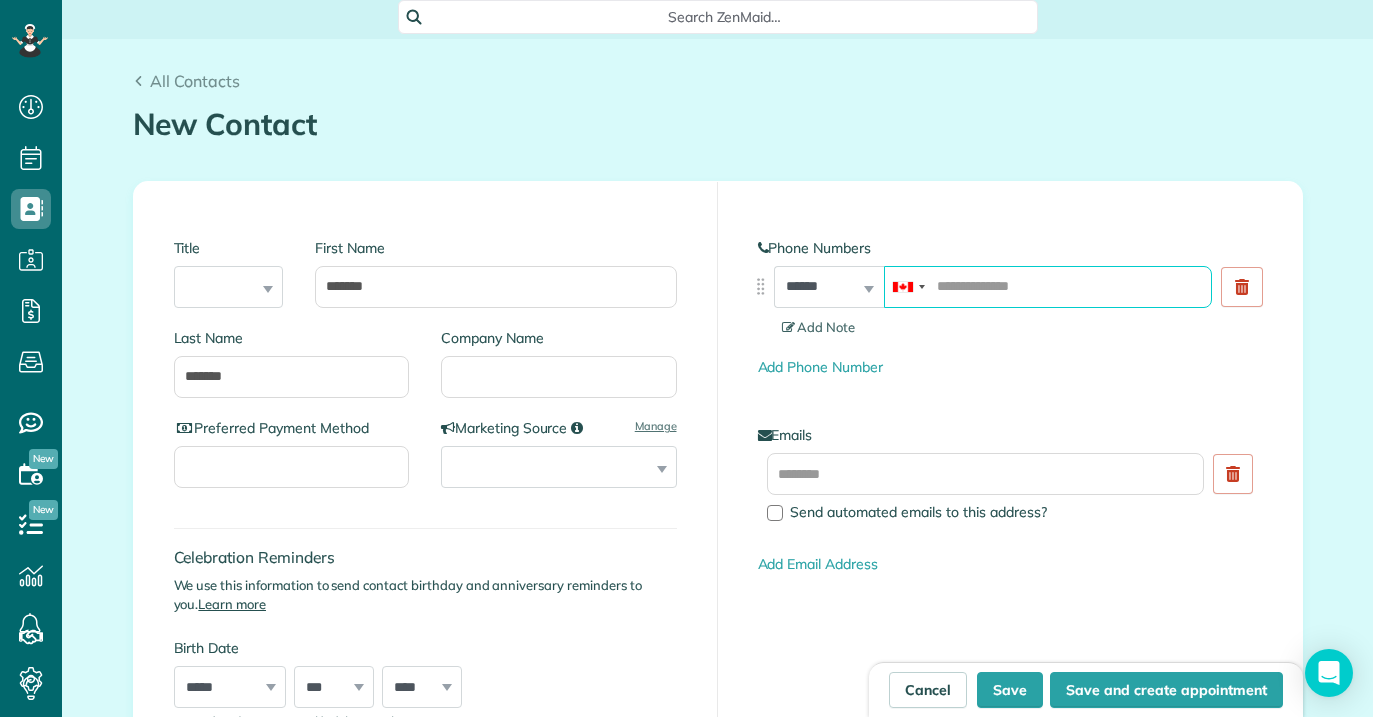 click at bounding box center (1048, 287) 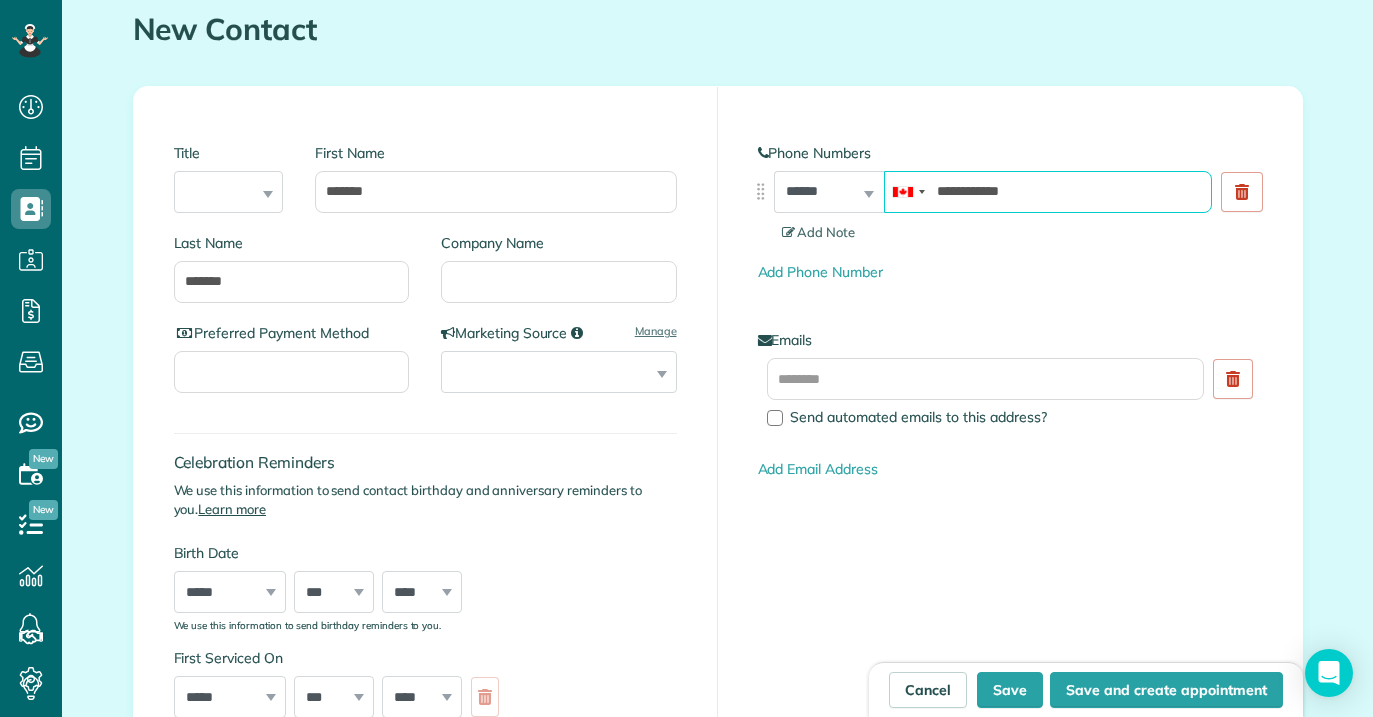 scroll, scrollTop: 241, scrollLeft: 0, axis: vertical 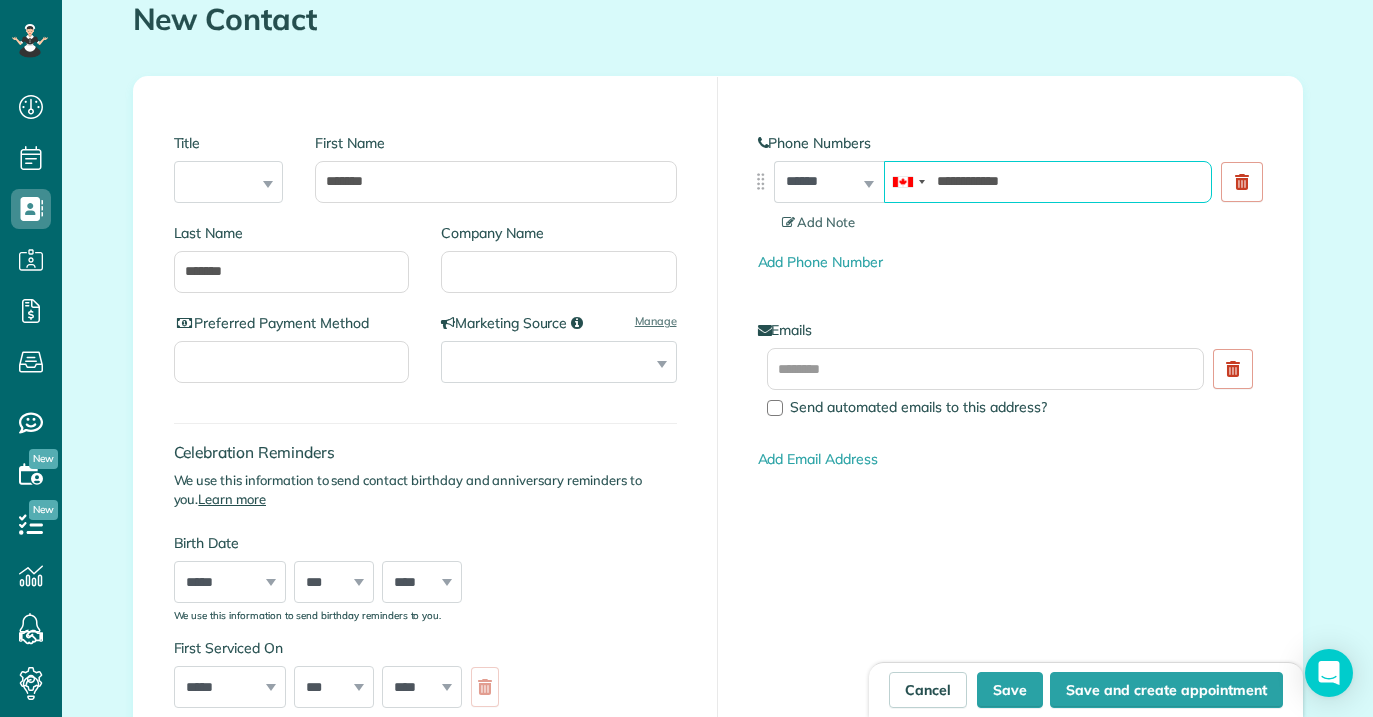type on "**********" 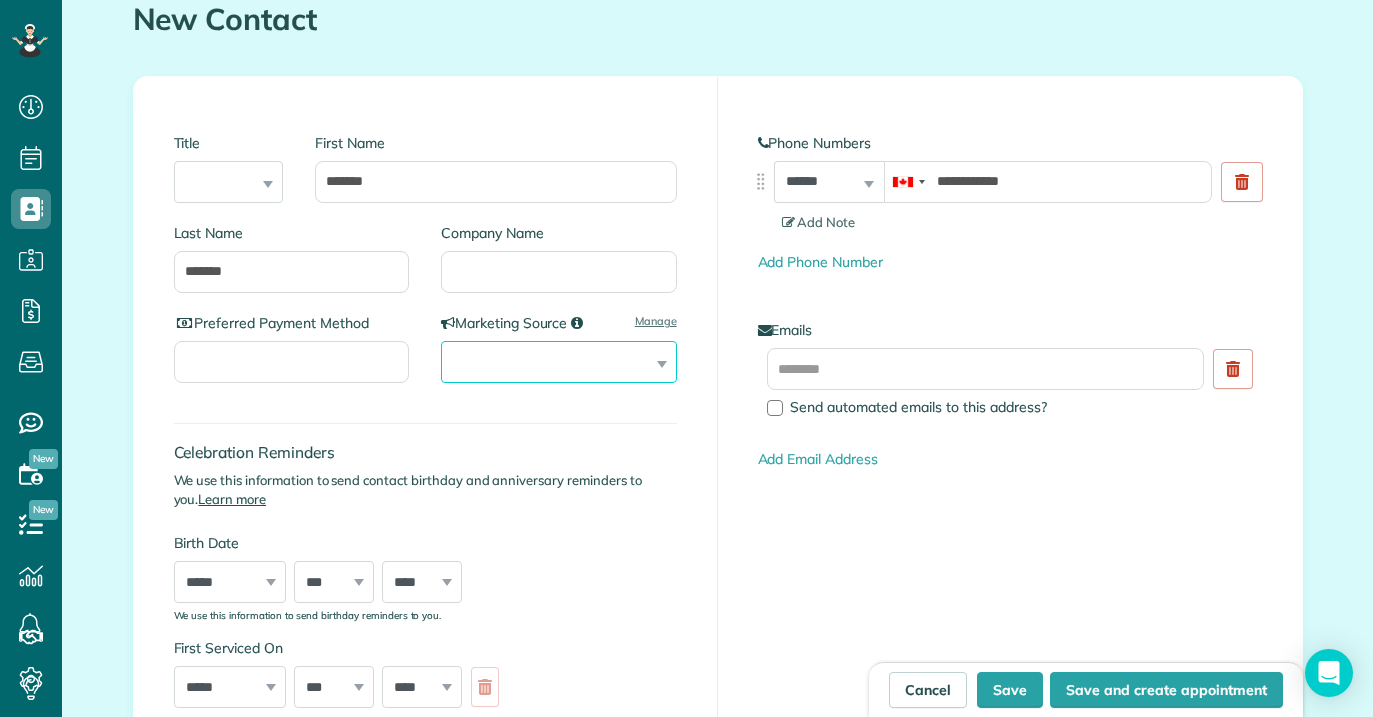 click on "**********" at bounding box center (559, 362) 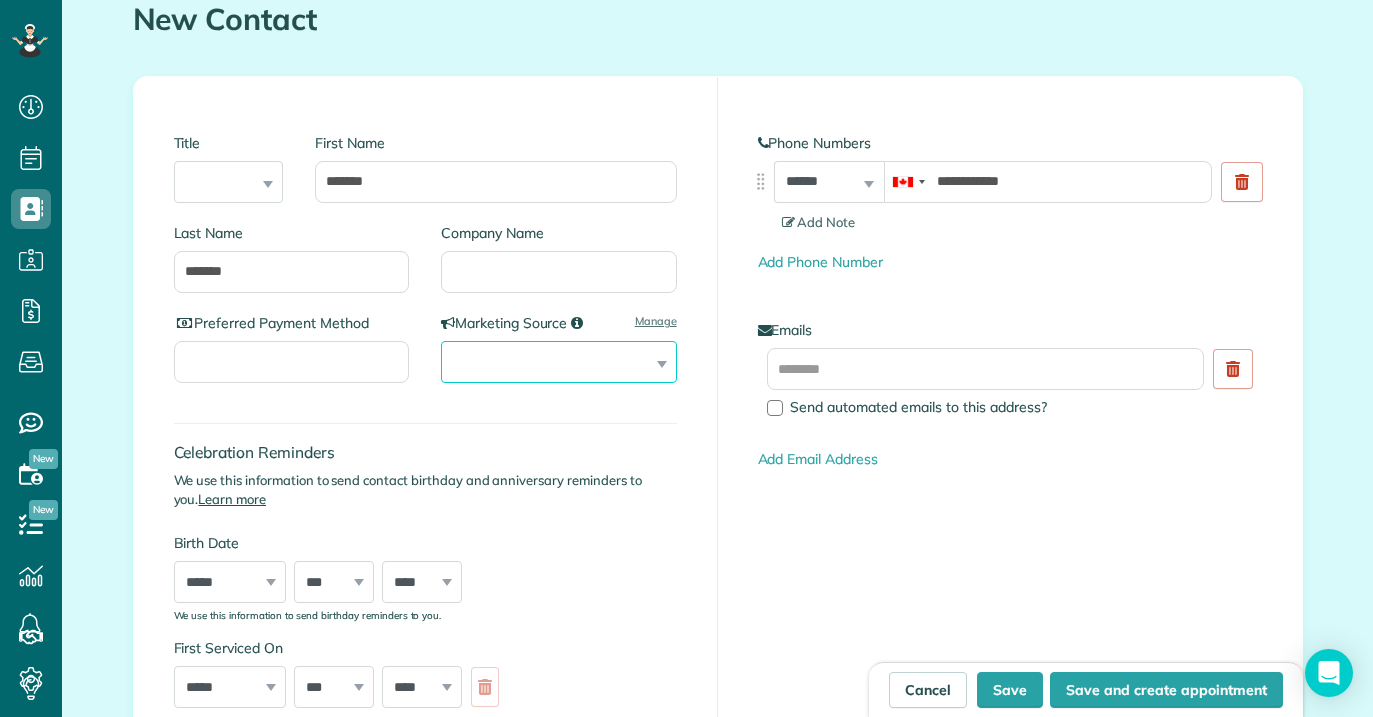 select on "*******" 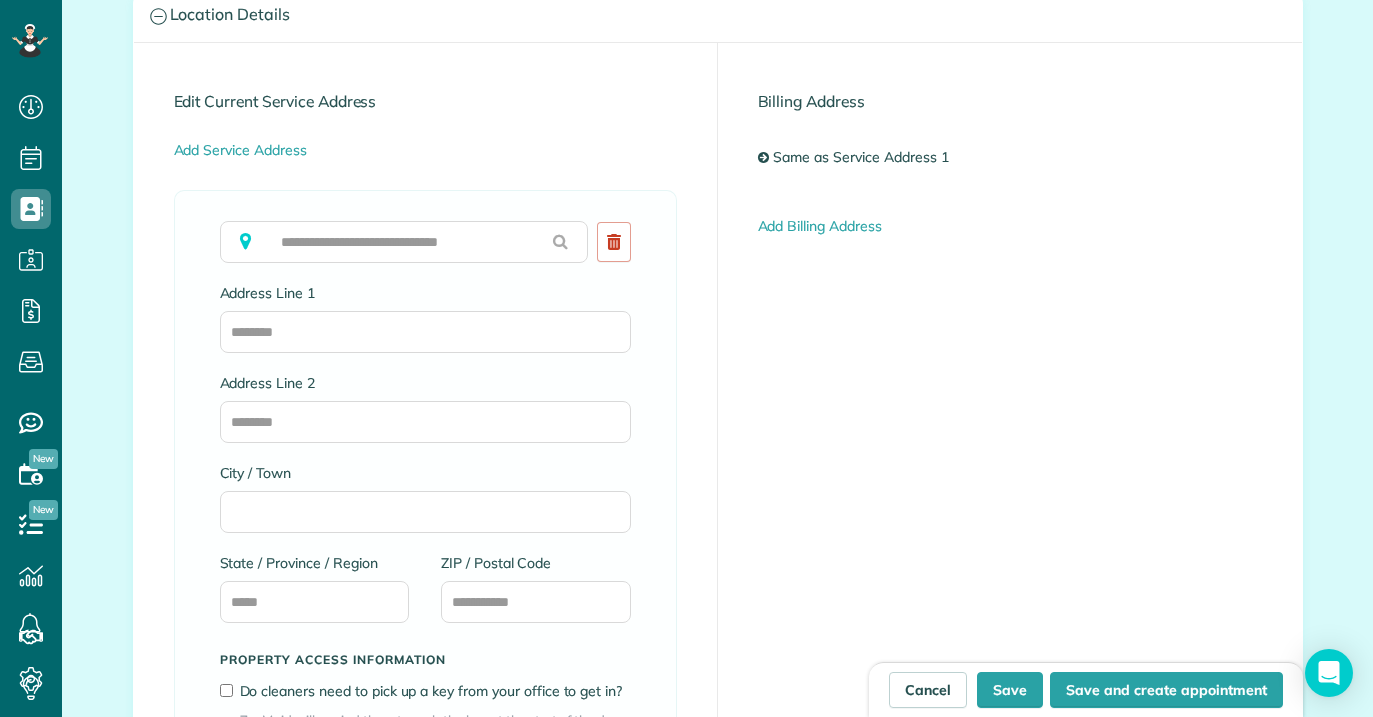 scroll, scrollTop: 1101, scrollLeft: 0, axis: vertical 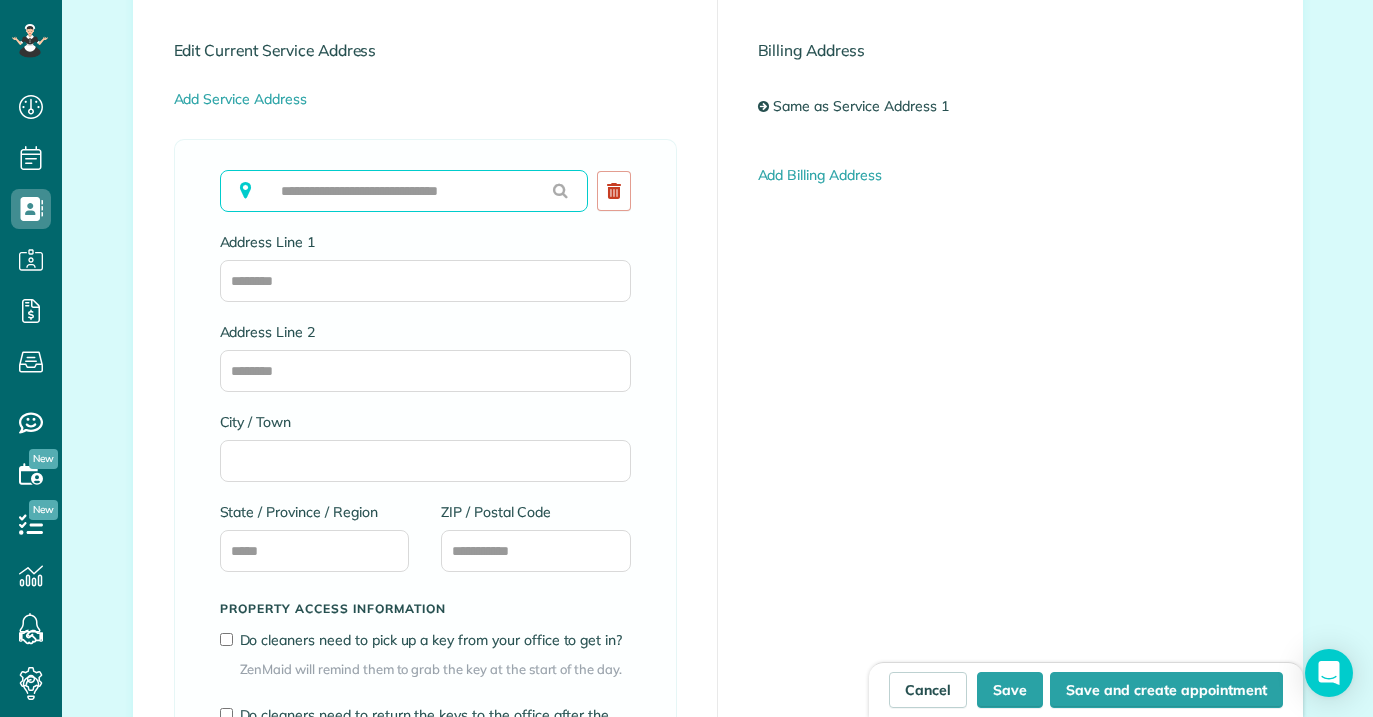 click at bounding box center [404, 191] 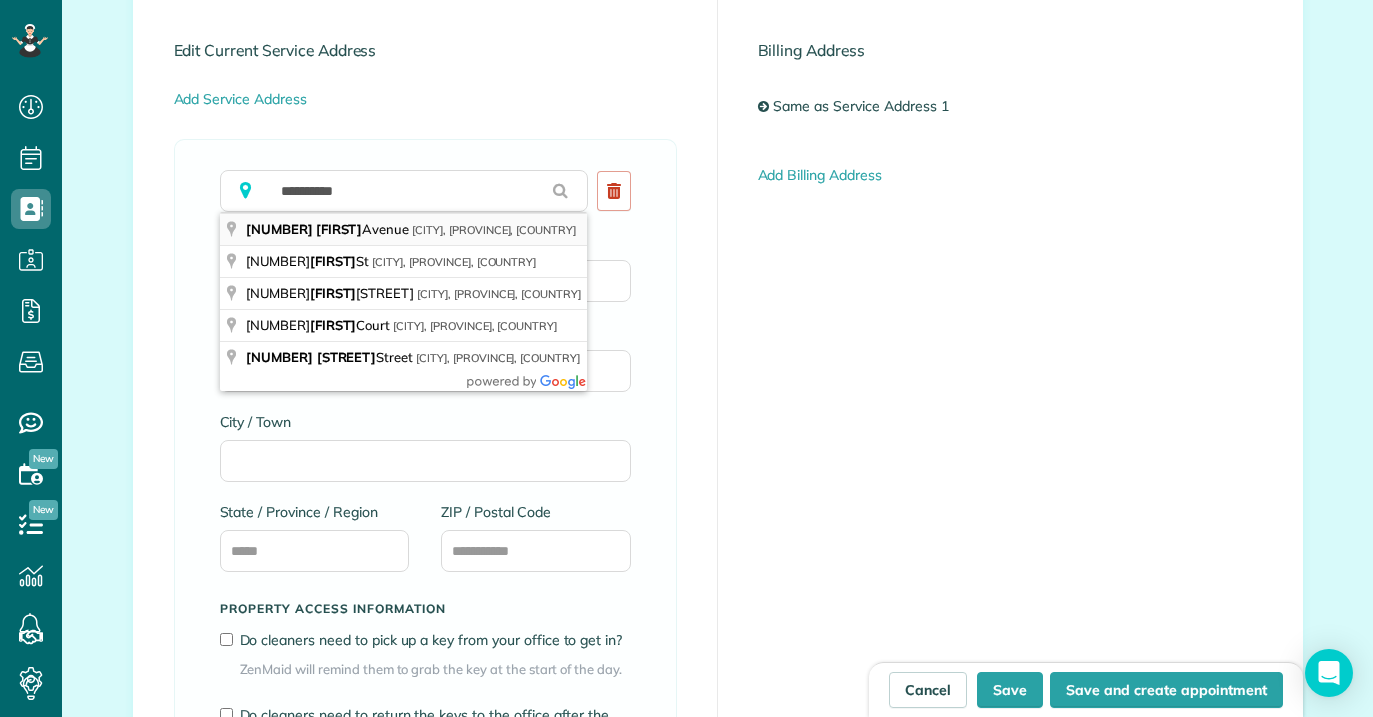 type on "**********" 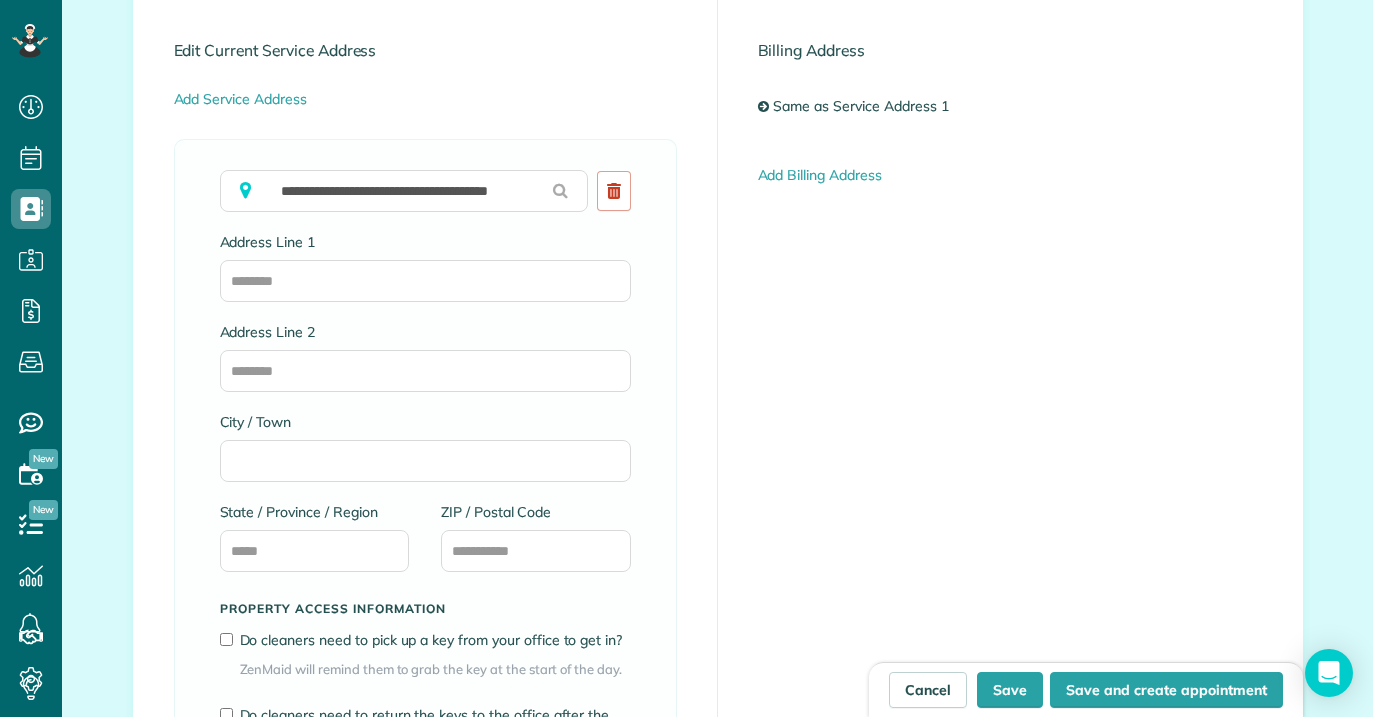 type on "**********" 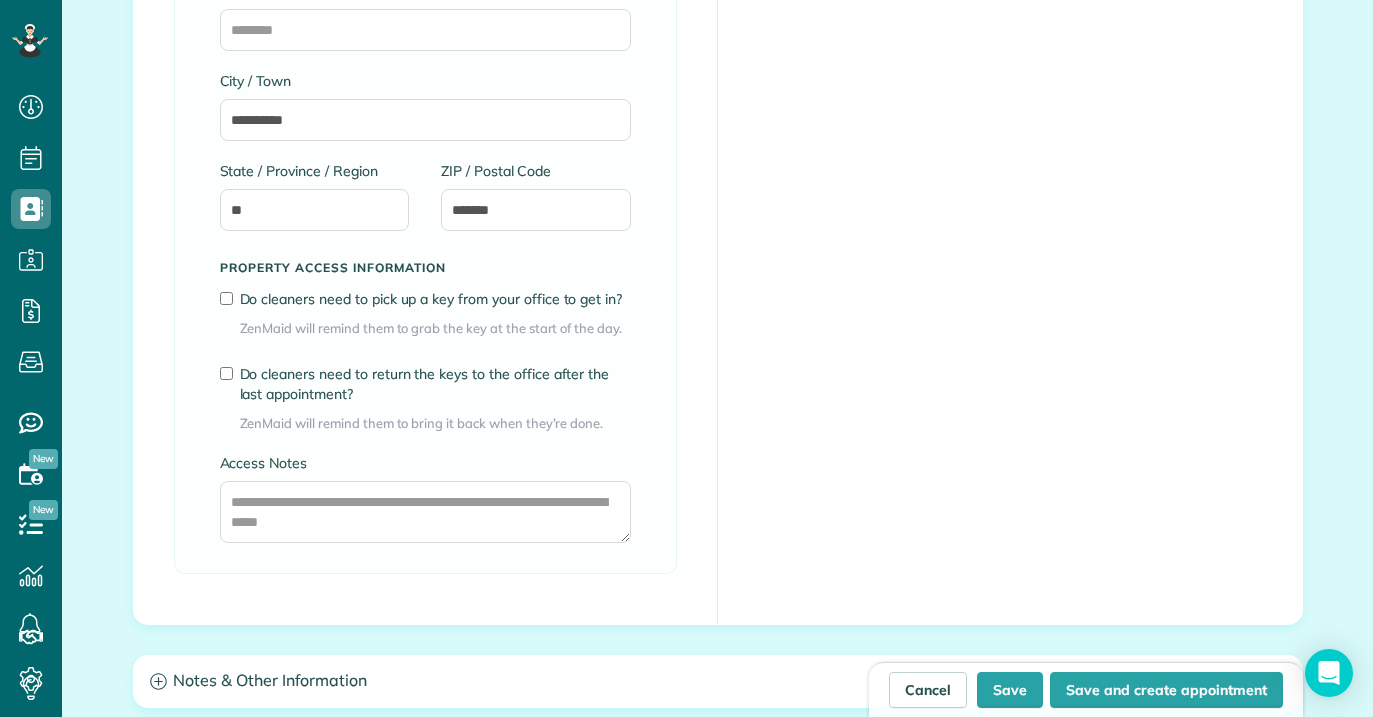 scroll, scrollTop: 1445, scrollLeft: 0, axis: vertical 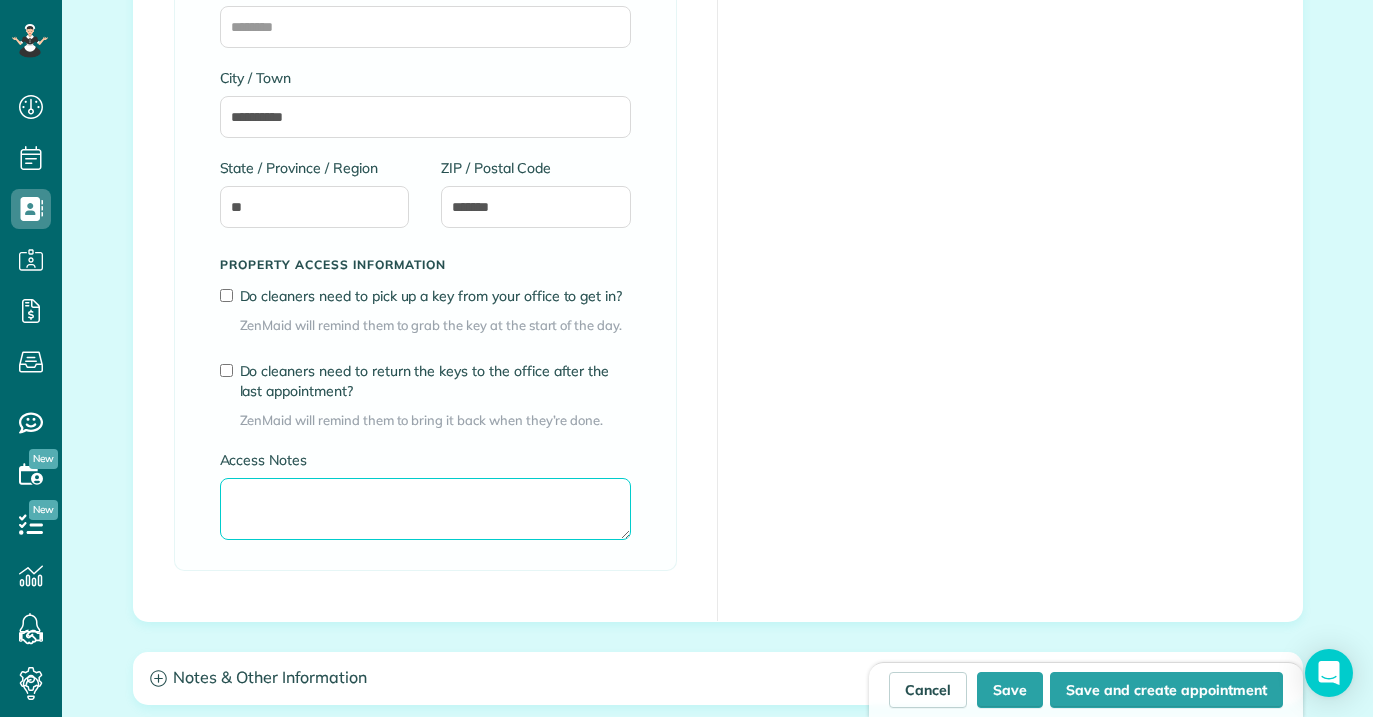 click on "Access Notes" at bounding box center [425, 509] 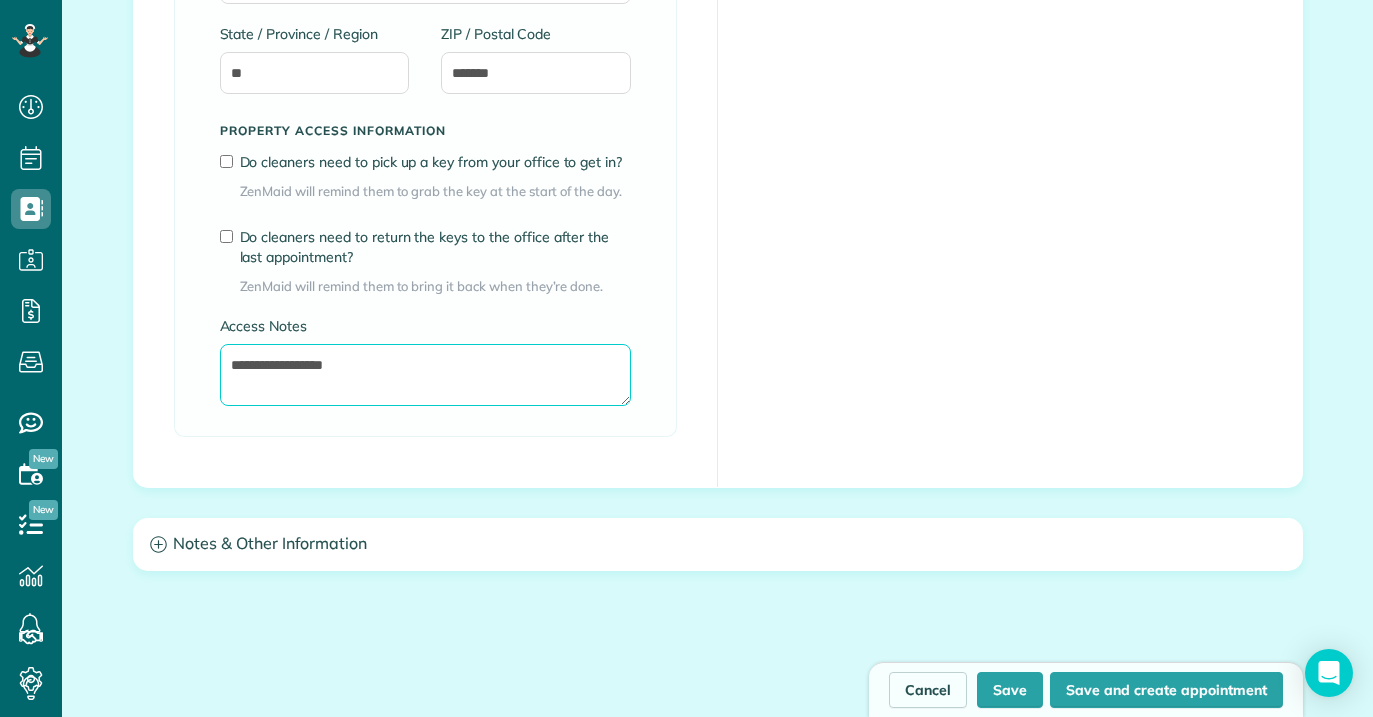 scroll, scrollTop: 1594, scrollLeft: 0, axis: vertical 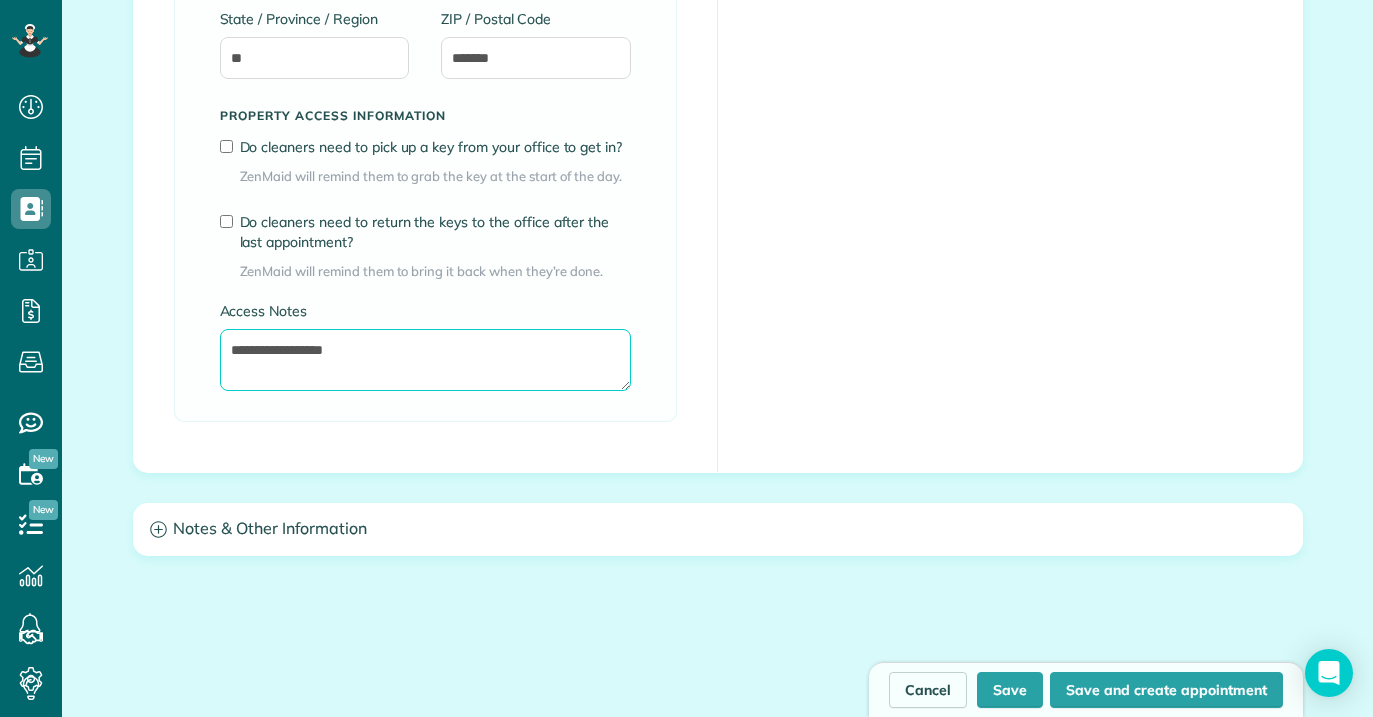 type on "**********" 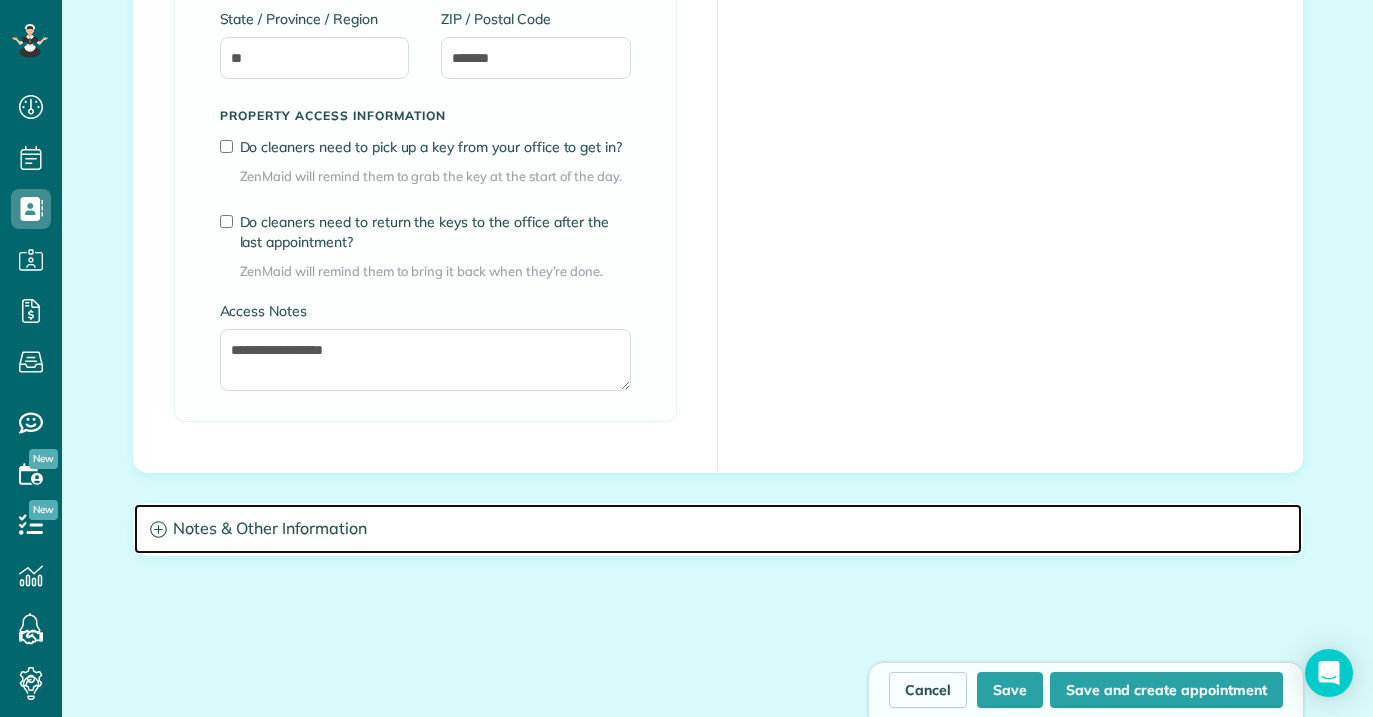 click on "Notes & Other Information" at bounding box center [718, 529] 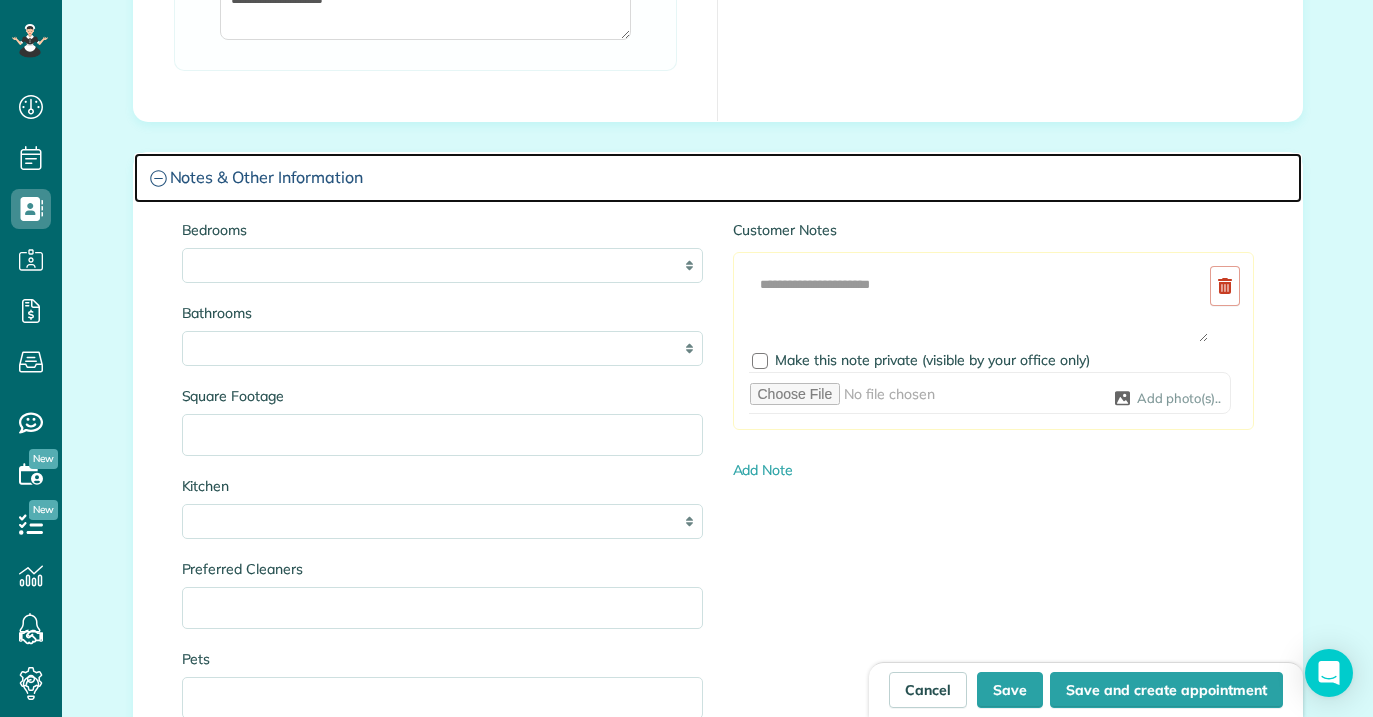 scroll, scrollTop: 1947, scrollLeft: 0, axis: vertical 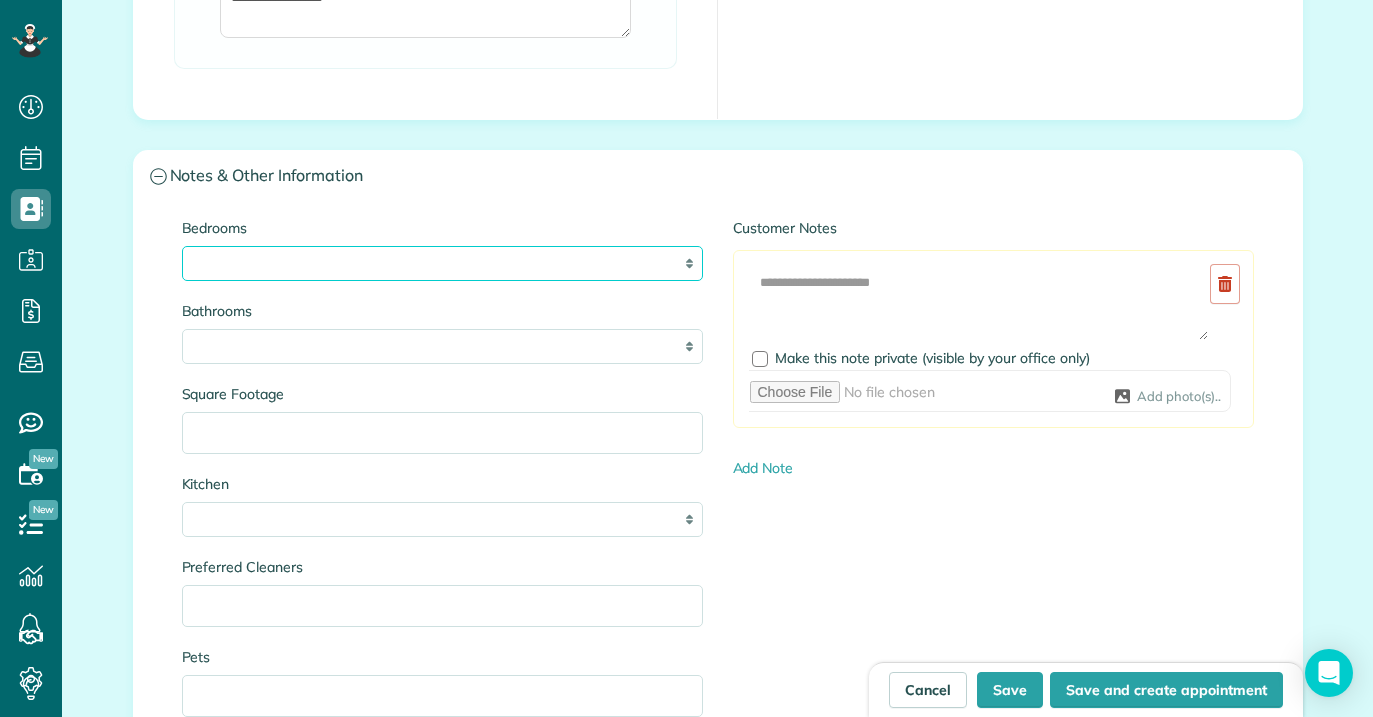 click on "*
*
*
*
**" at bounding box center [442, 263] 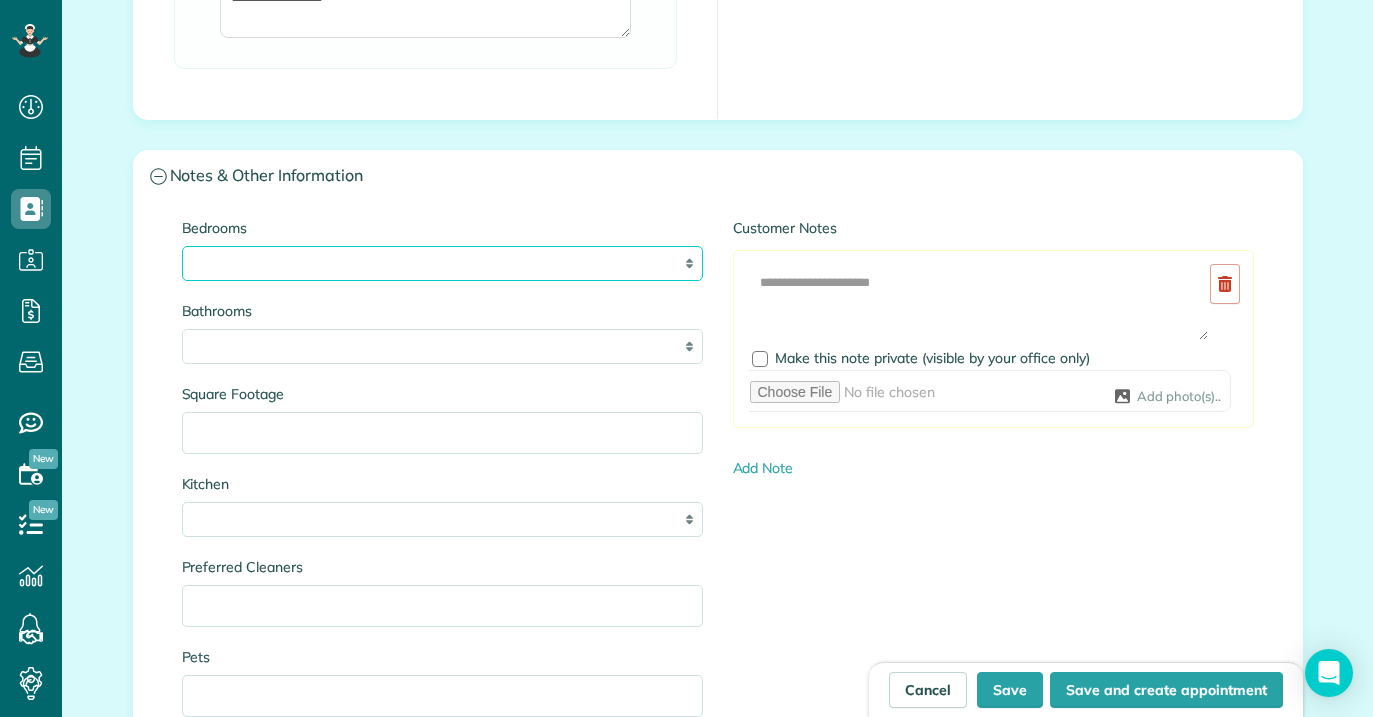 select on "*" 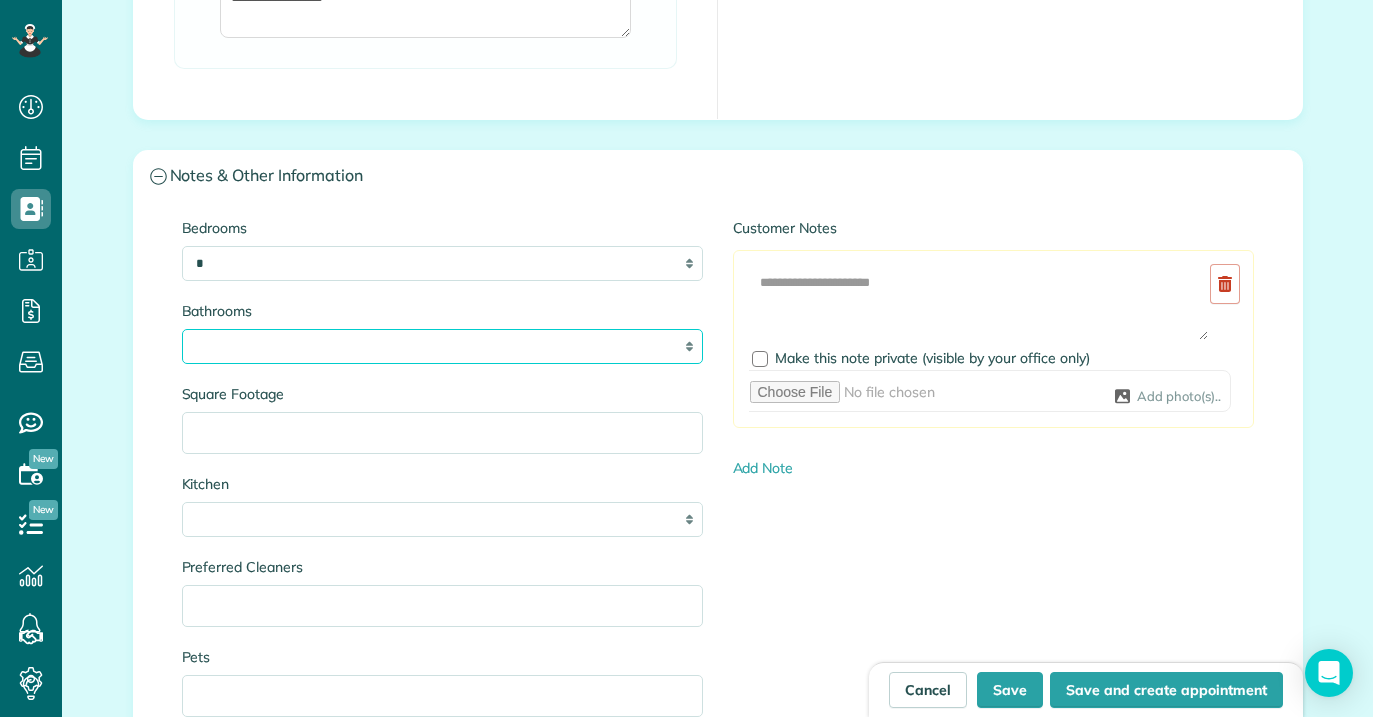 click on "*
***
*
***
*
***
*
***
**" at bounding box center [442, 346] 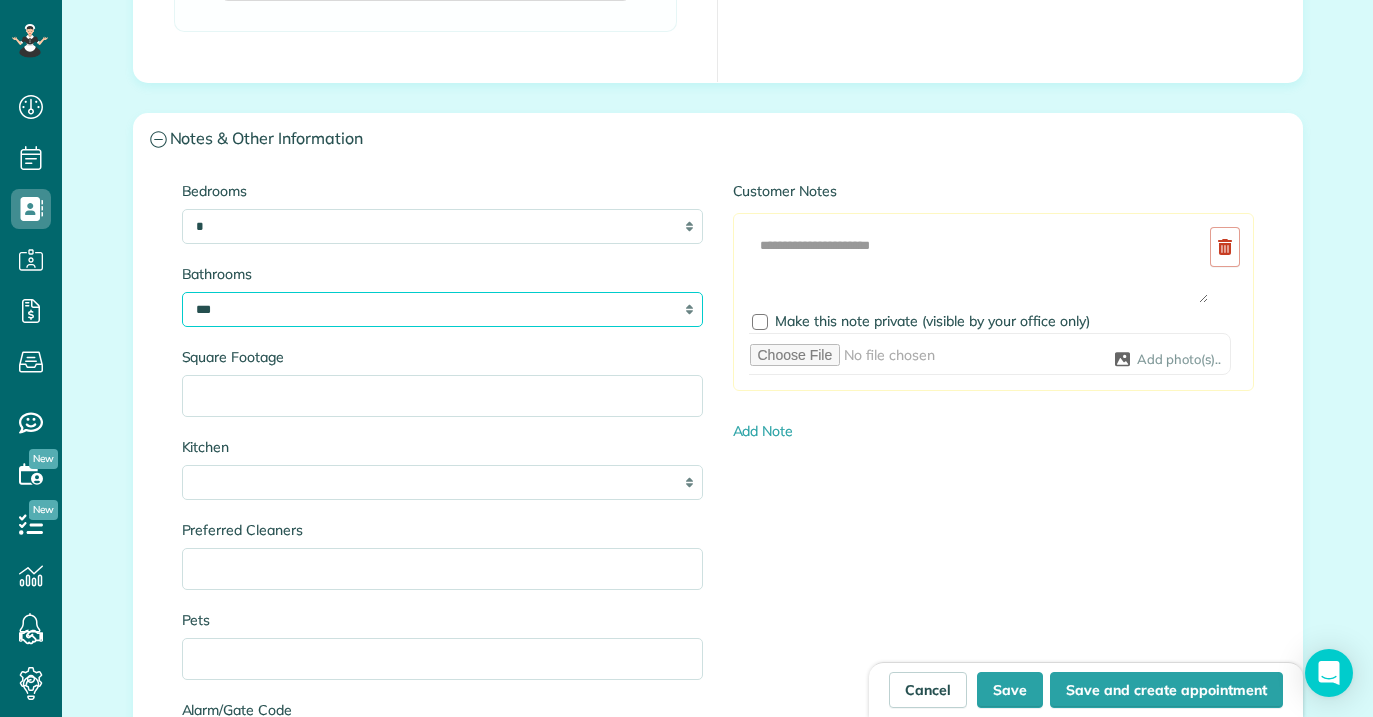 scroll, scrollTop: 2040, scrollLeft: 0, axis: vertical 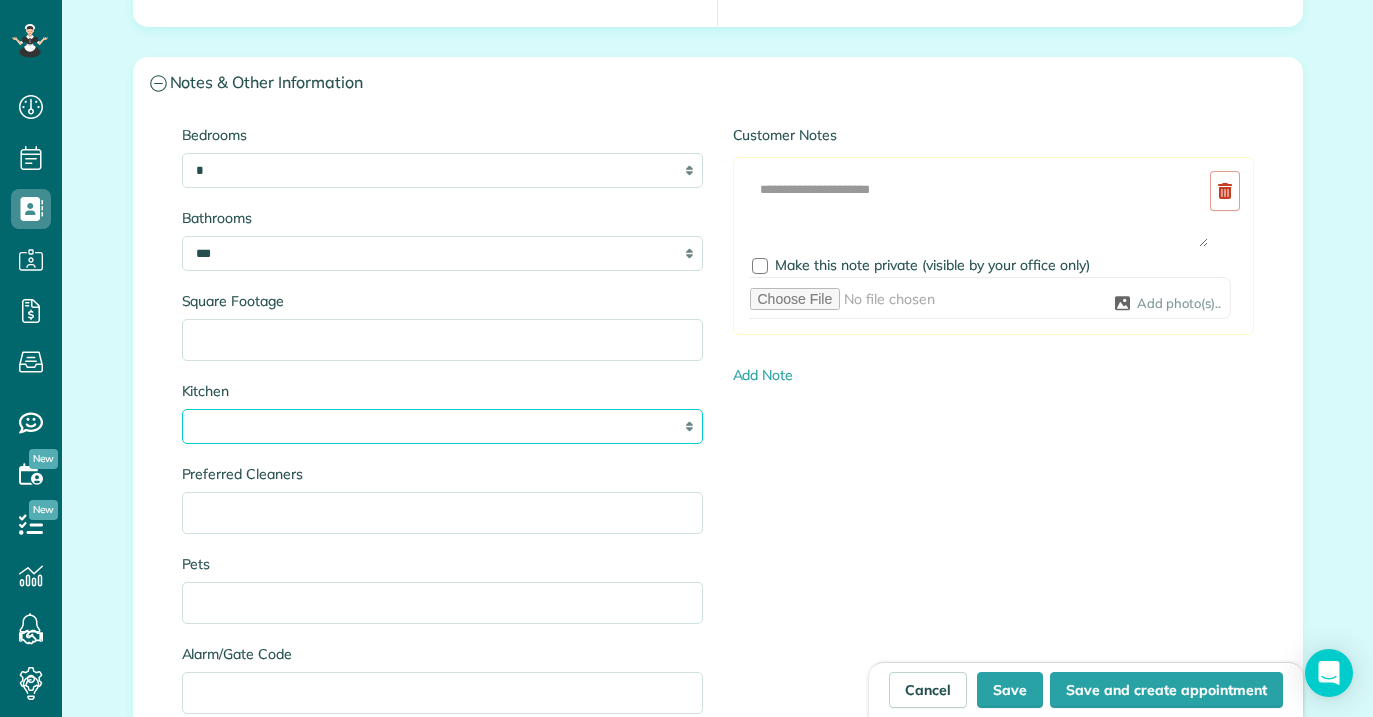 click on "*
*
*
*" at bounding box center (442, 426) 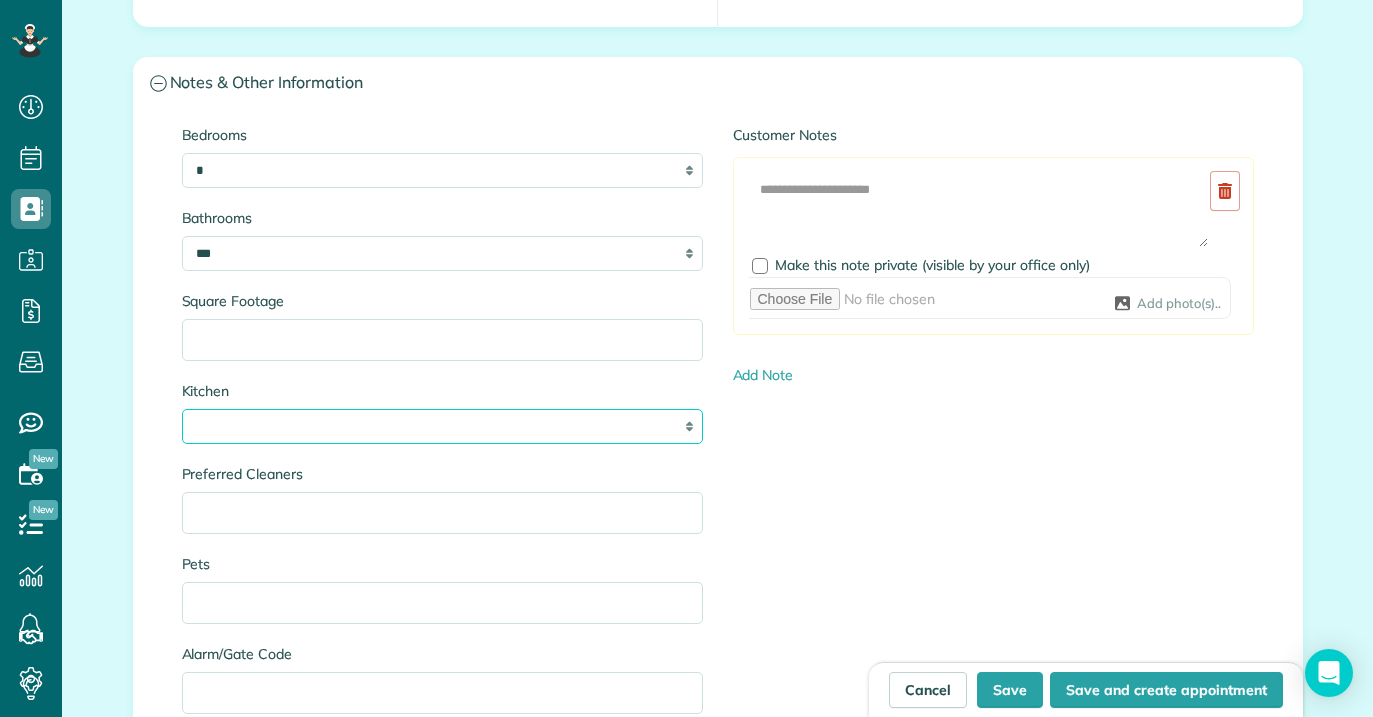 select on "*" 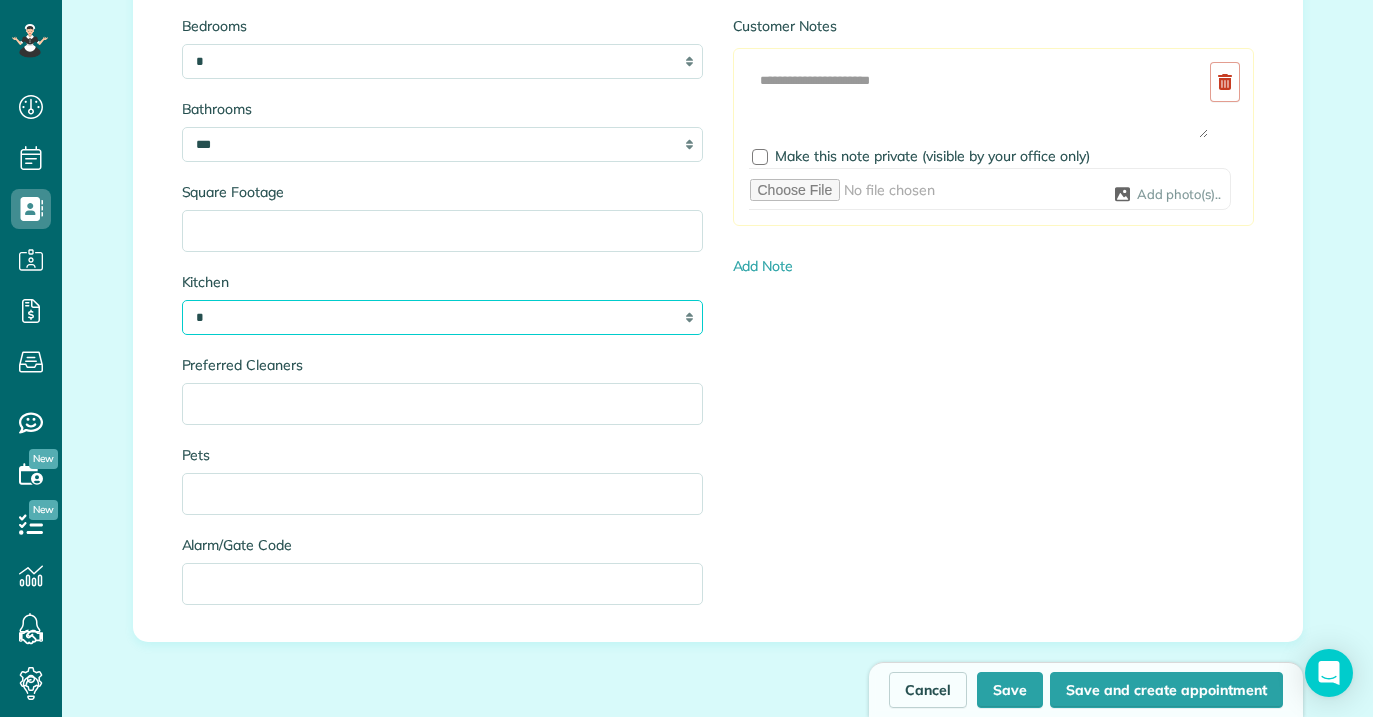scroll, scrollTop: 2156, scrollLeft: 0, axis: vertical 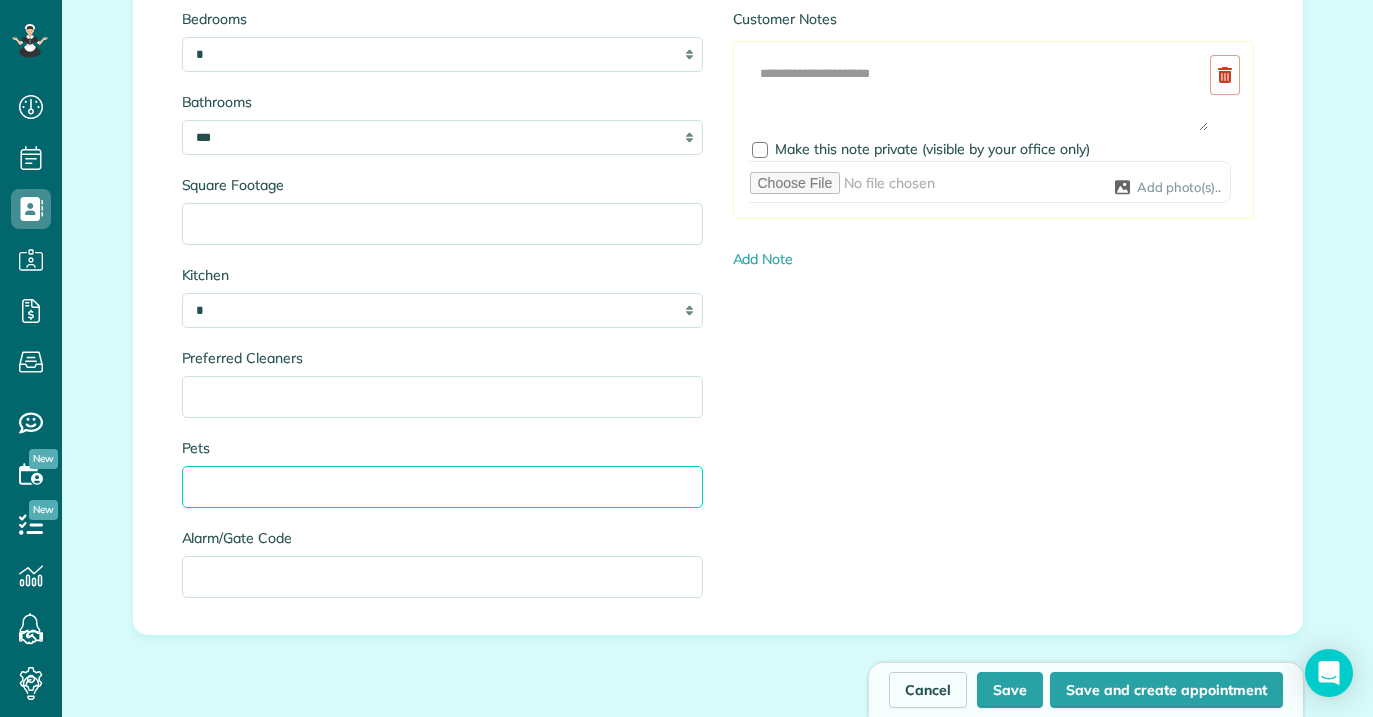 click on "Pets" at bounding box center [442, 487] 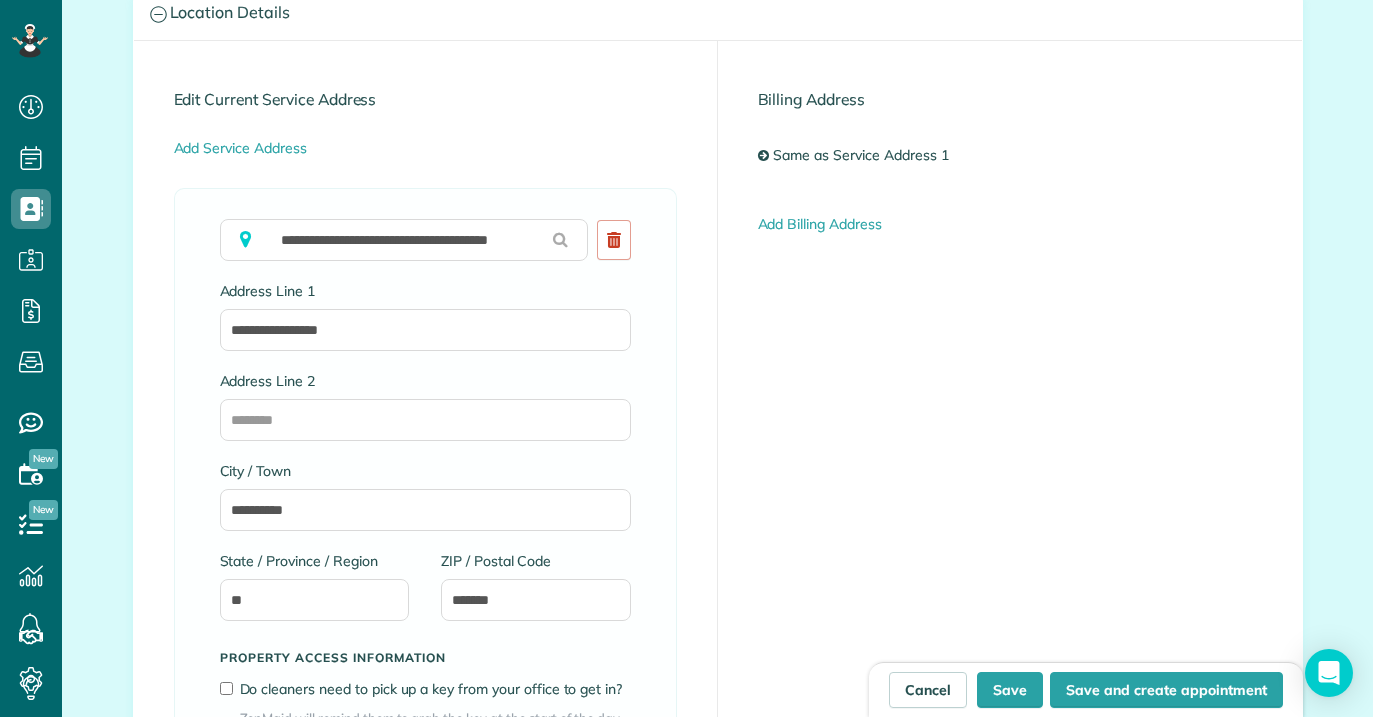 scroll, scrollTop: 1067, scrollLeft: 0, axis: vertical 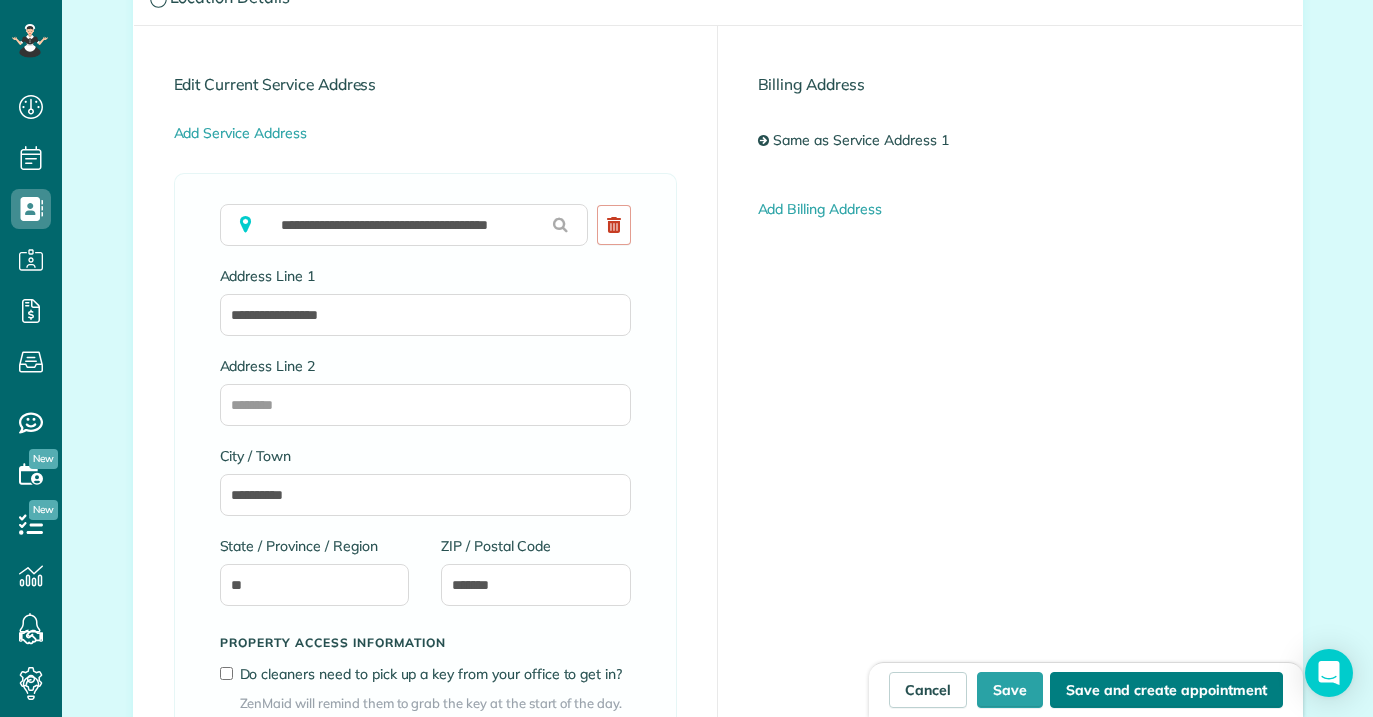 type on "**********" 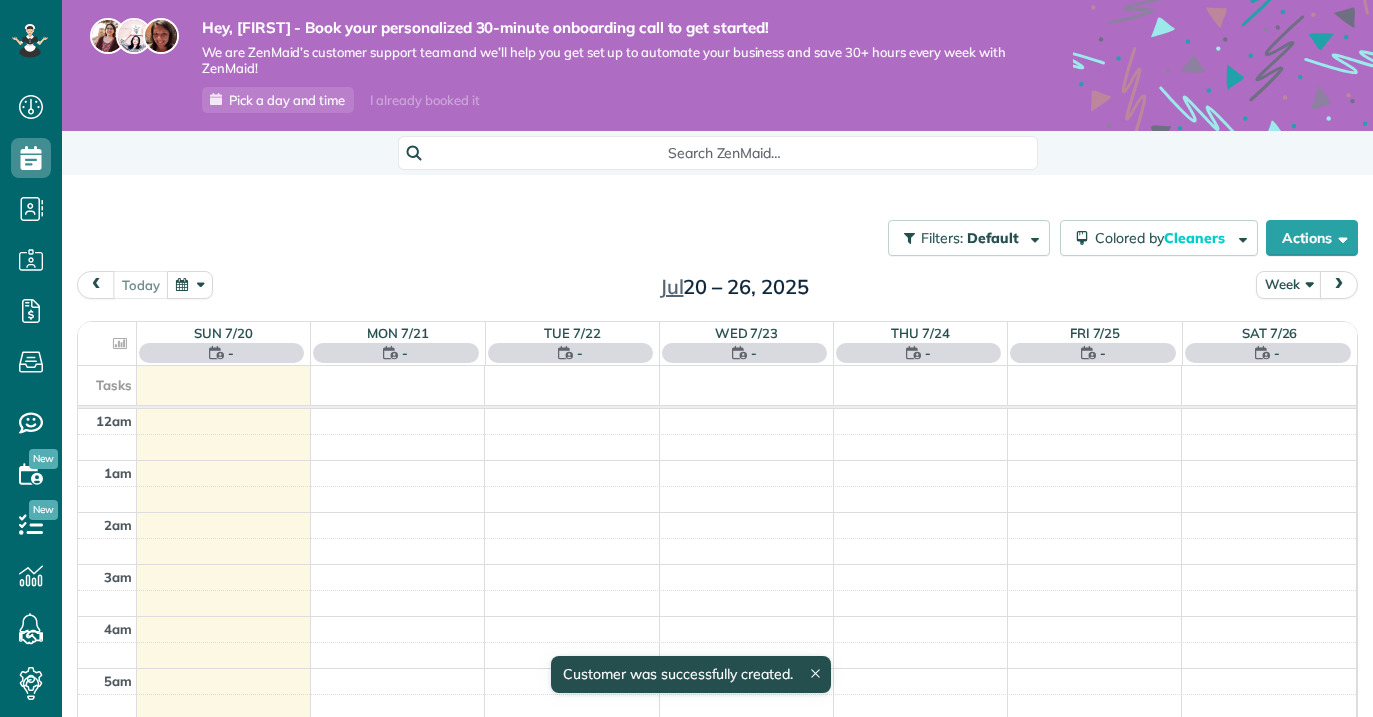 scroll, scrollTop: 0, scrollLeft: 0, axis: both 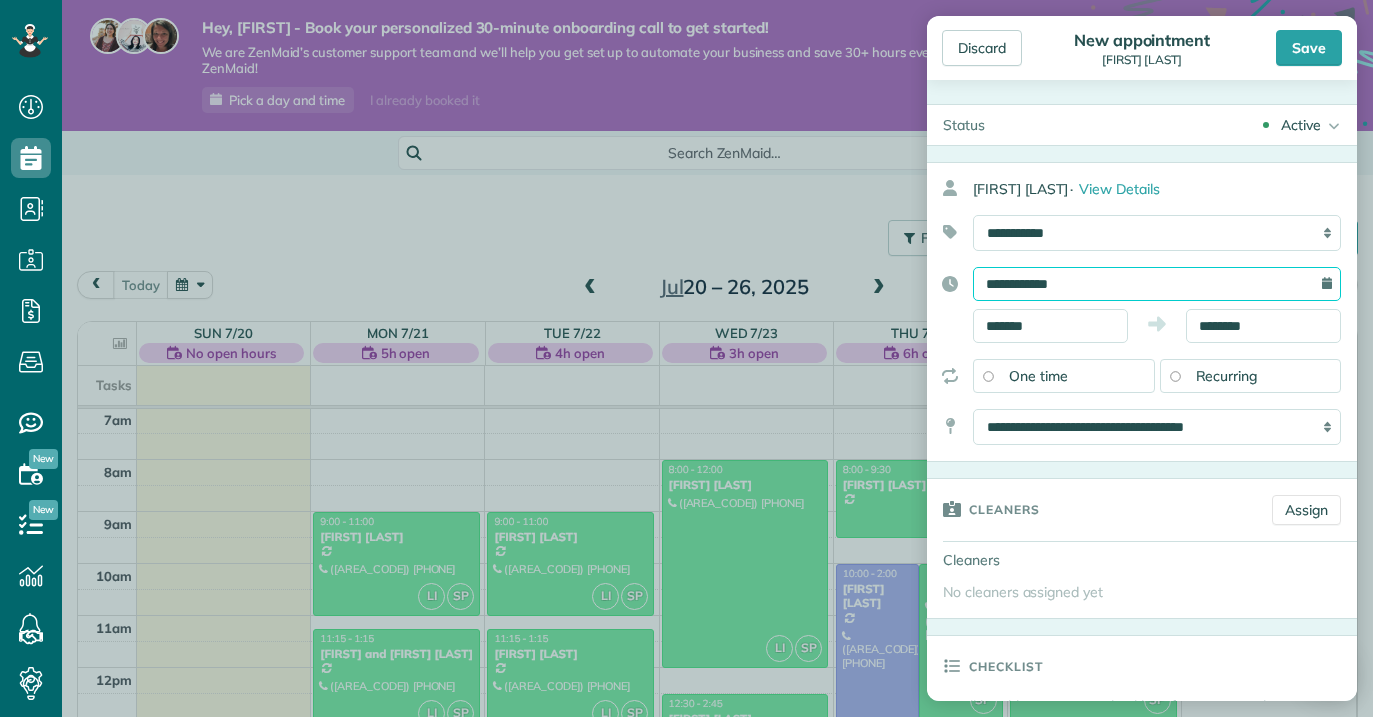 click on "**********" at bounding box center [1157, 284] 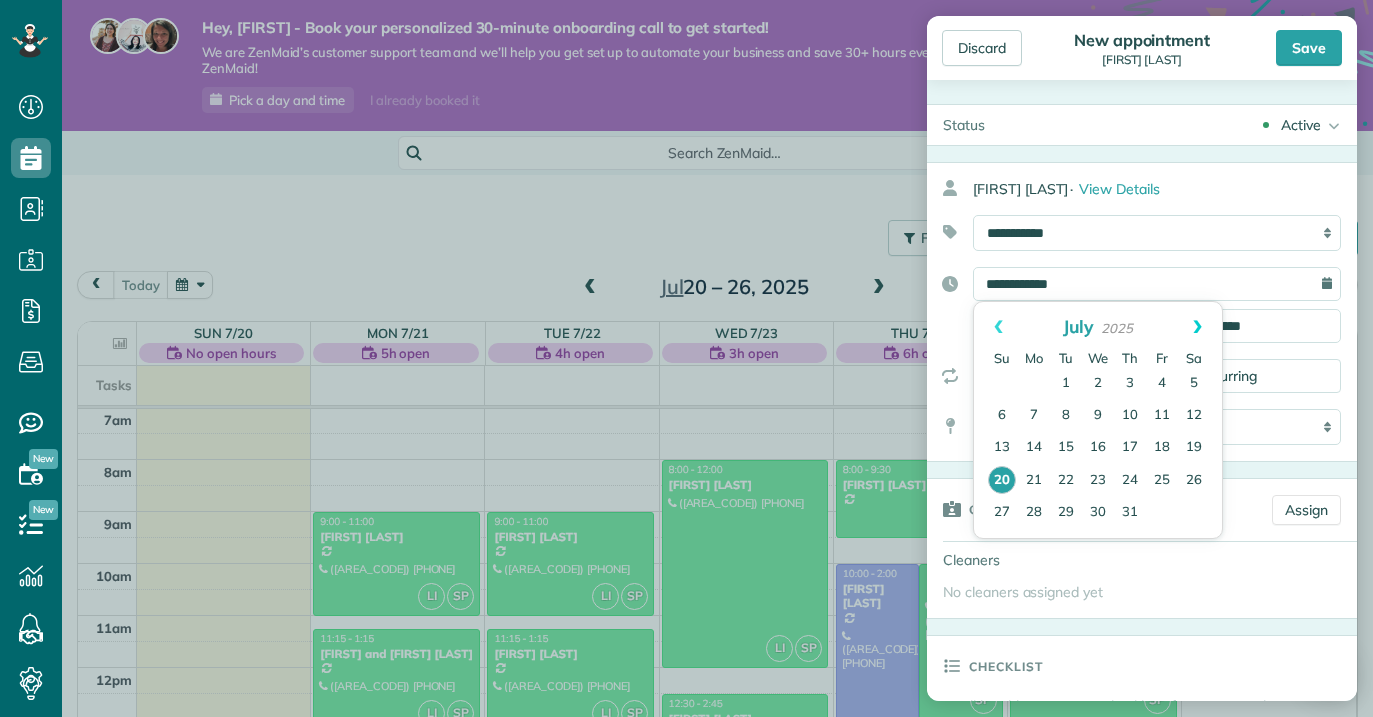 click on "Next" at bounding box center [1197, 327] 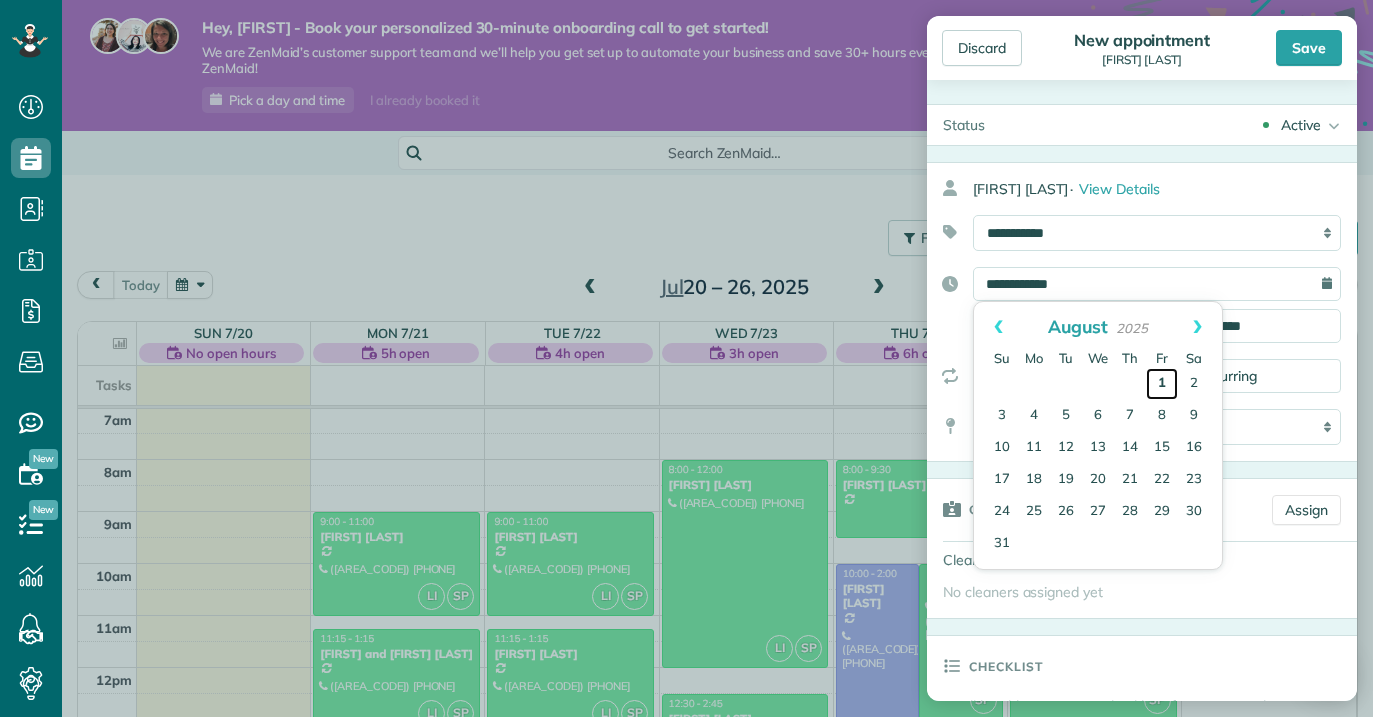 click on "1" at bounding box center [1162, 384] 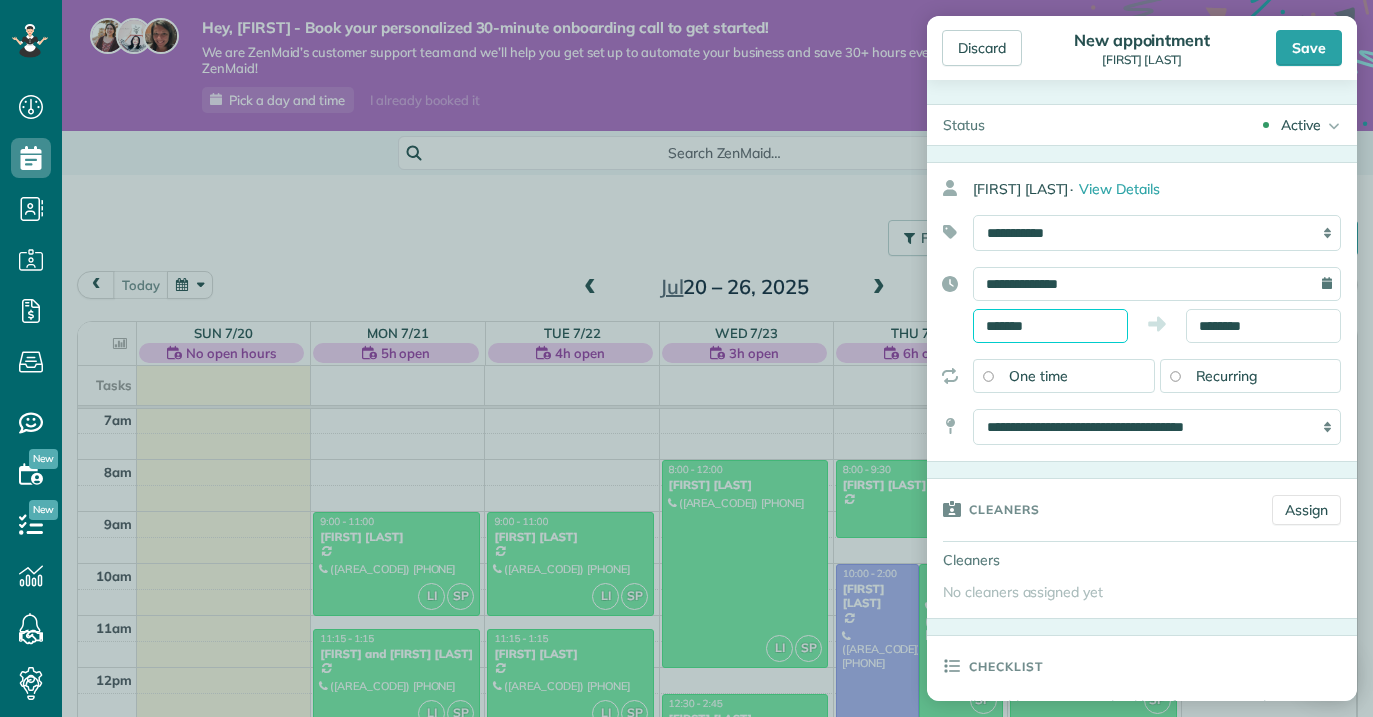 click on "Dashboard
Scheduling
Calendar View
List View
Dispatch View - Weekly scheduling (Beta)" at bounding box center (686, 358) 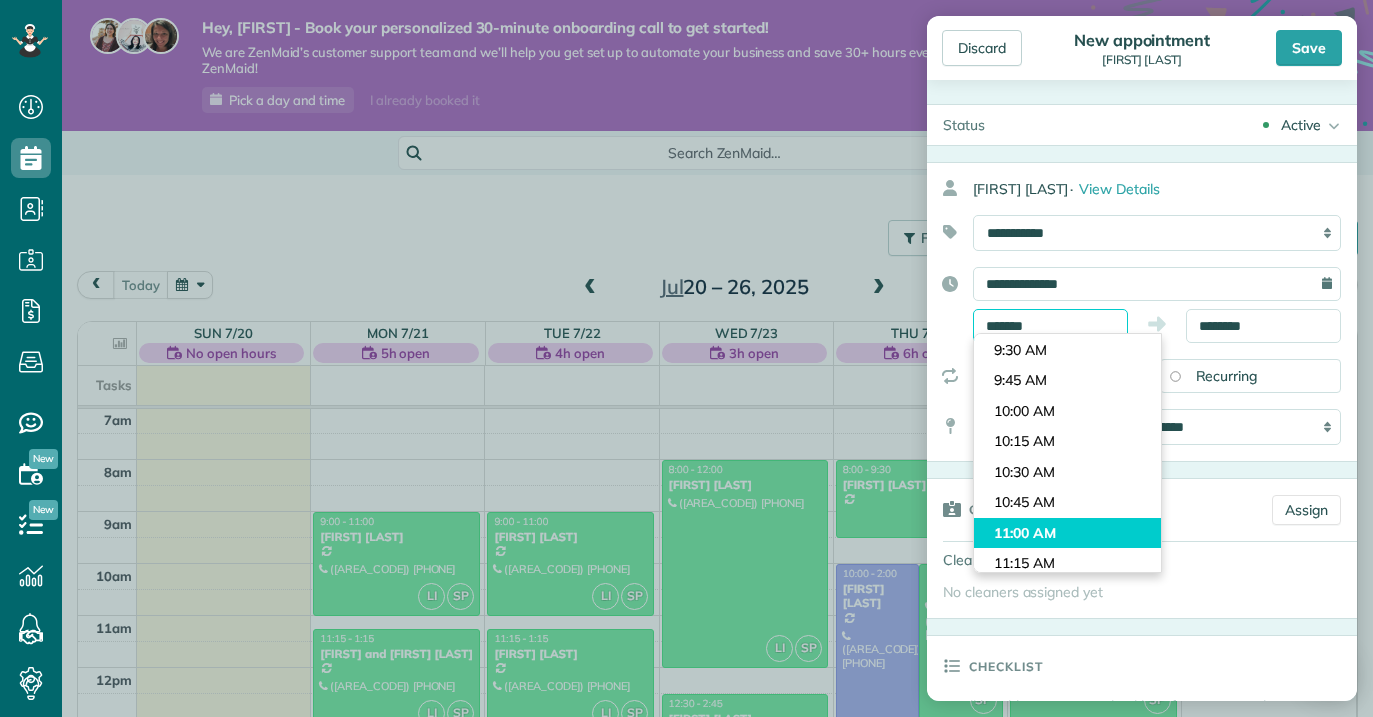 scroll, scrollTop: 1133, scrollLeft: 0, axis: vertical 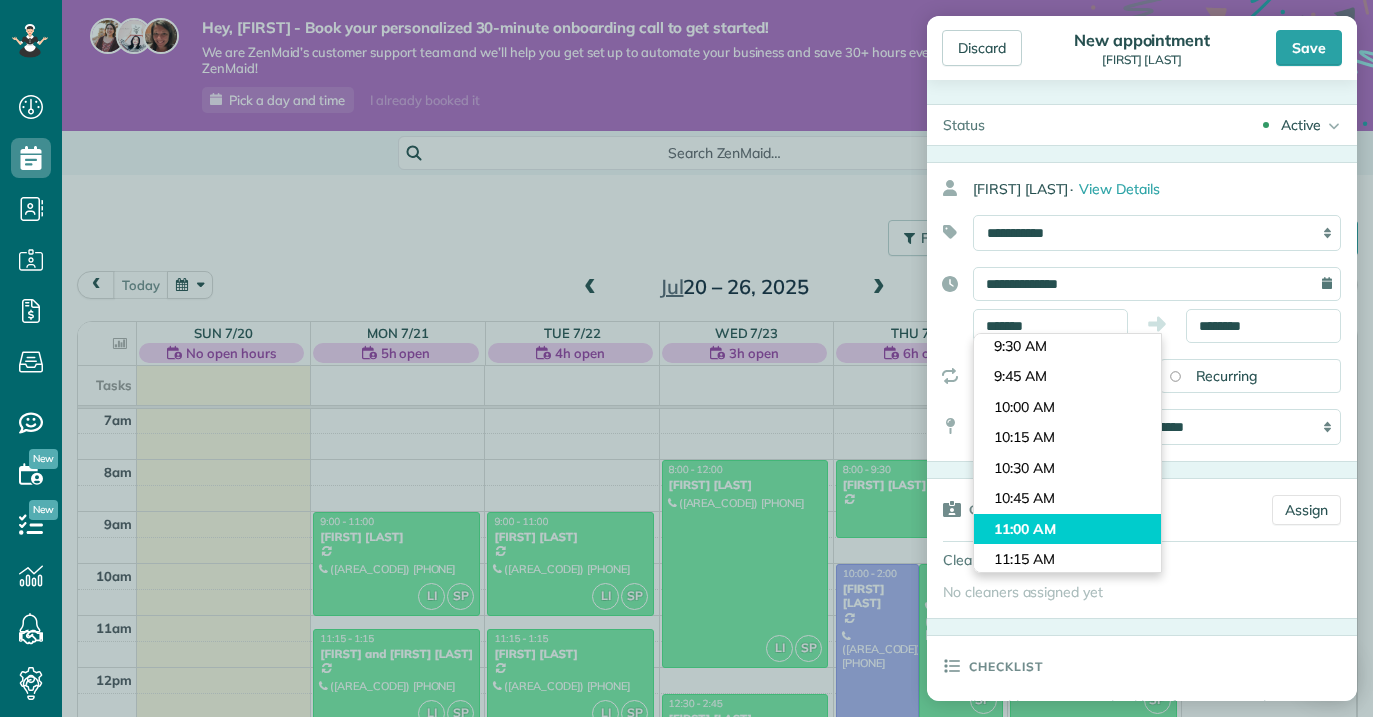 type on "********" 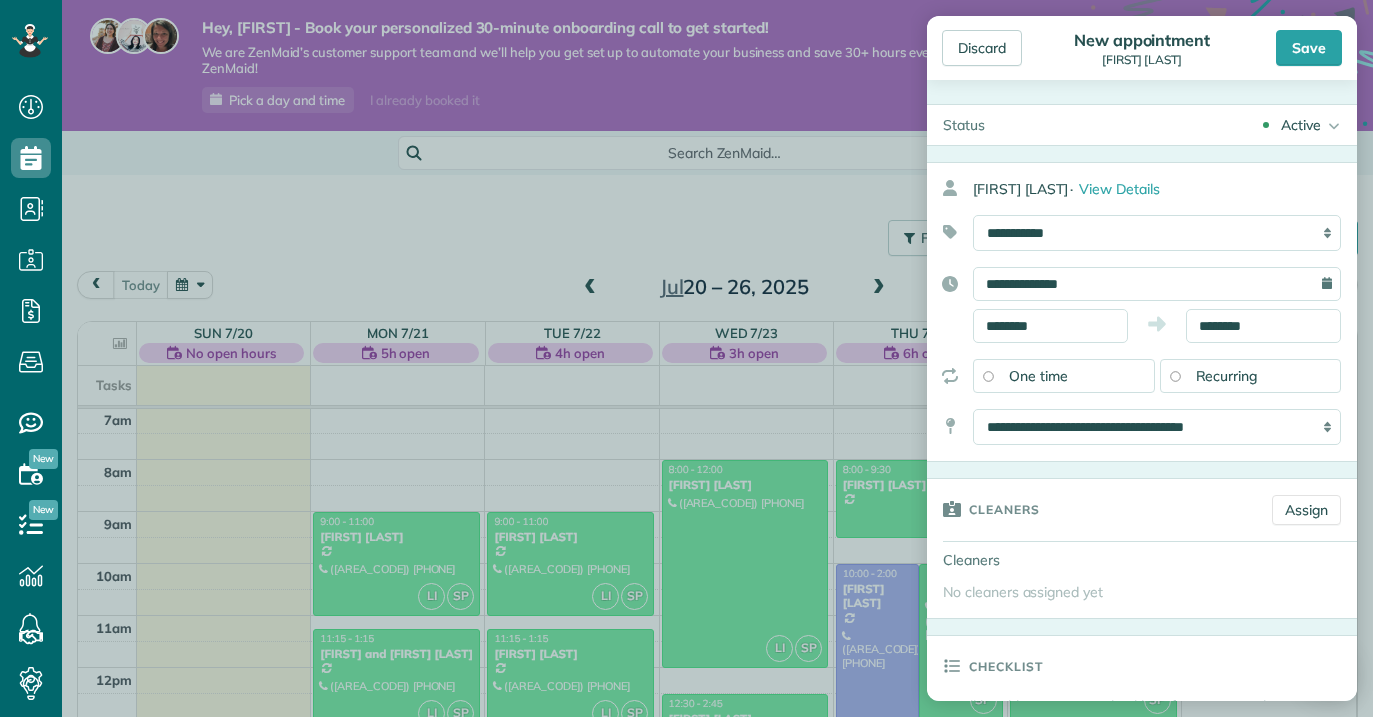 click on "Dashboard
Scheduling
Calendar View
List View
Dispatch View - Weekly scheduling (Beta)" at bounding box center (686, 358) 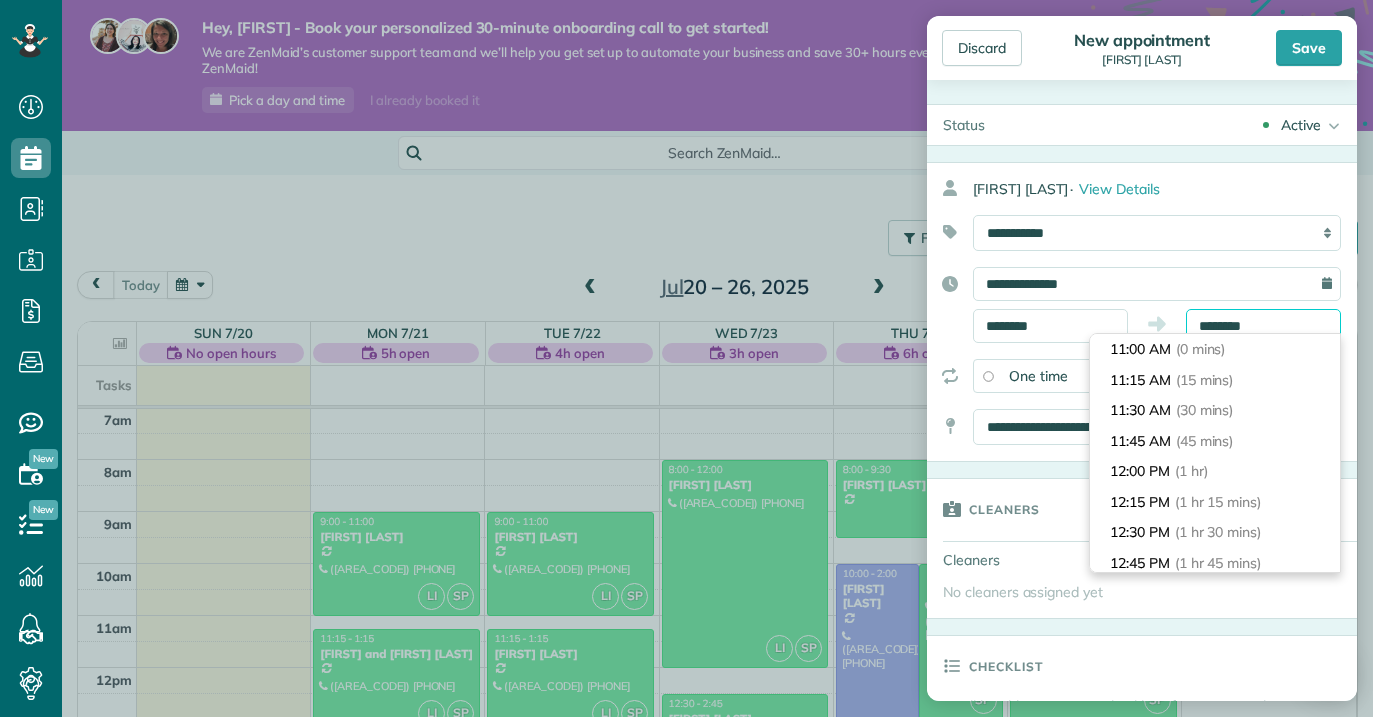 click on "********" at bounding box center (1263, 326) 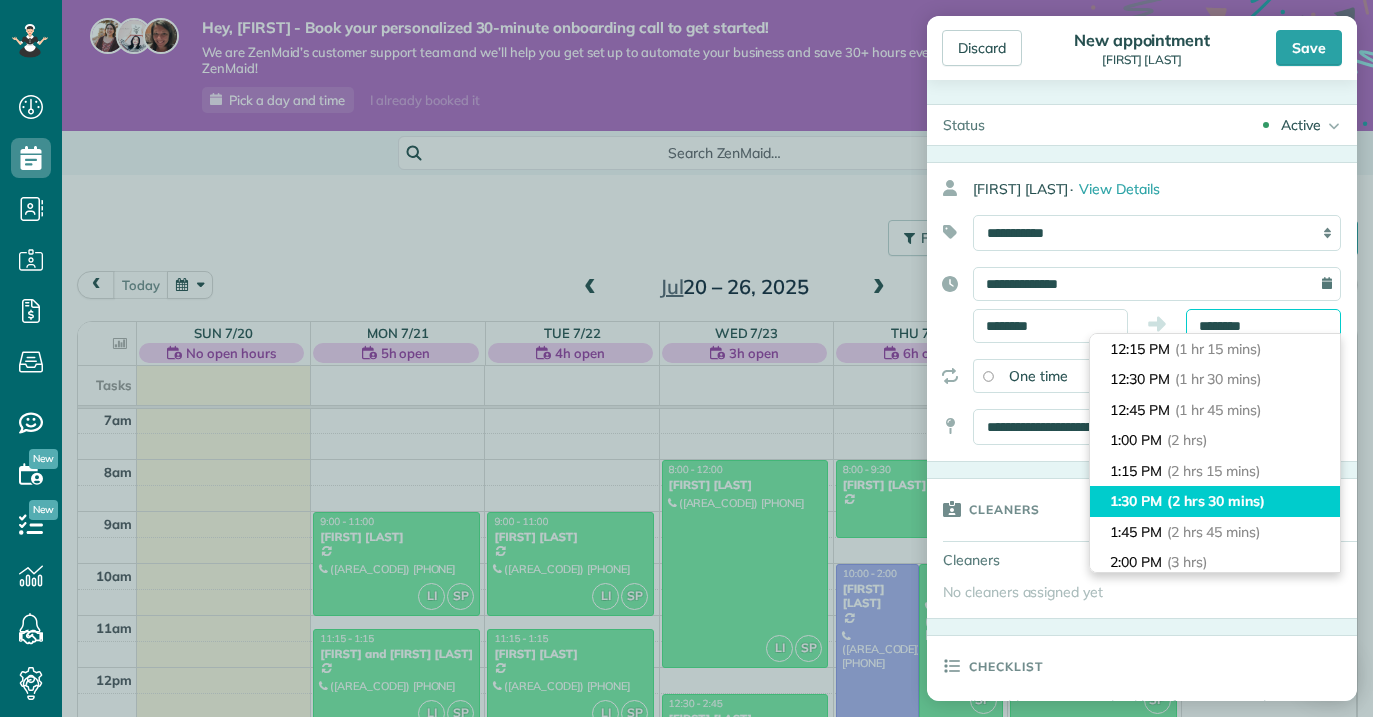 scroll, scrollTop: 169, scrollLeft: 0, axis: vertical 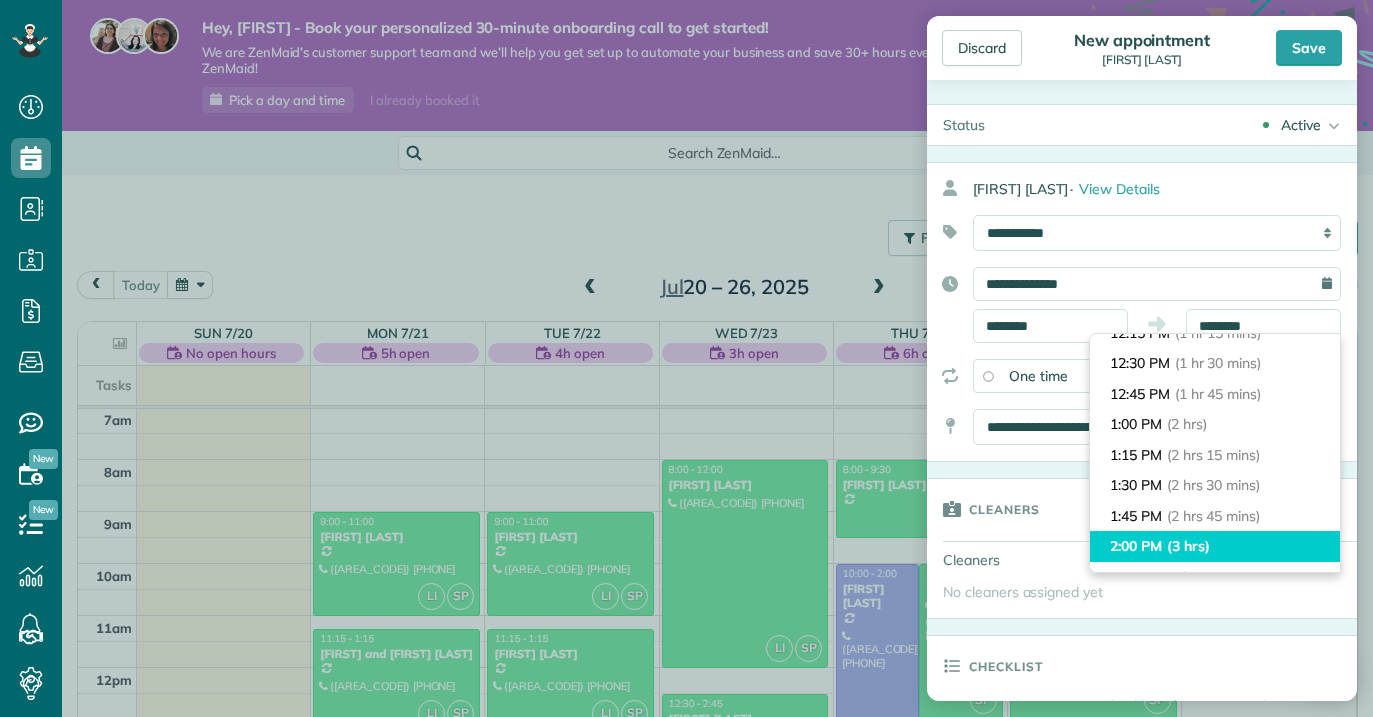 type on "*******" 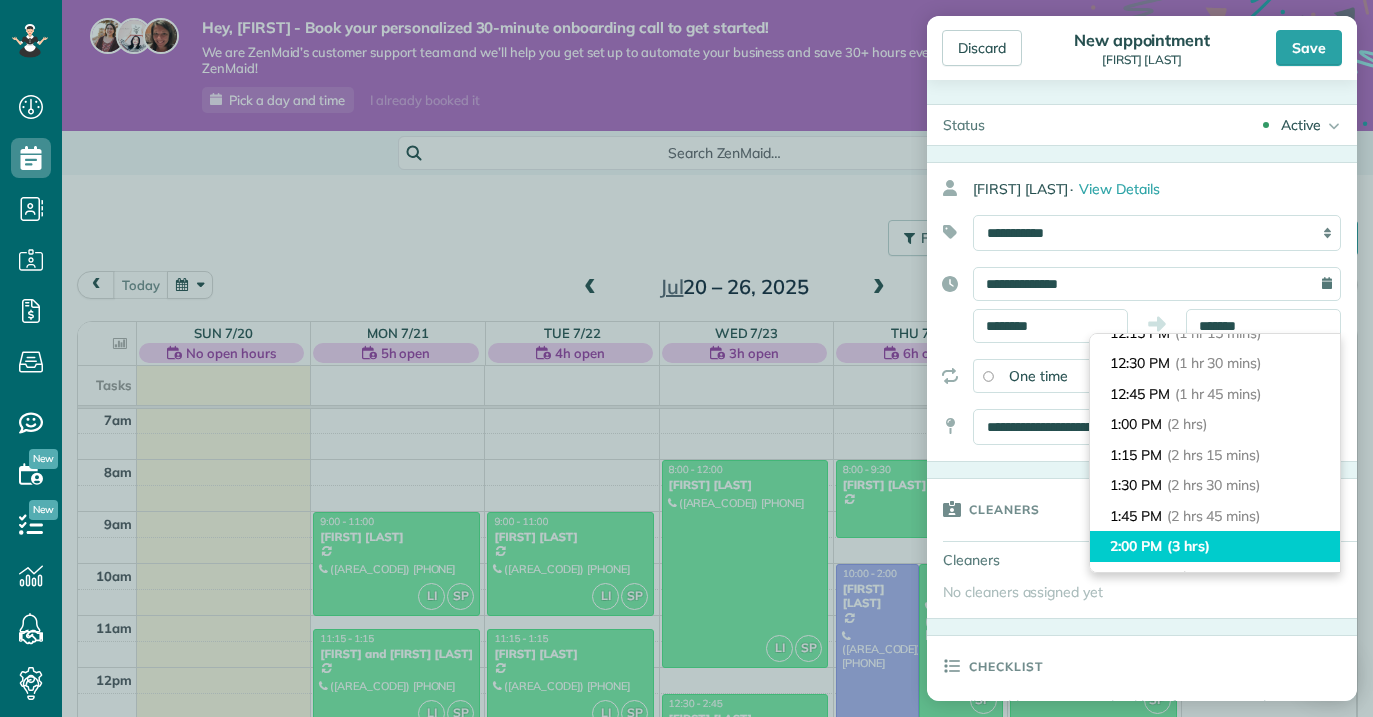 click on "2:00 PM  (3 hrs)" at bounding box center (1215, 546) 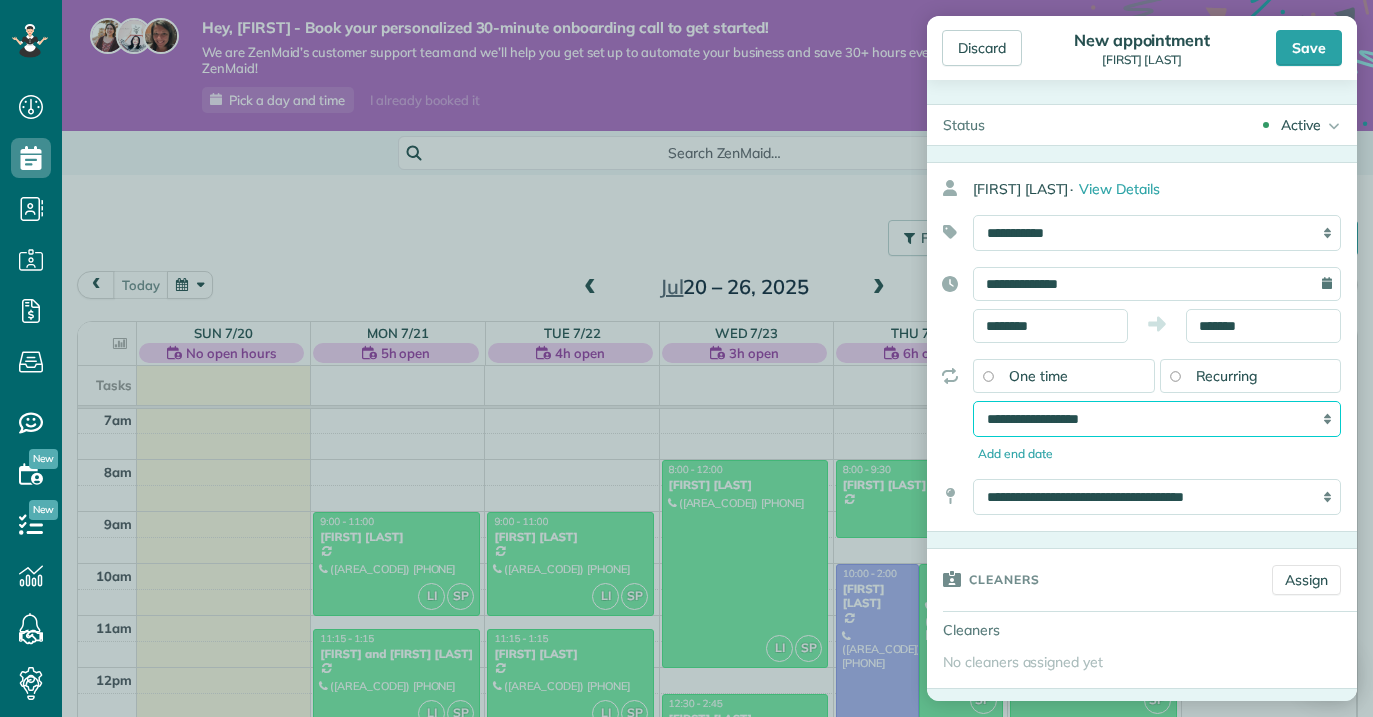 click on "**********" at bounding box center [1157, 419] 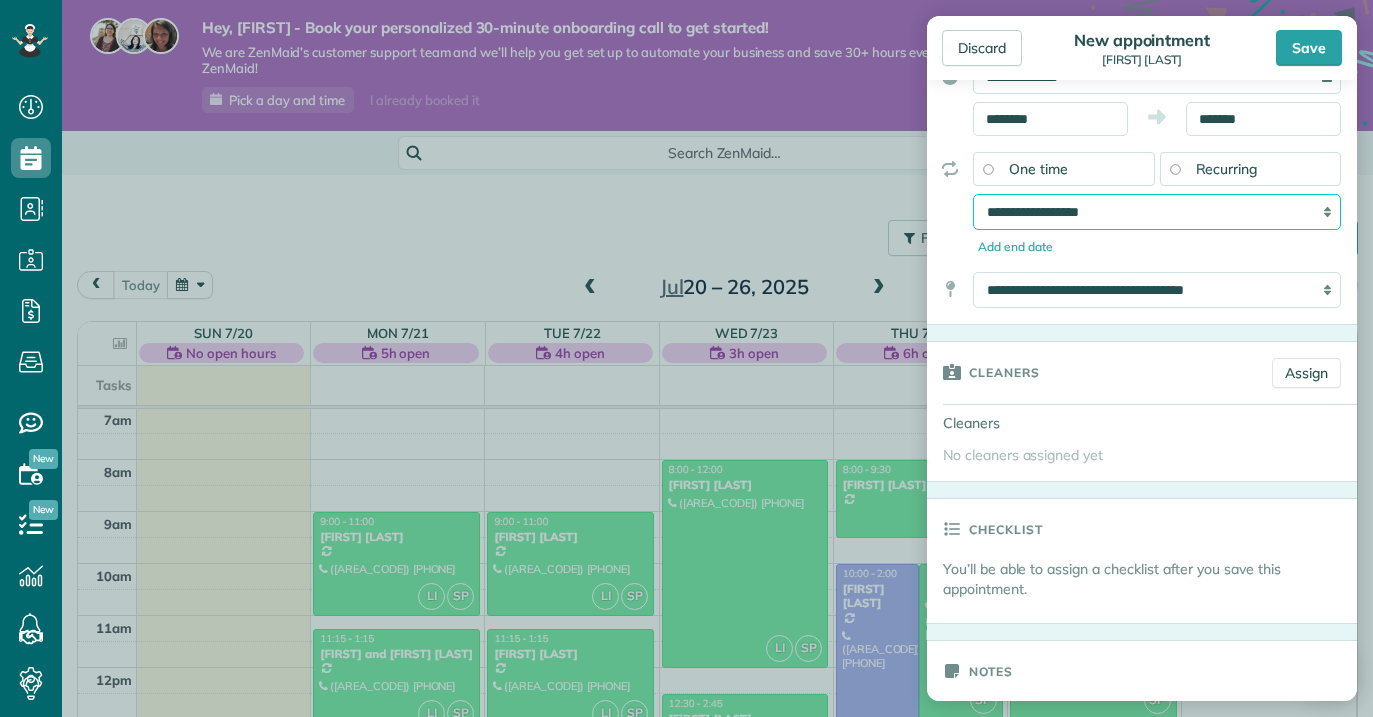 scroll, scrollTop: 215, scrollLeft: 0, axis: vertical 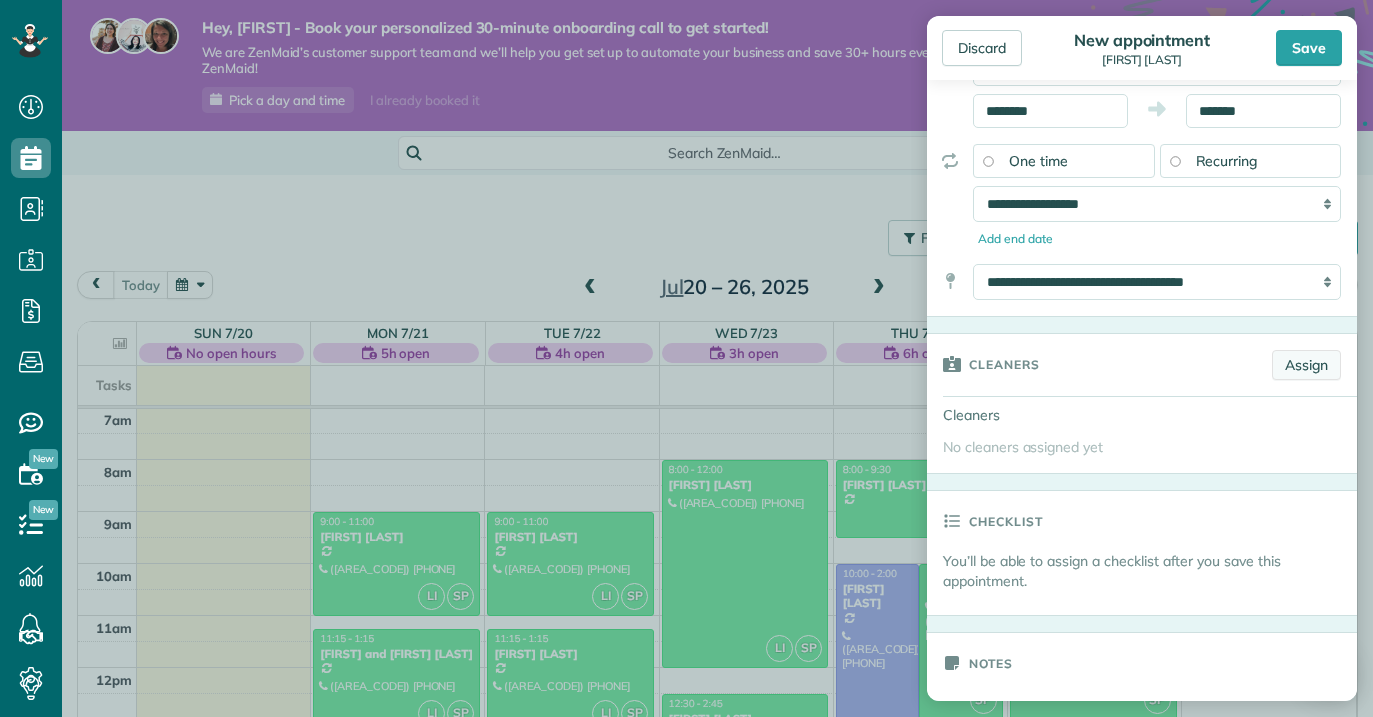 click on "Assign" at bounding box center (1306, 365) 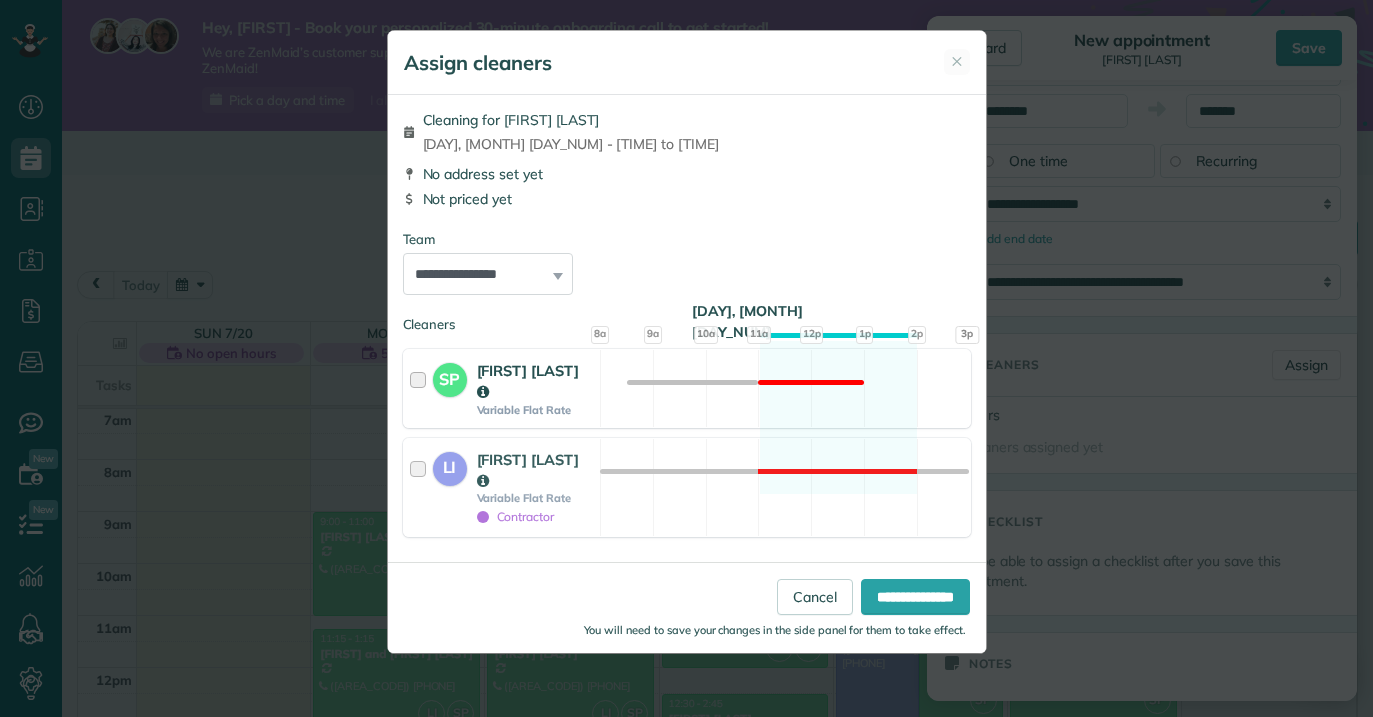 click at bounding box center [421, 388] 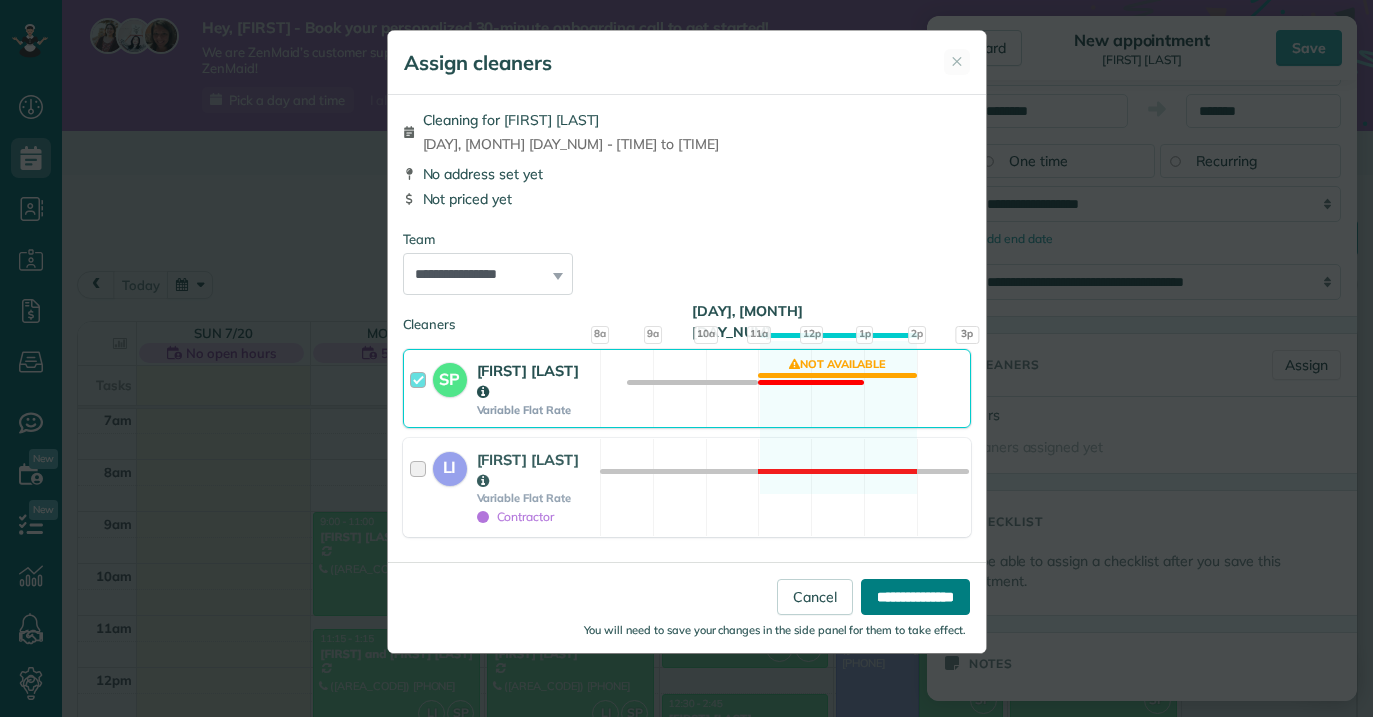 click on "**********" at bounding box center [915, 597] 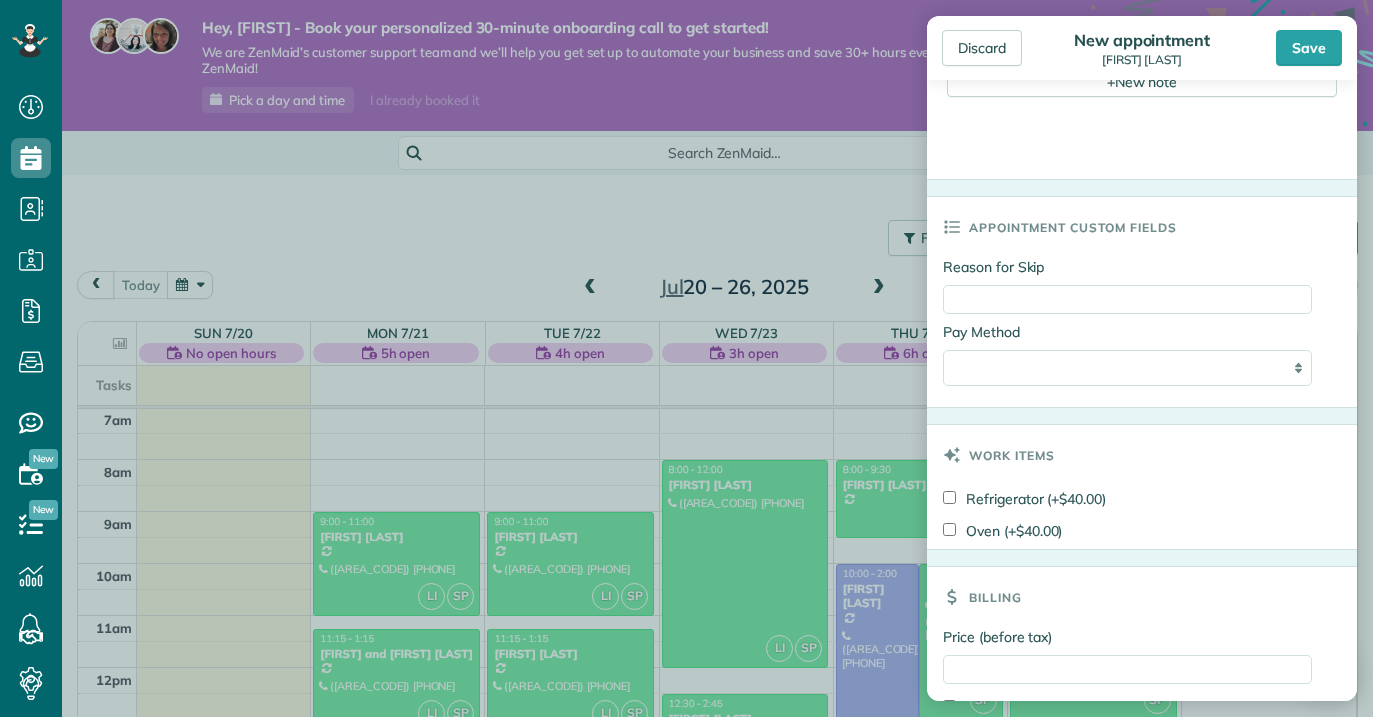 scroll, scrollTop: 1002, scrollLeft: 0, axis: vertical 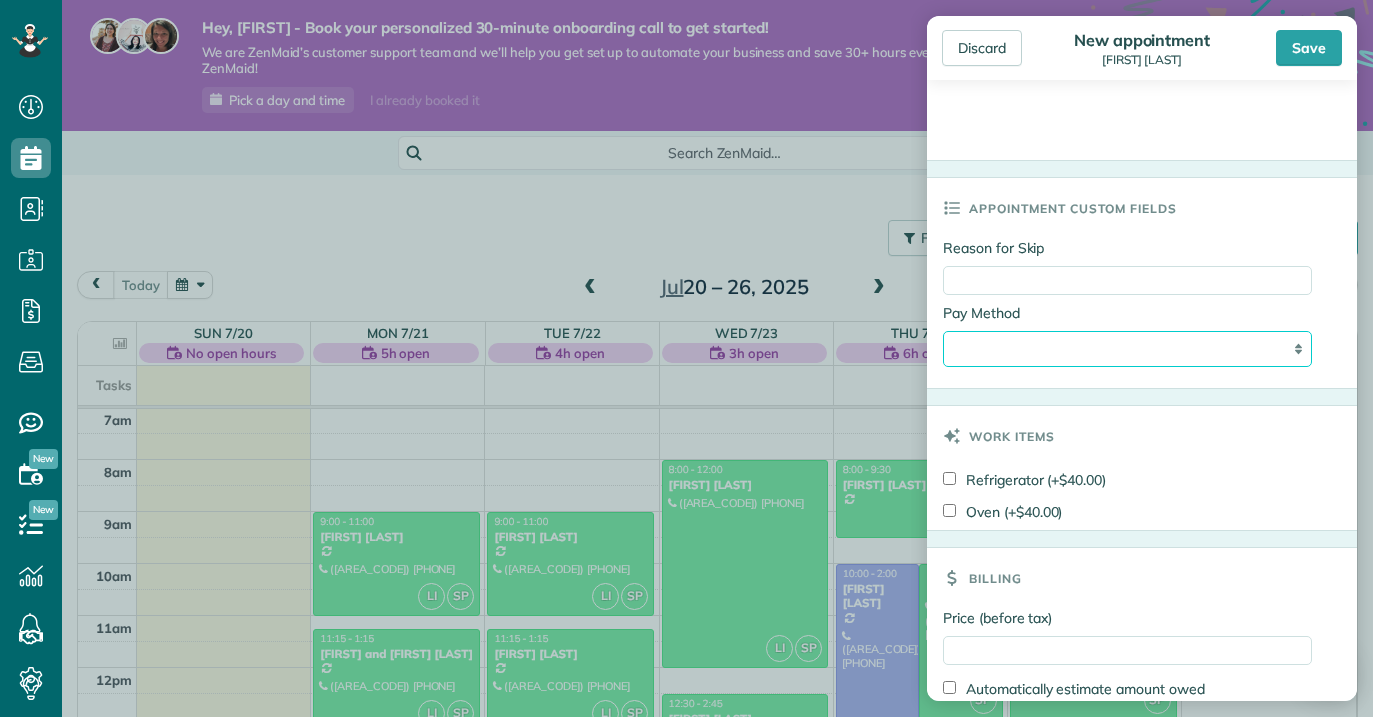 click on "**********" at bounding box center [1127, 349] 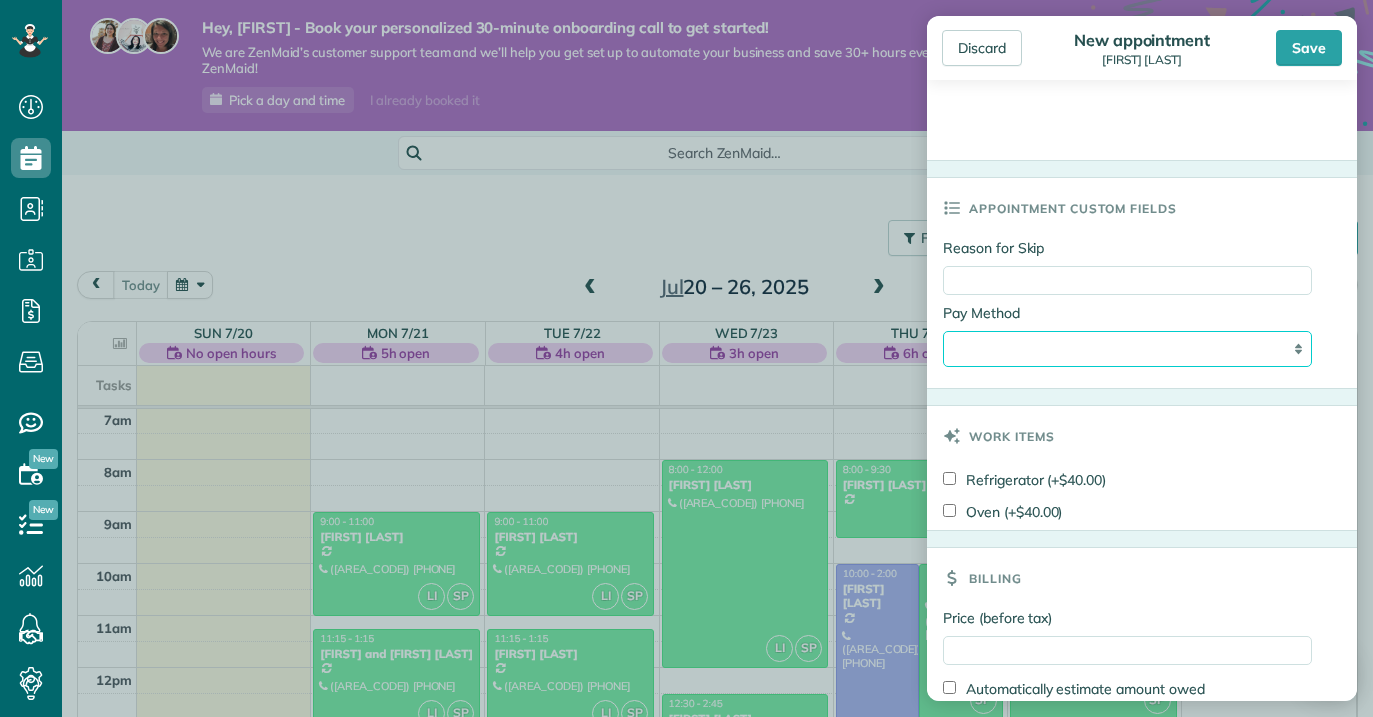 select on "****" 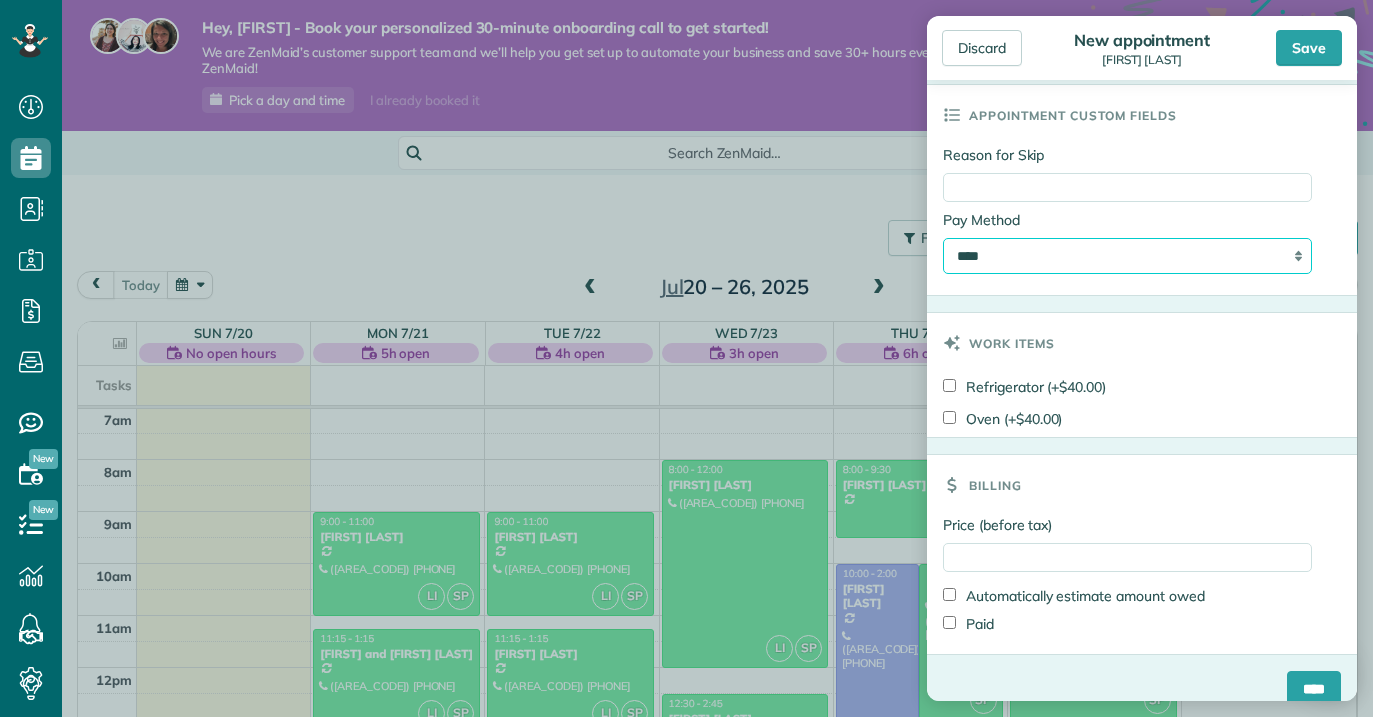 scroll, scrollTop: 1123, scrollLeft: 0, axis: vertical 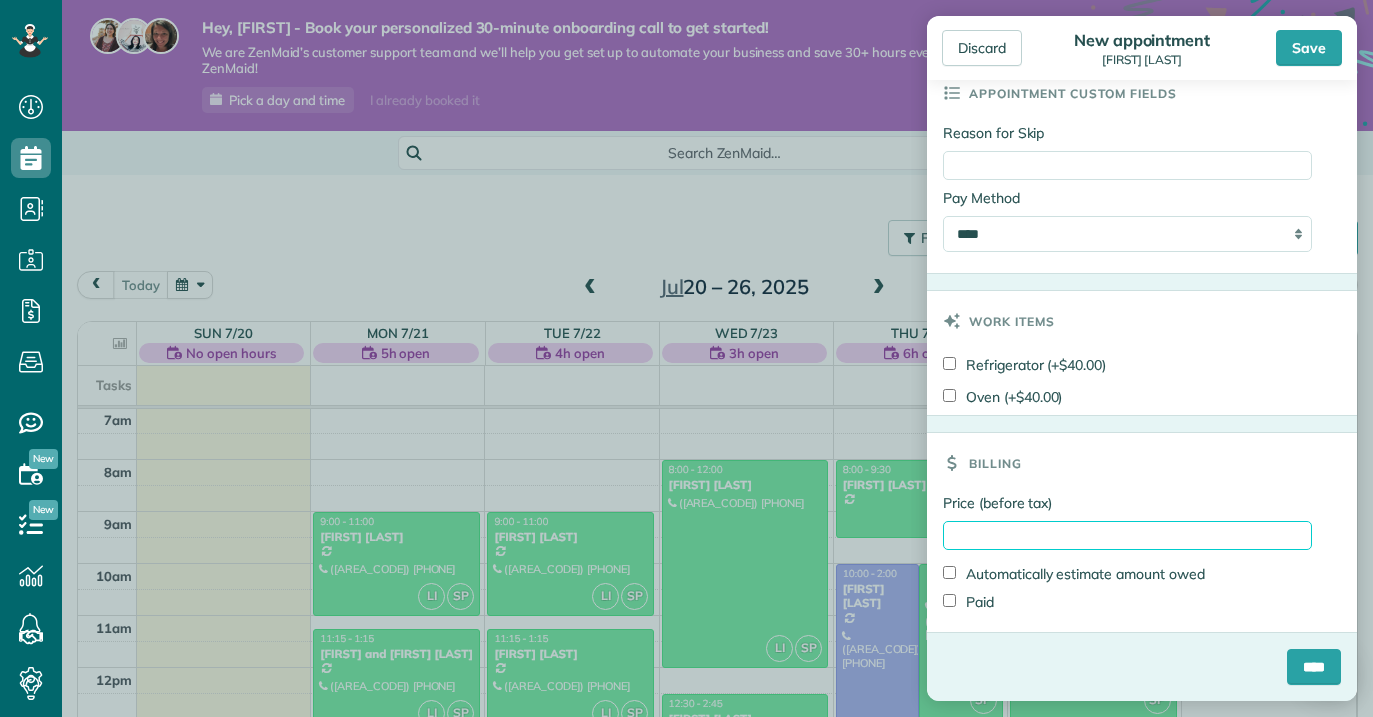 click on "Price (before tax)" at bounding box center (1127, 535) 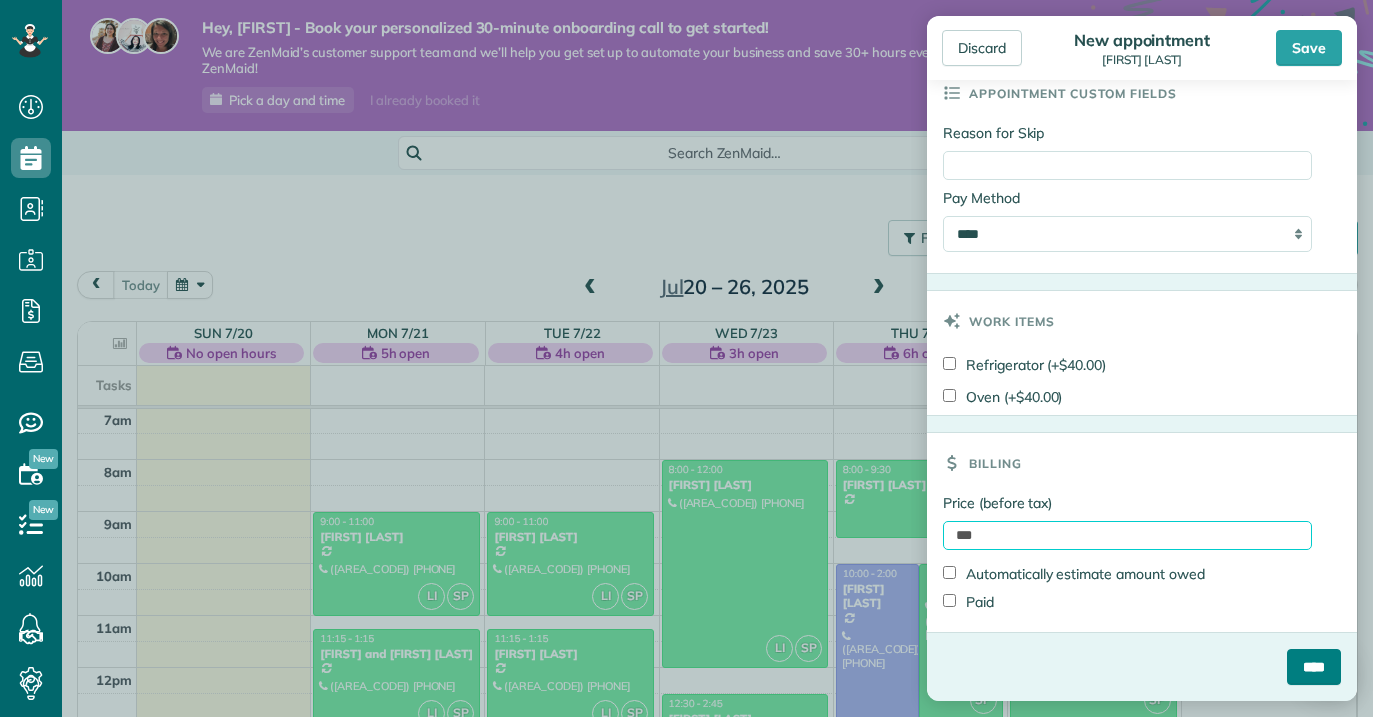 type on "***" 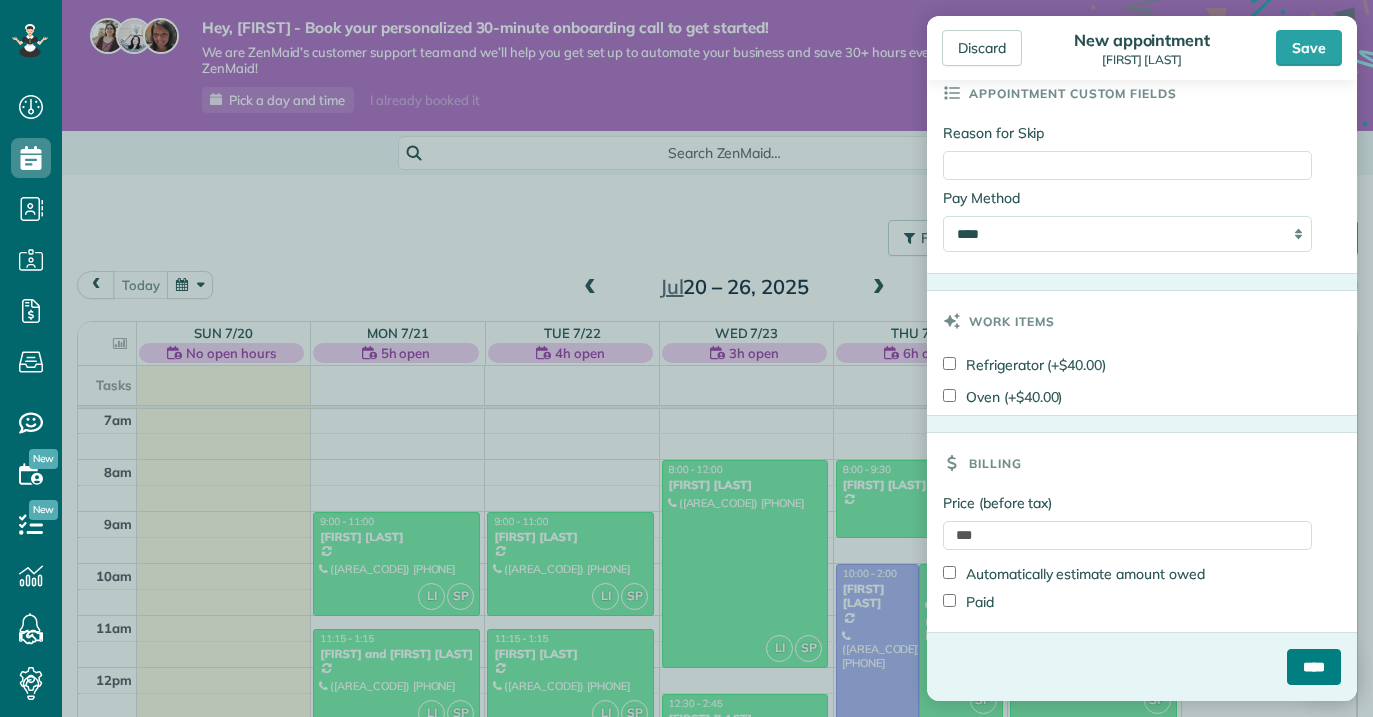 click on "****" at bounding box center (1314, 667) 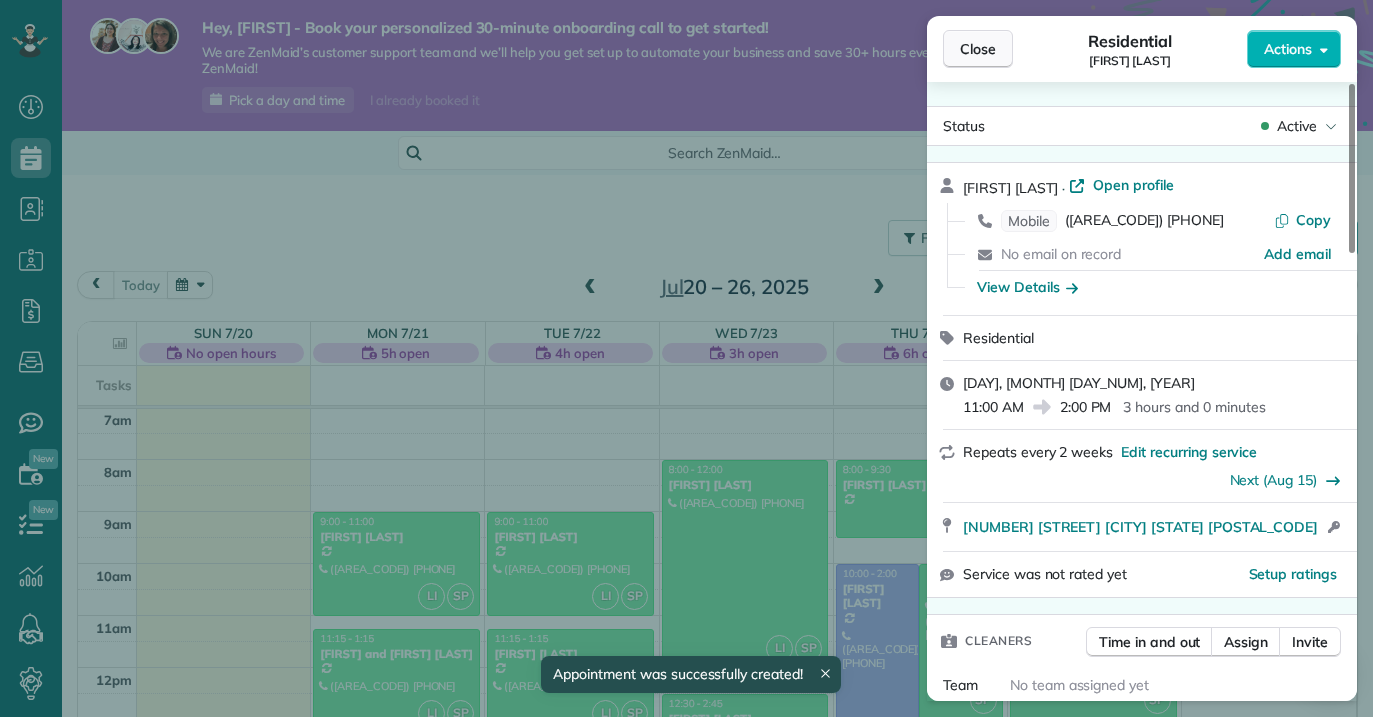 click on "Close" at bounding box center [978, 49] 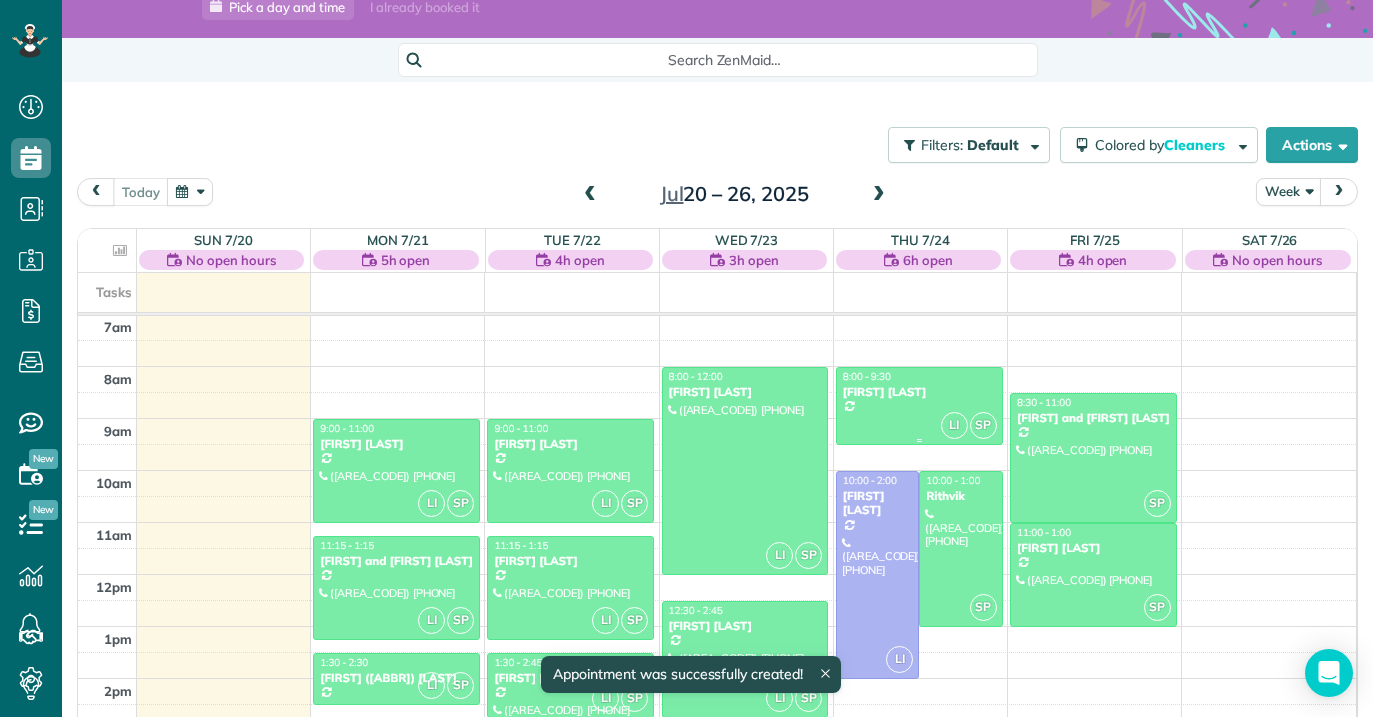 scroll, scrollTop: 95, scrollLeft: 0, axis: vertical 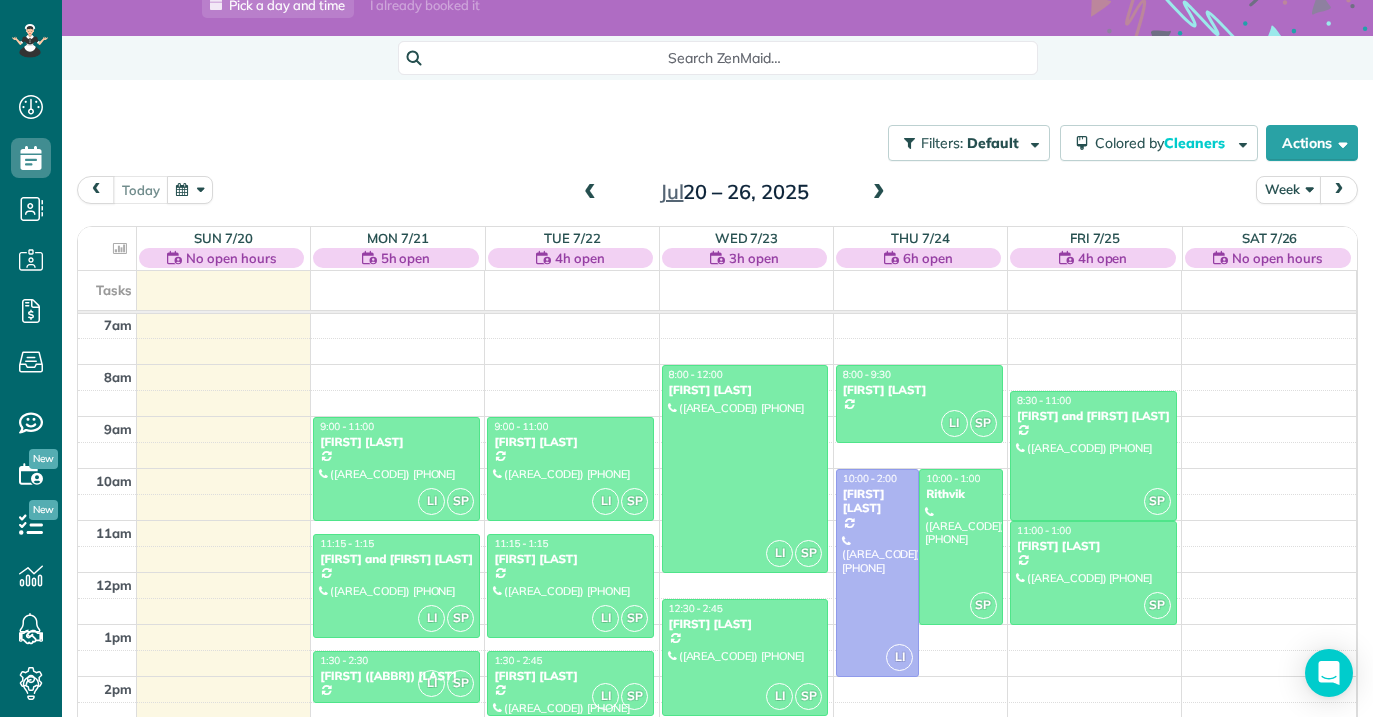 click at bounding box center (879, 193) 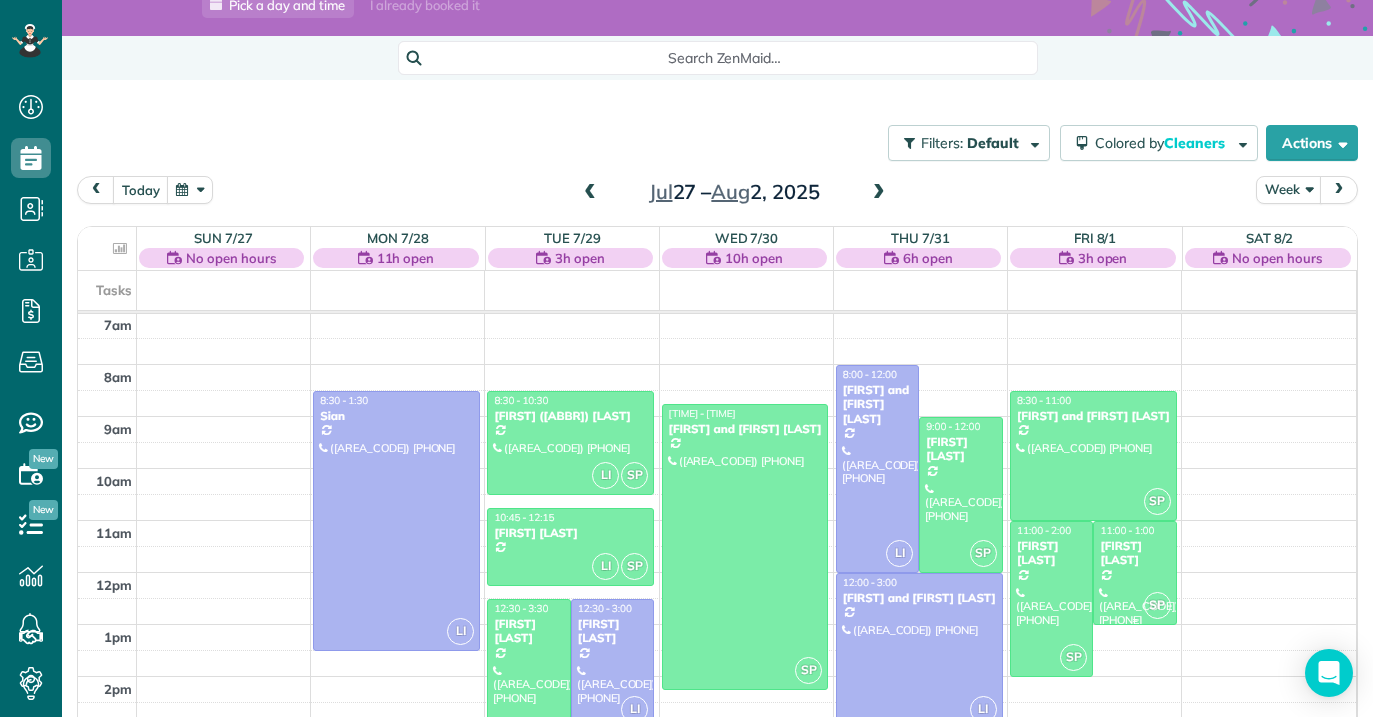 click at bounding box center [1134, 573] 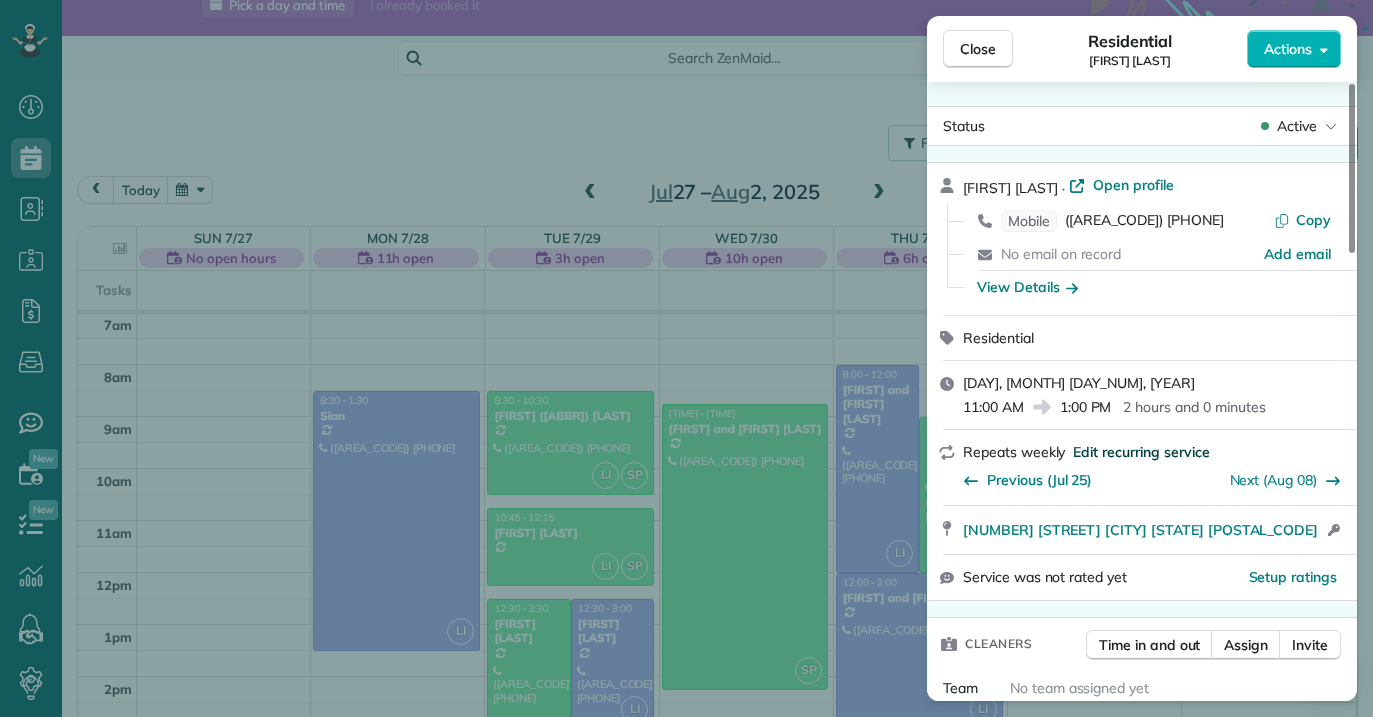 click on "Edit recurring service" at bounding box center (1141, 452) 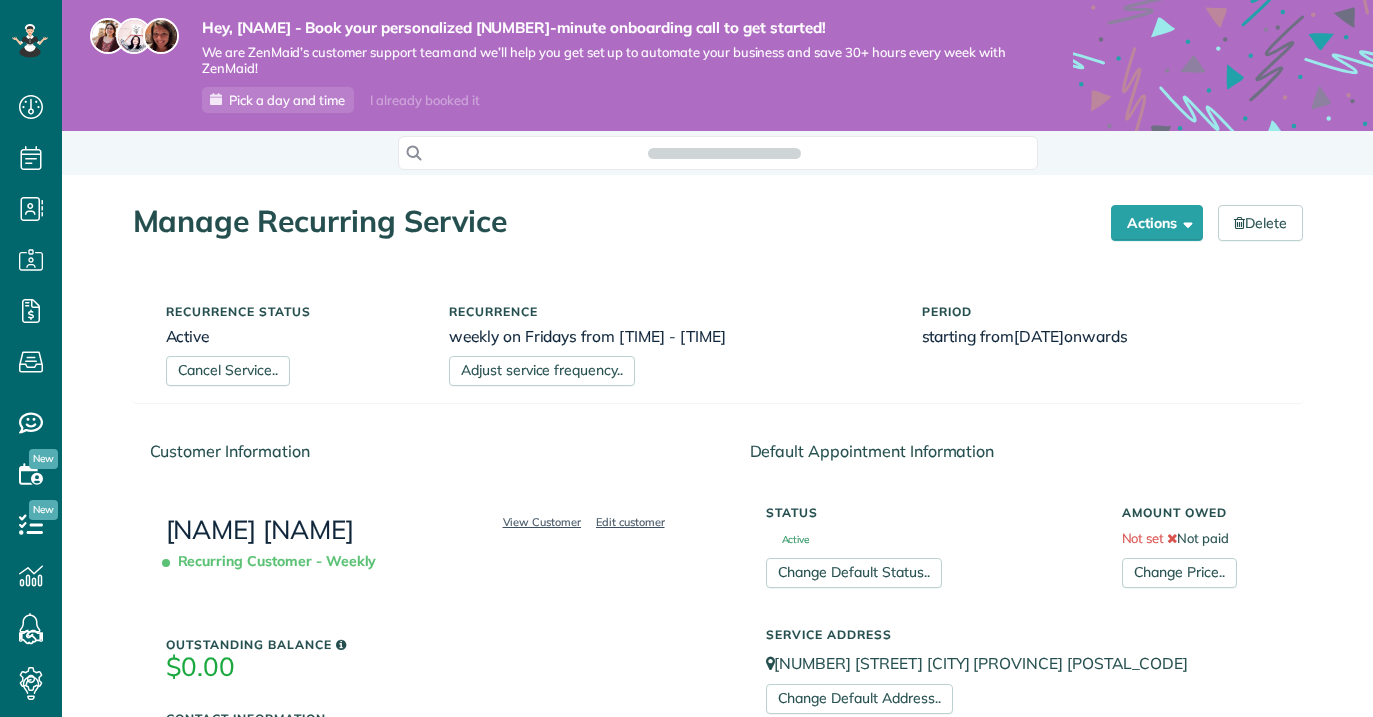 scroll, scrollTop: 0, scrollLeft: 0, axis: both 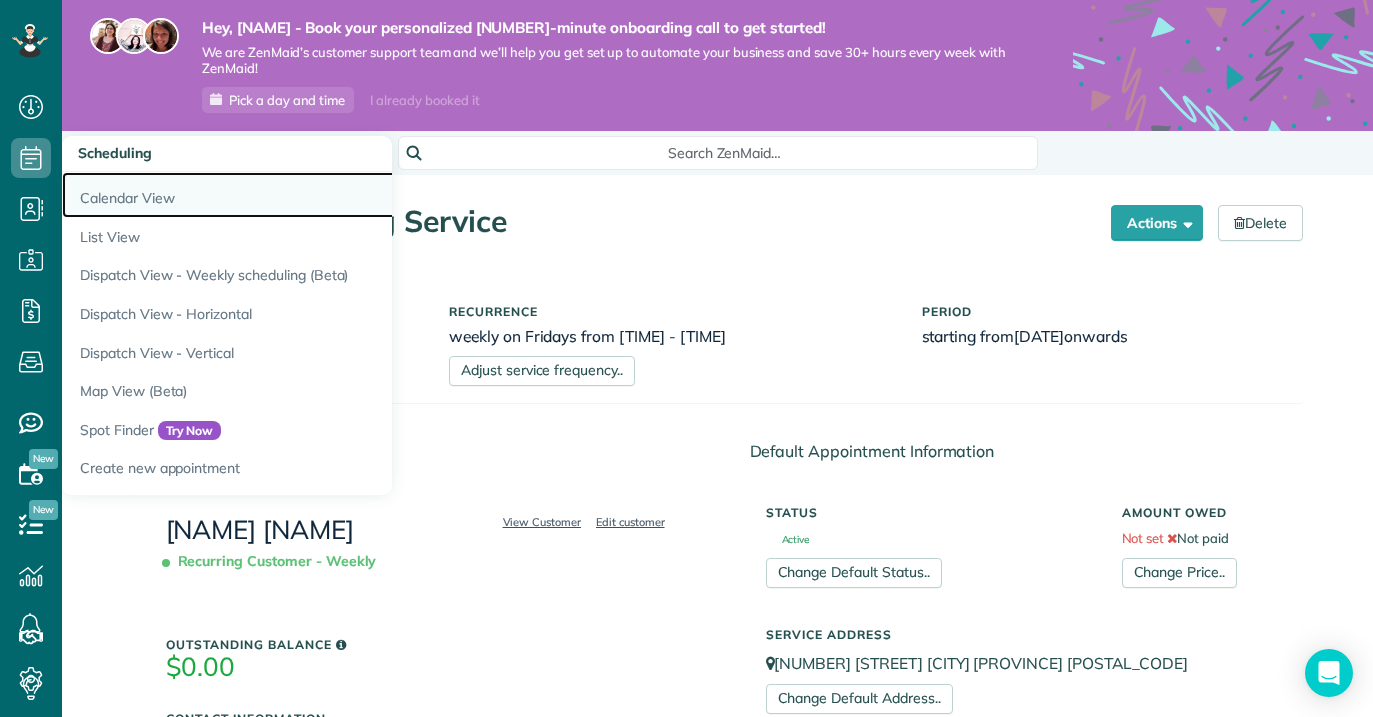 click on "Calendar View" at bounding box center (312, 195) 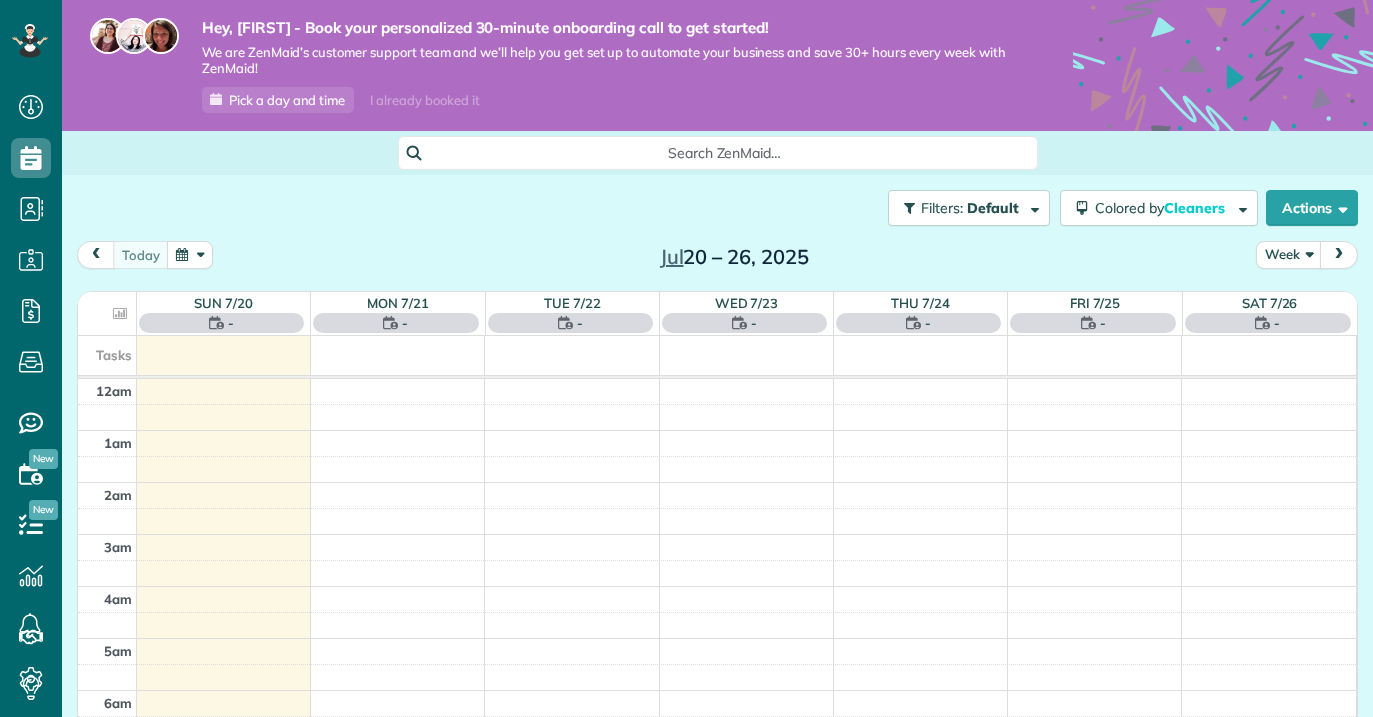scroll, scrollTop: 0, scrollLeft: 0, axis: both 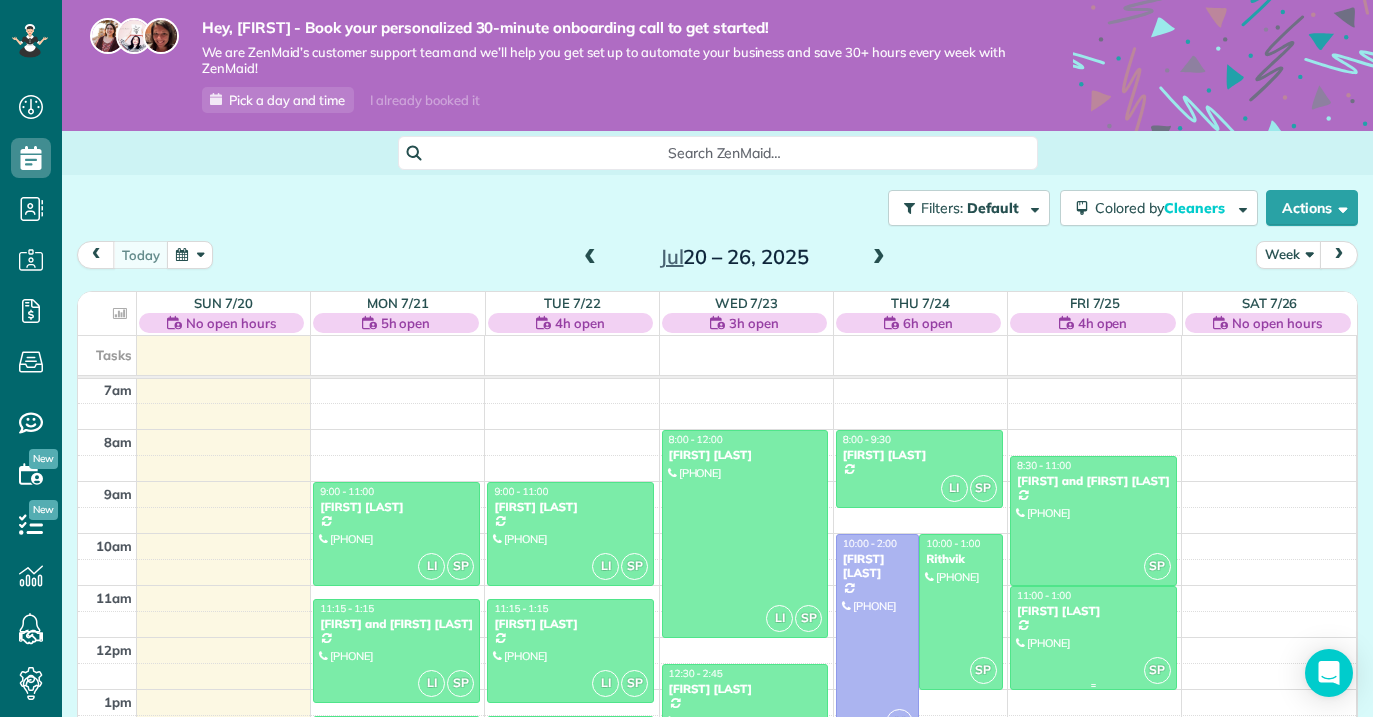 click at bounding box center (1093, 638) 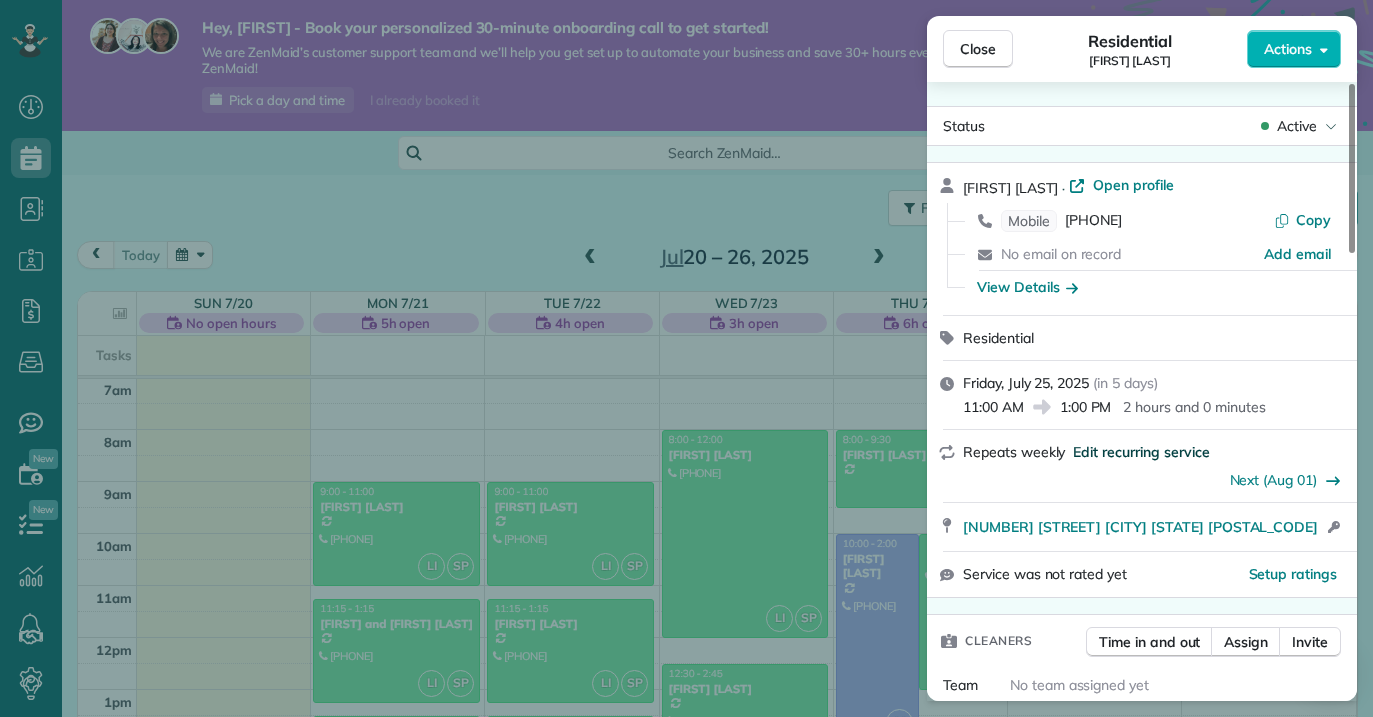 click on "Edit recurring service" at bounding box center [1141, 452] 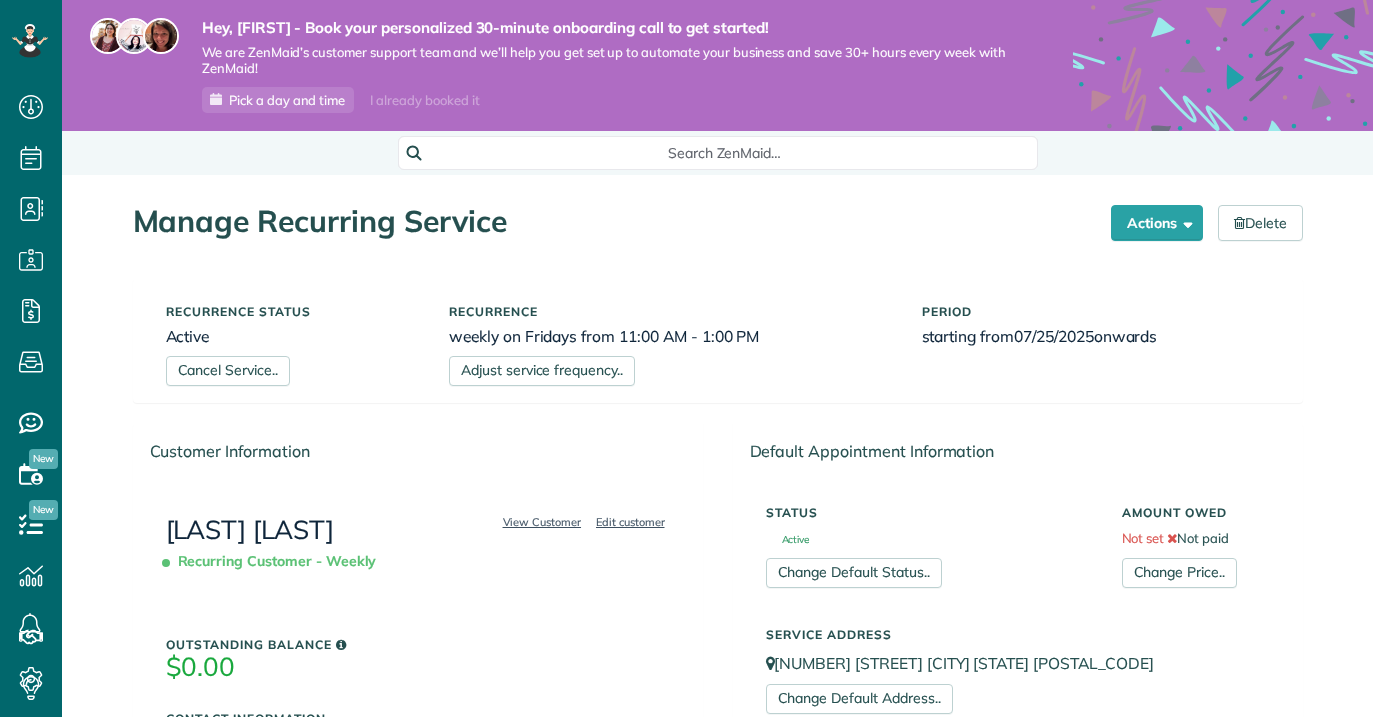 scroll, scrollTop: 0, scrollLeft: 0, axis: both 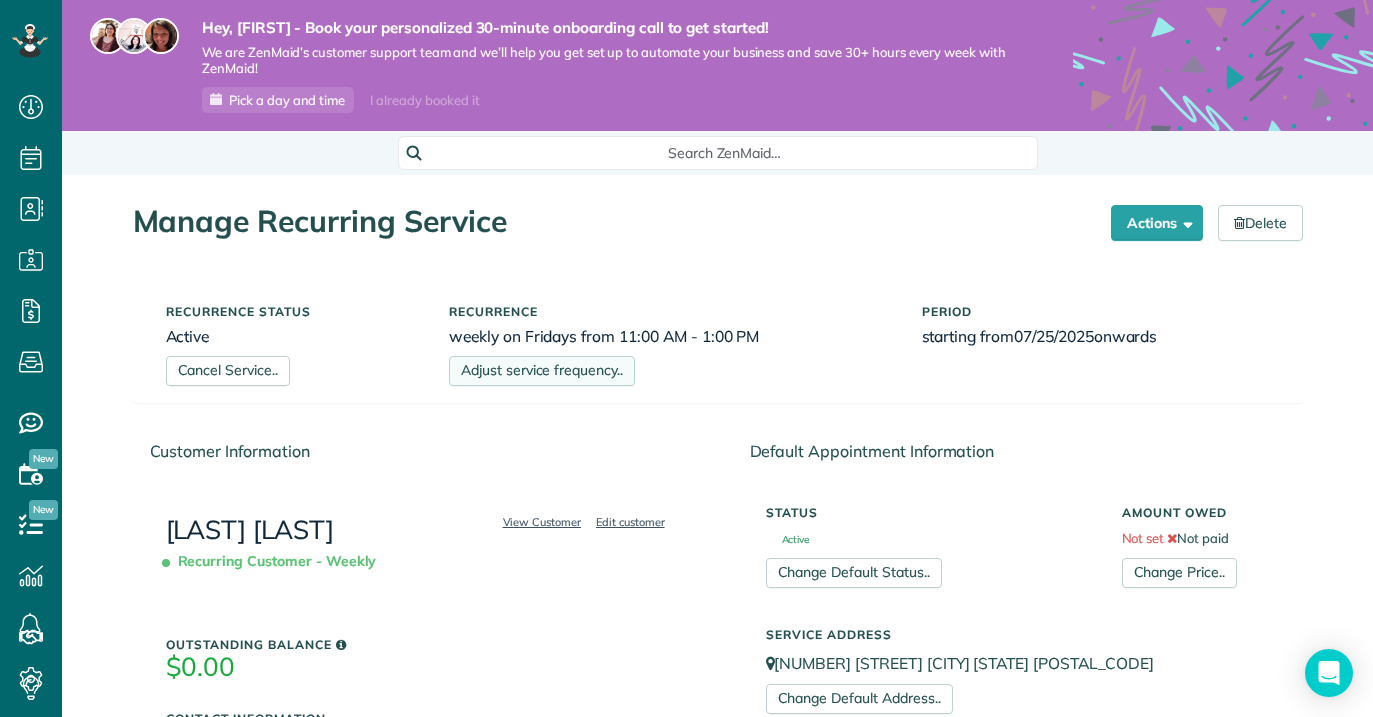 click on "Adjust service frequency.." at bounding box center (542, 371) 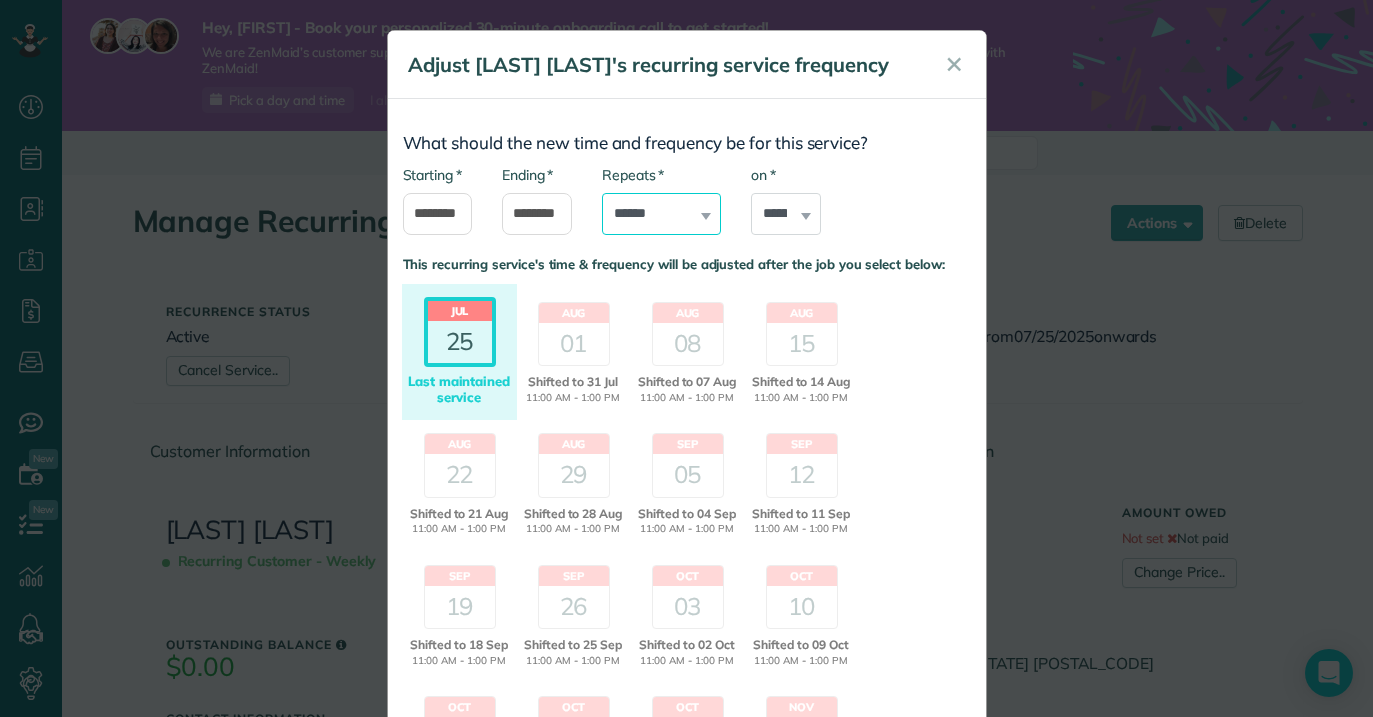 click on "**********" at bounding box center [662, 214] 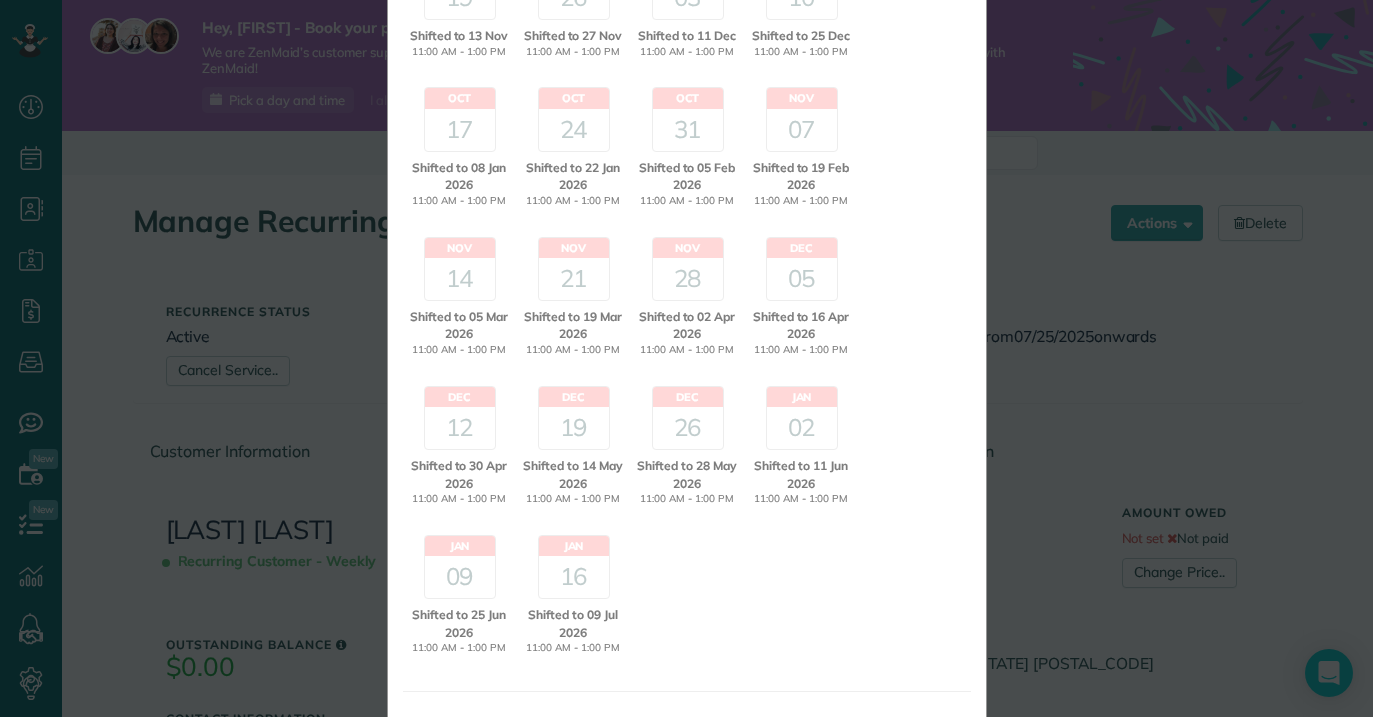 scroll, scrollTop: 720, scrollLeft: 0, axis: vertical 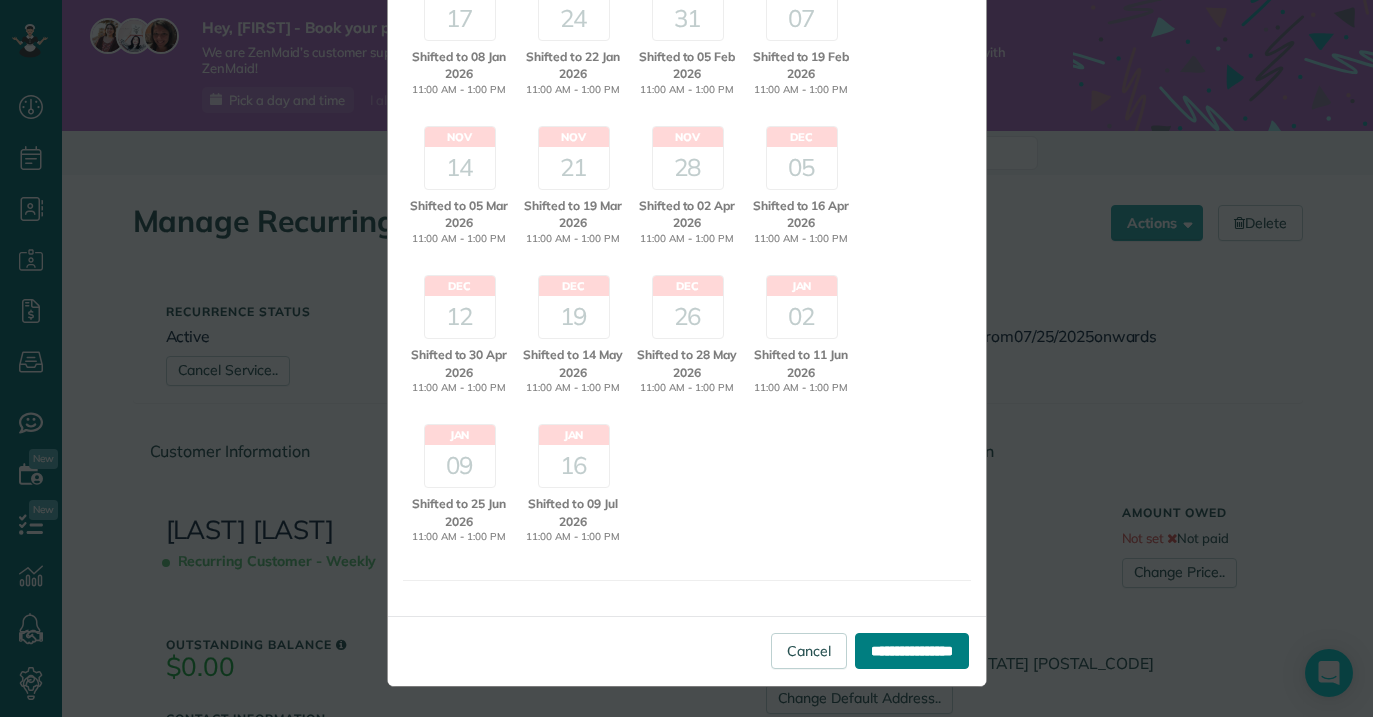 click on "**********" at bounding box center (912, 651) 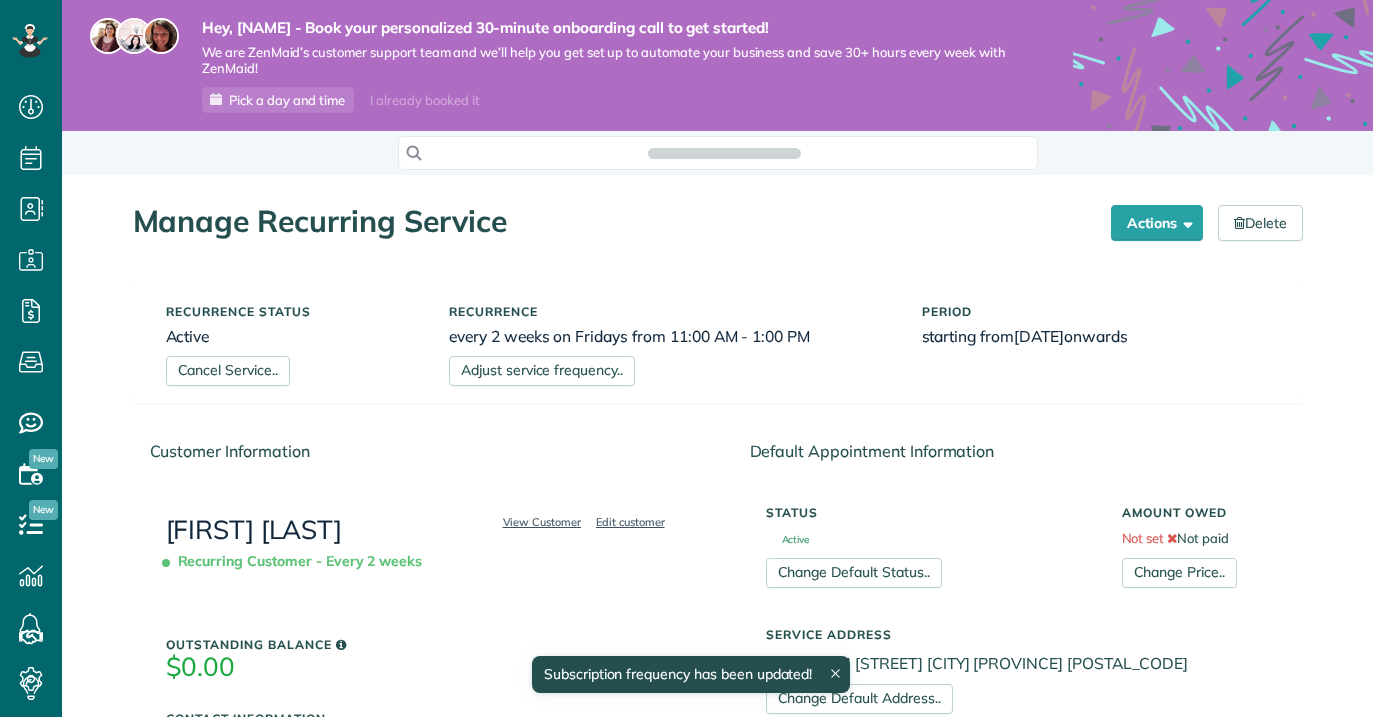 scroll, scrollTop: 0, scrollLeft: 0, axis: both 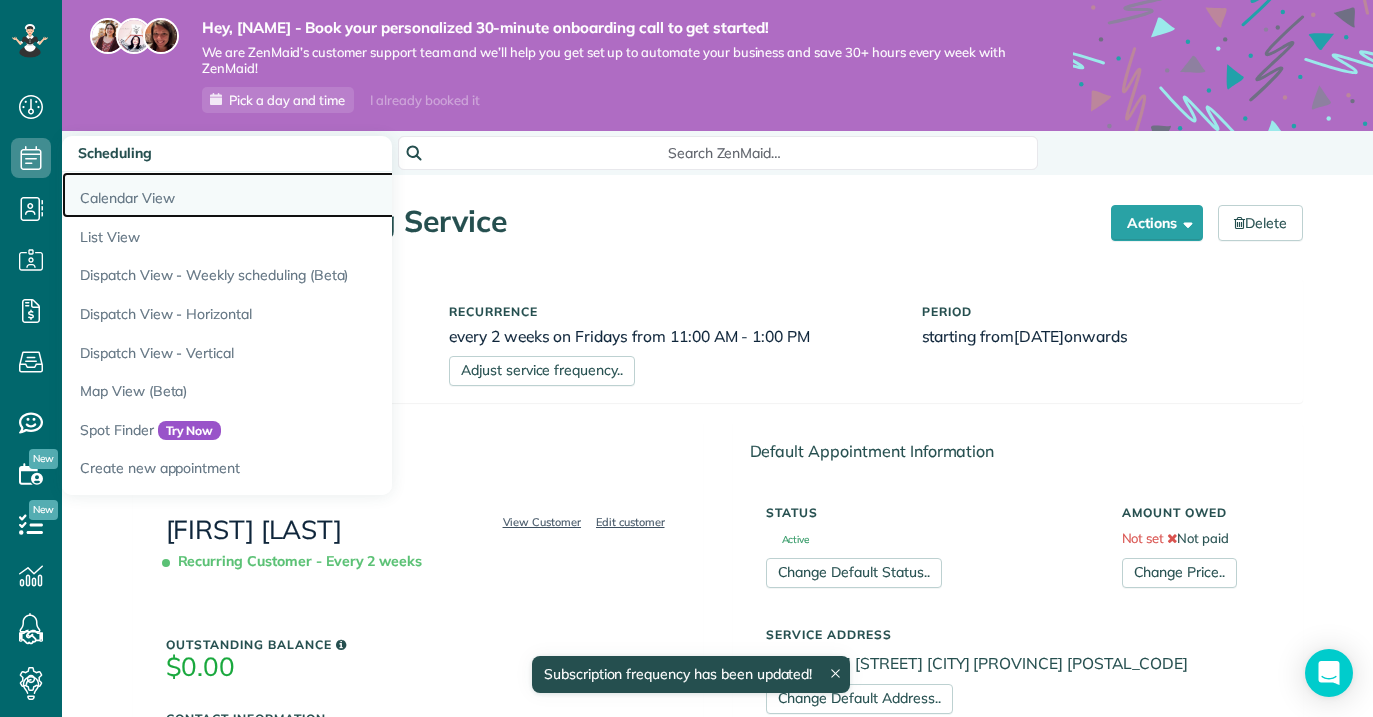 click on "Calendar View" at bounding box center [312, 195] 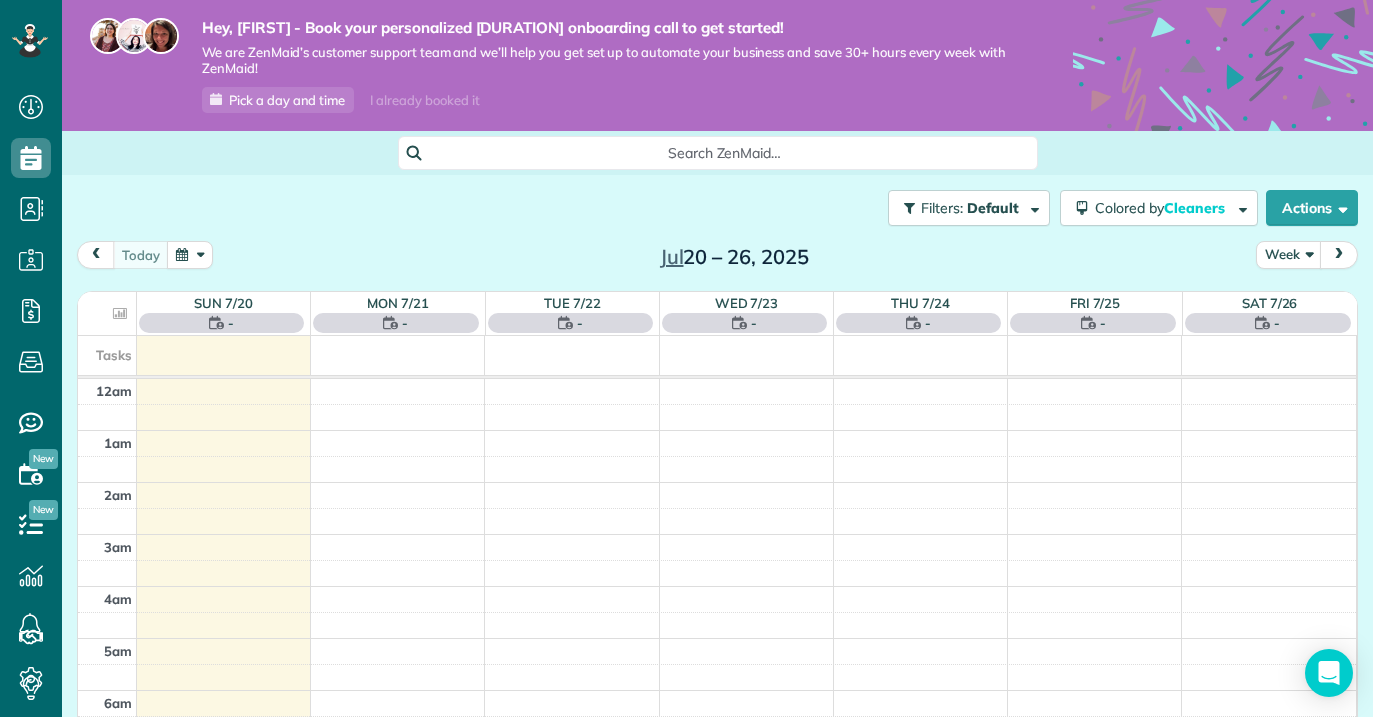 scroll, scrollTop: 0, scrollLeft: 0, axis: both 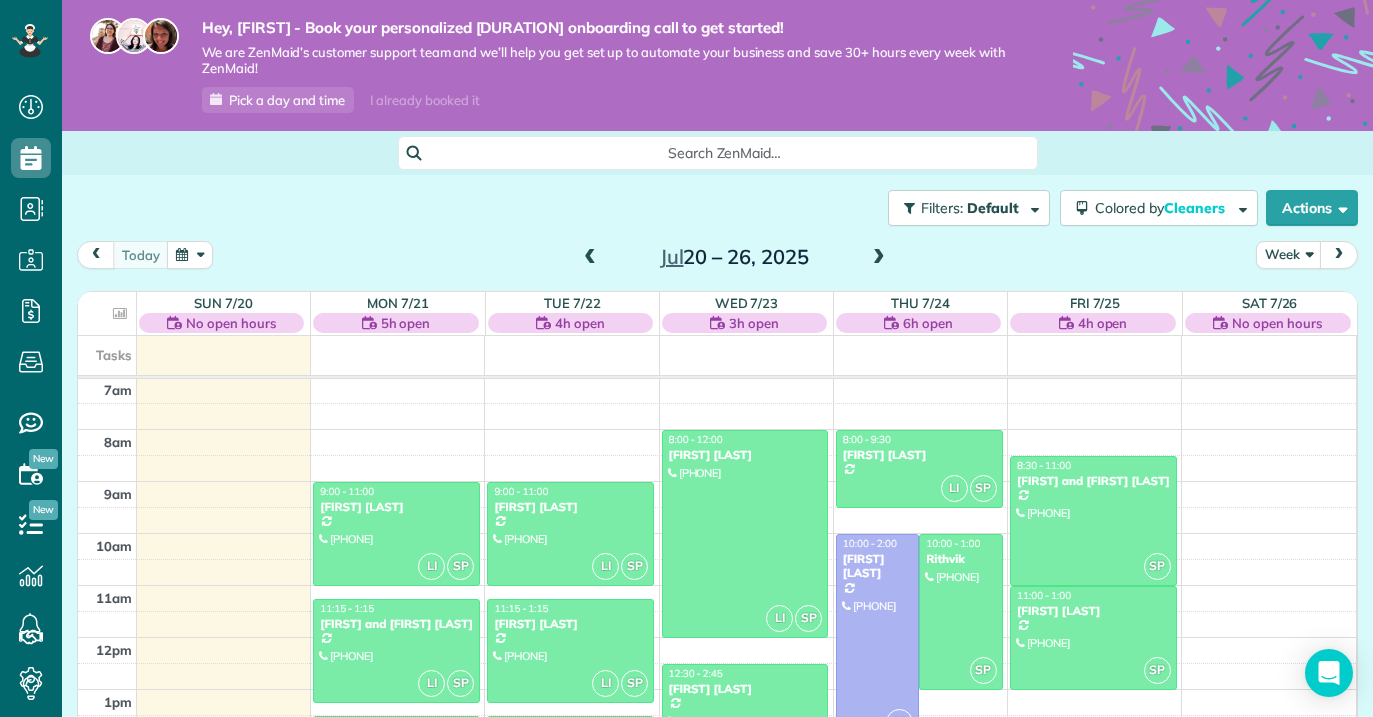 click at bounding box center (879, 258) 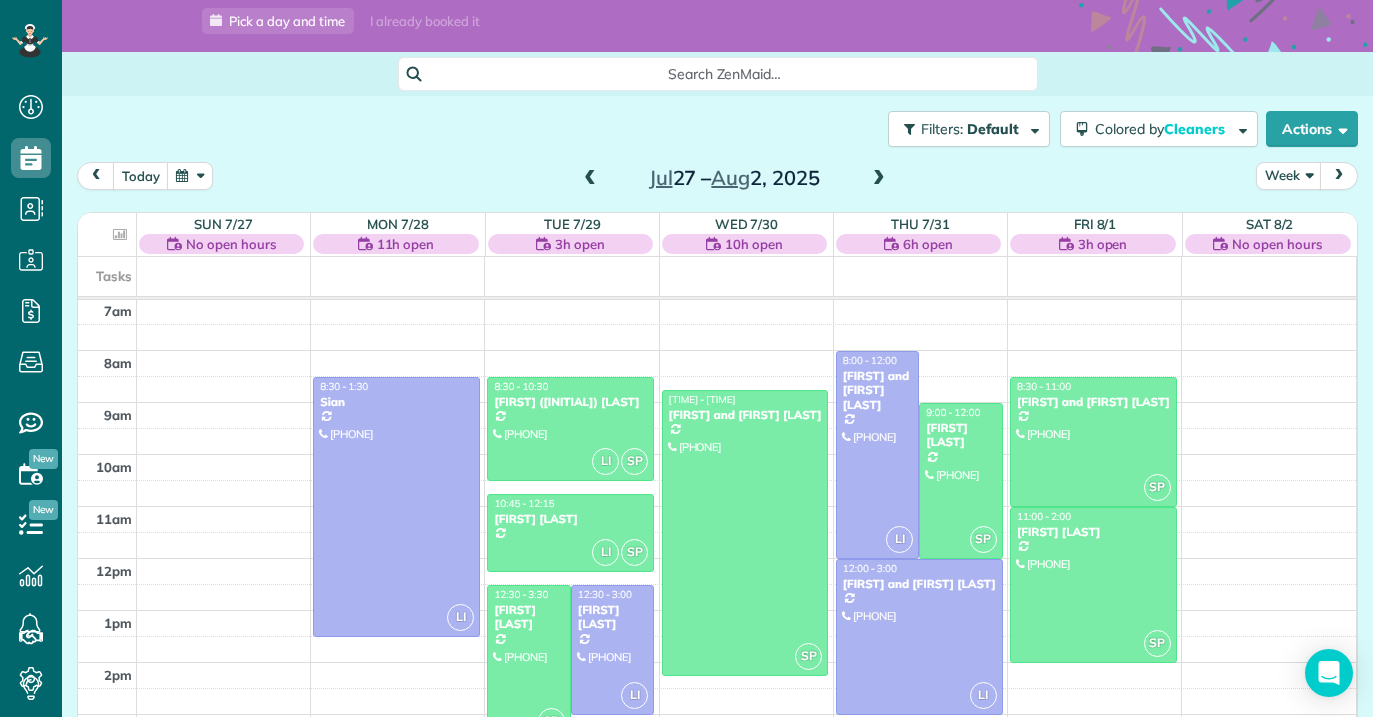 scroll, scrollTop: 157, scrollLeft: 0, axis: vertical 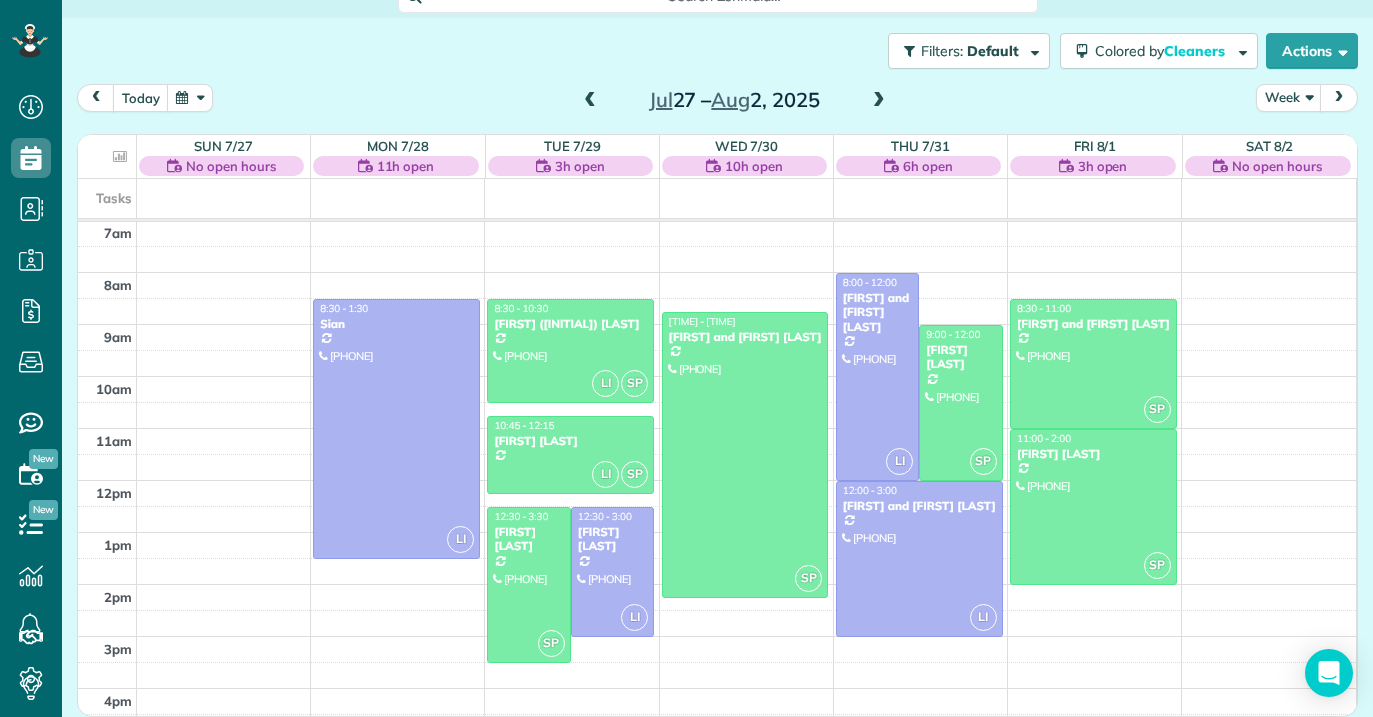 click at bounding box center (879, 101) 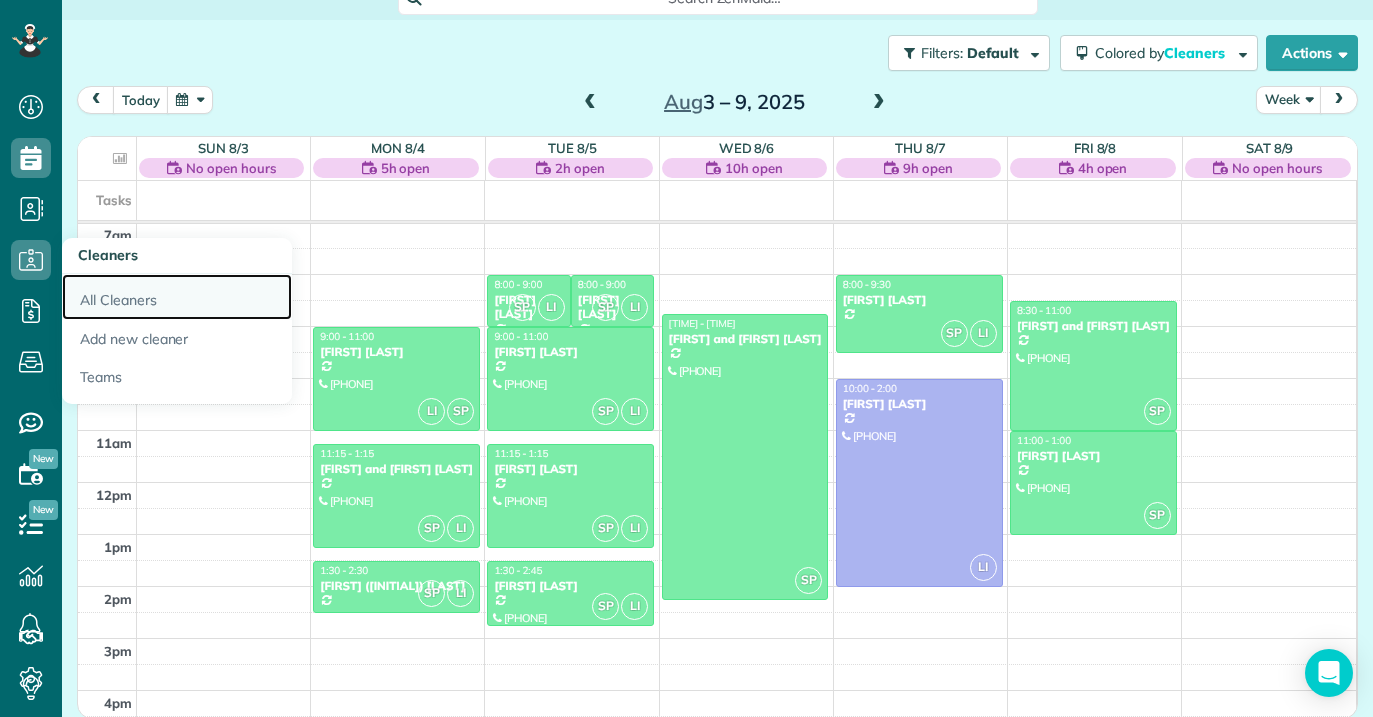 click on "All Cleaners" at bounding box center [177, 297] 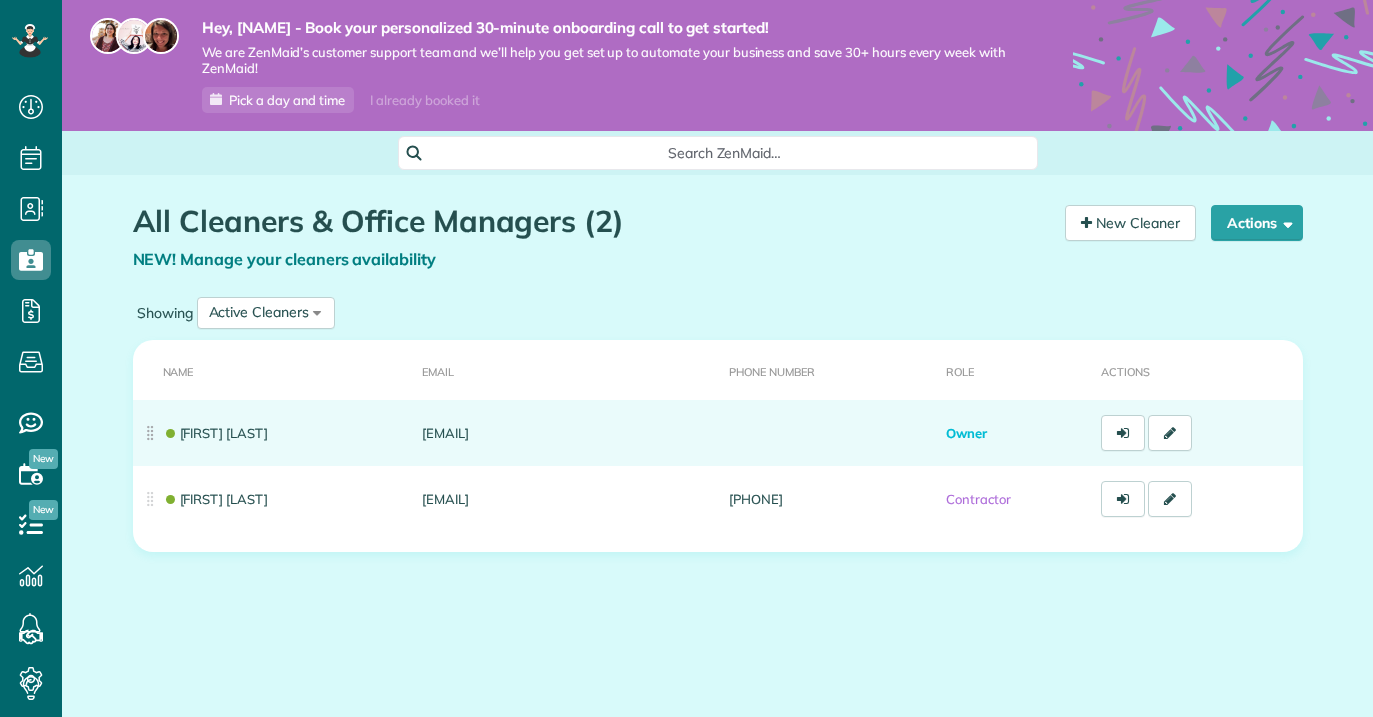 scroll, scrollTop: 0, scrollLeft: 0, axis: both 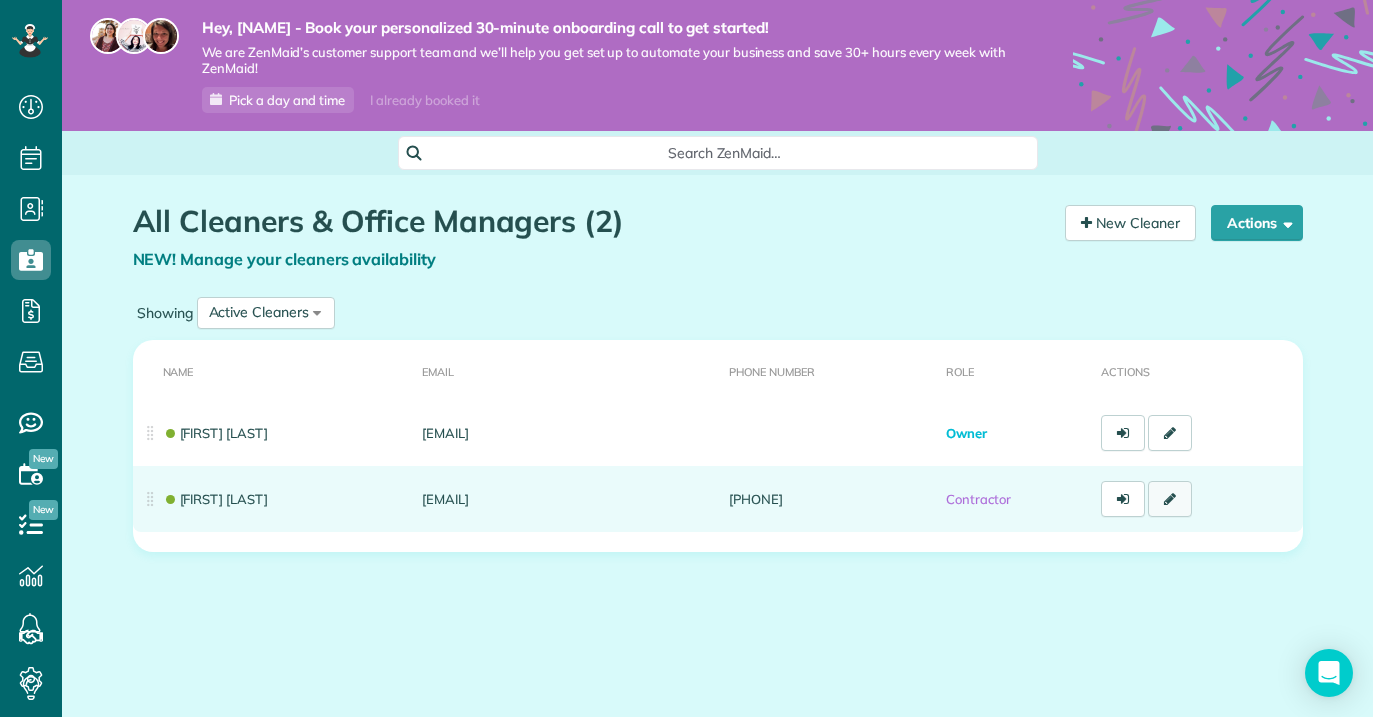 click at bounding box center [1170, 499] 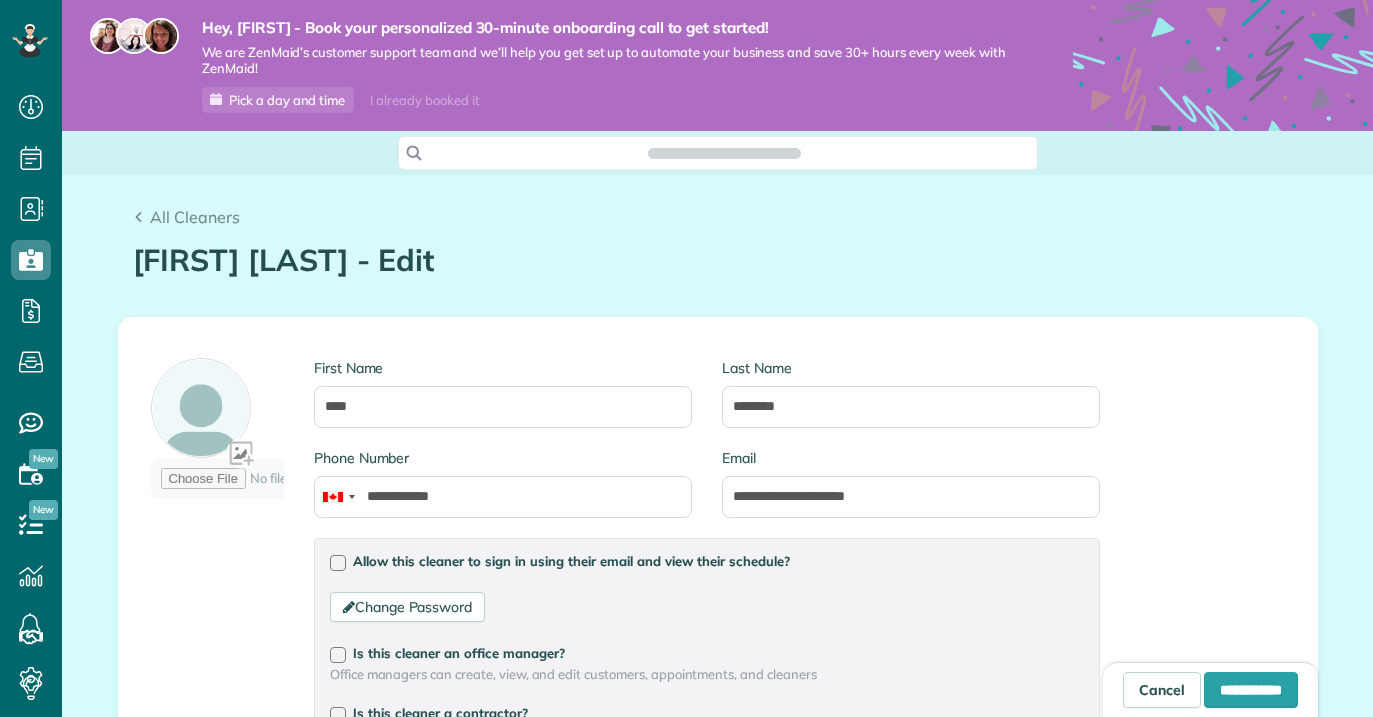 scroll, scrollTop: 0, scrollLeft: 0, axis: both 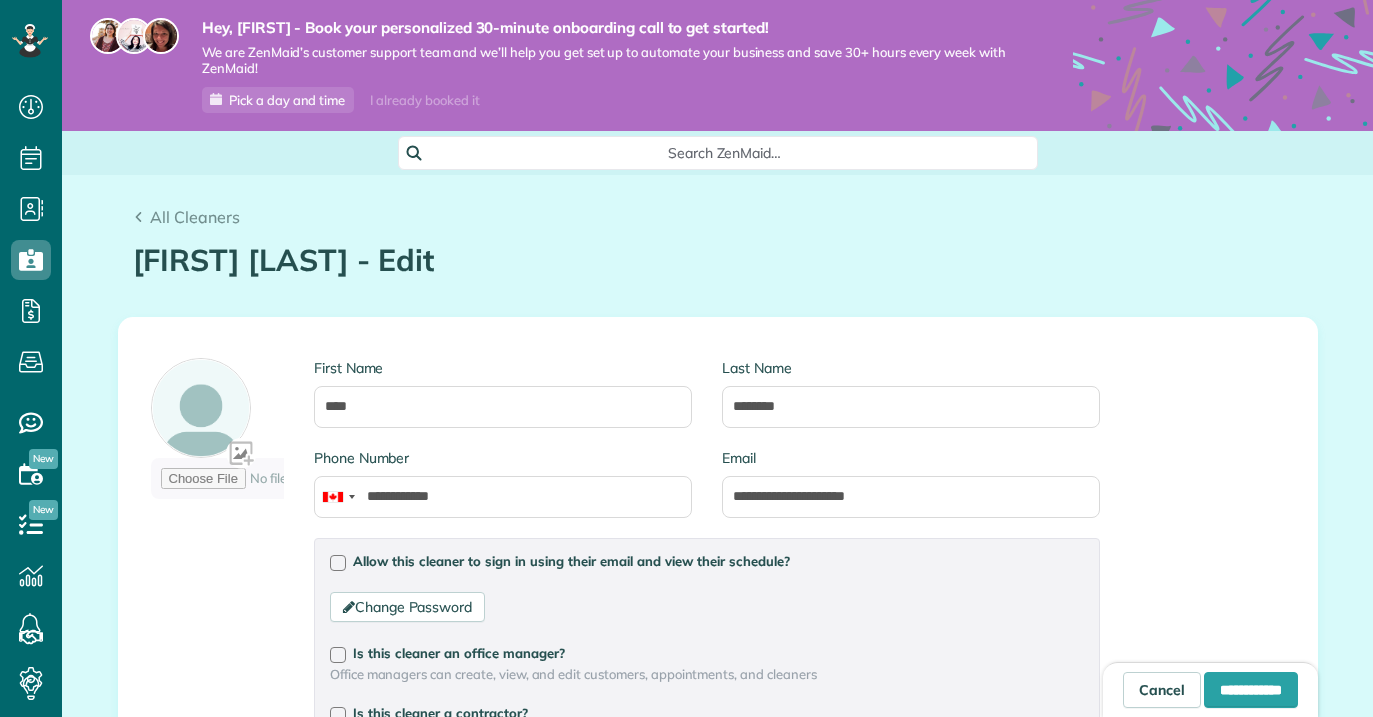 type on "**********" 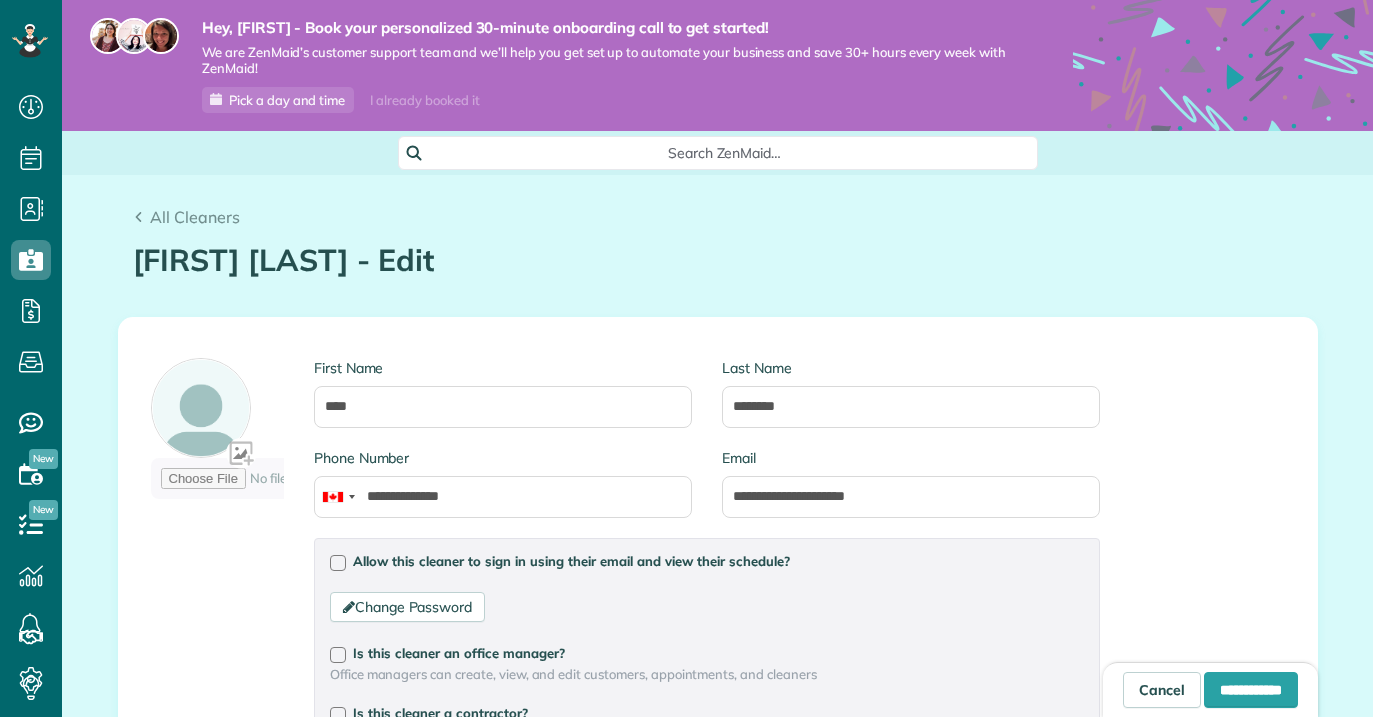 scroll, scrollTop: 717, scrollLeft: 62, axis: both 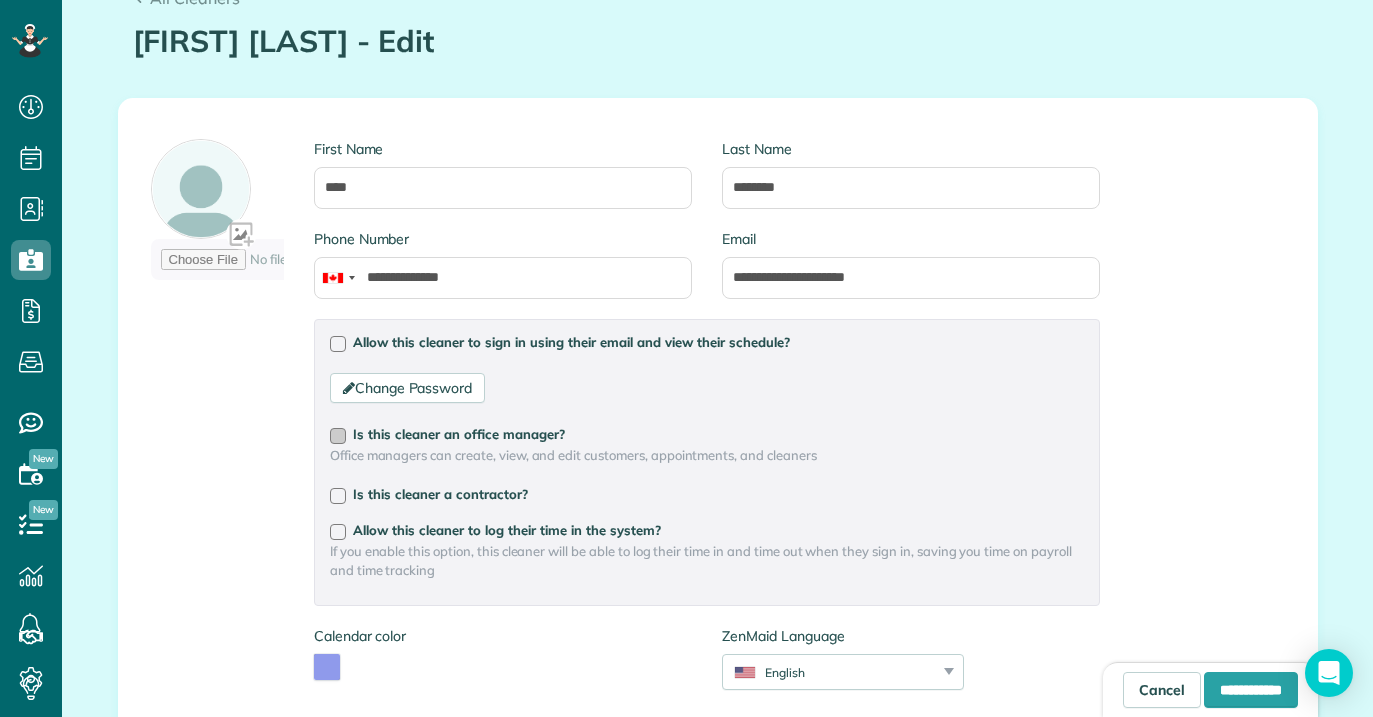 click at bounding box center (338, 436) 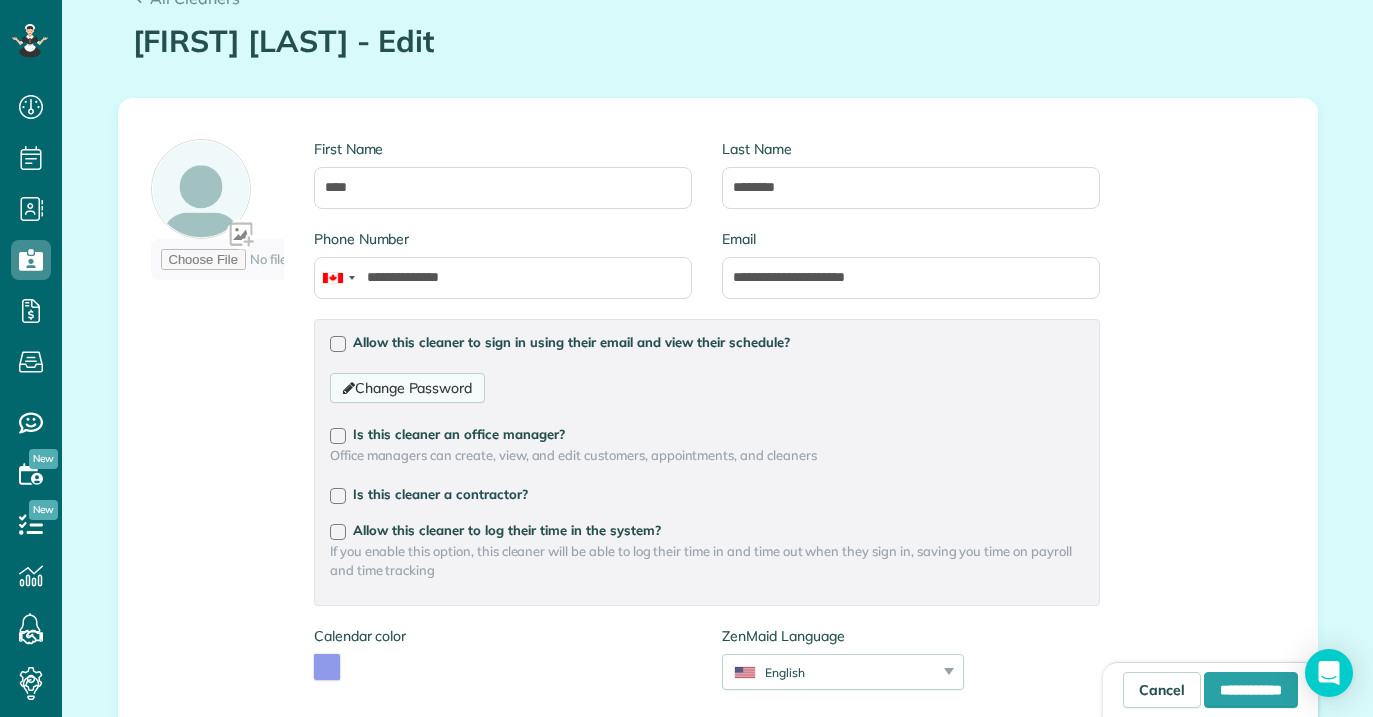click on "Change Password" at bounding box center [407, 388] 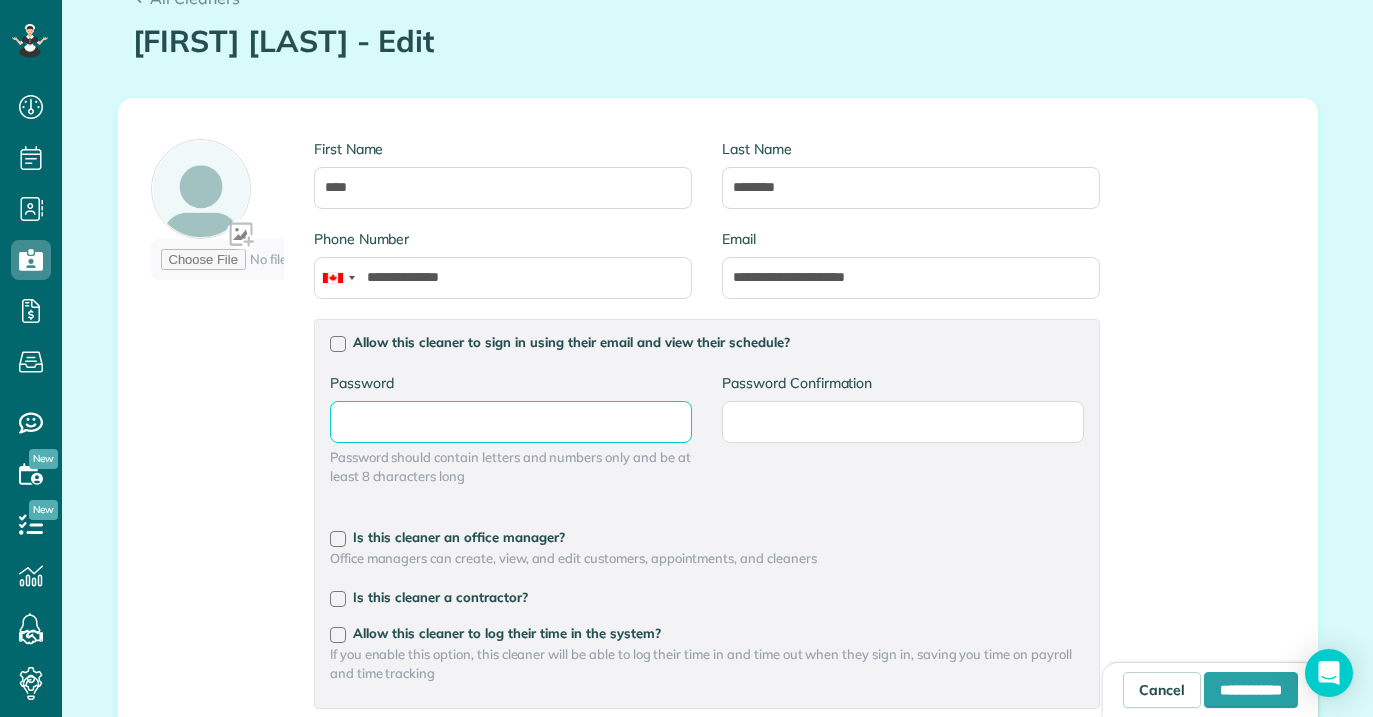 click on "Password" at bounding box center [0, 0] 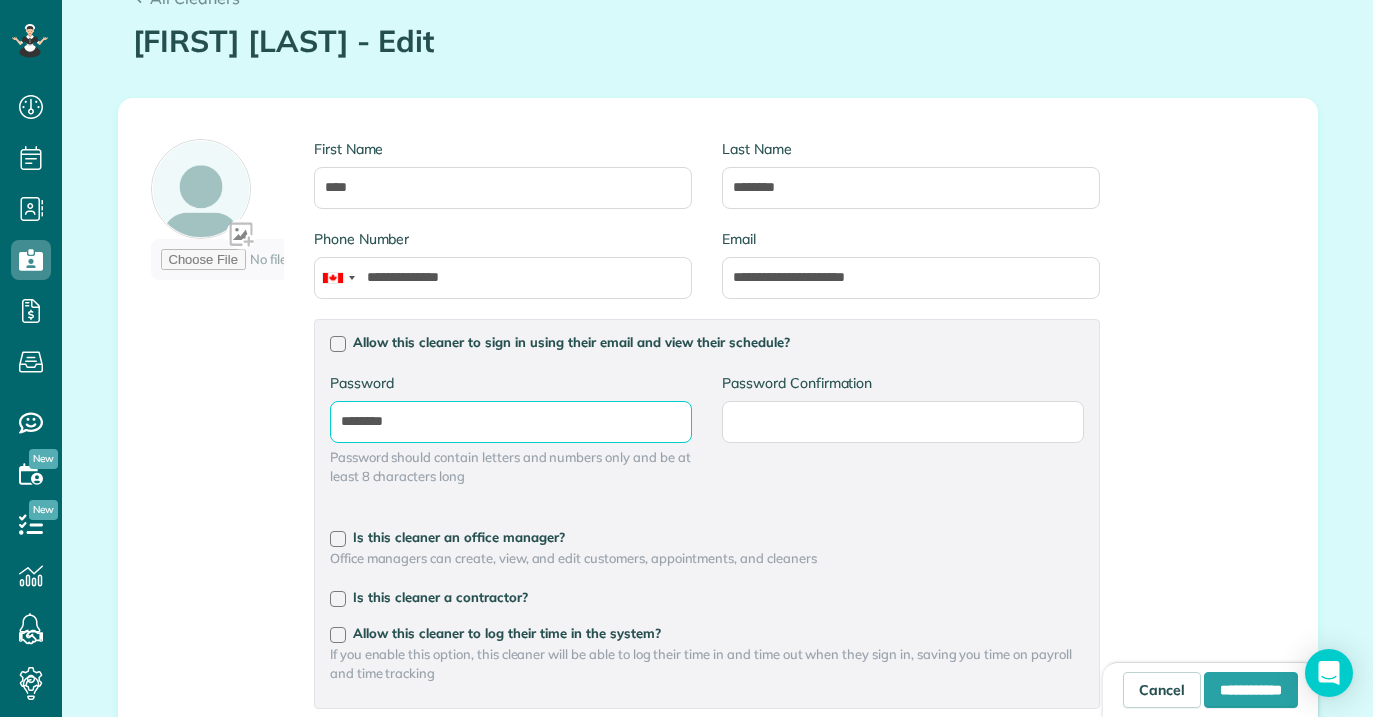 type on "********" 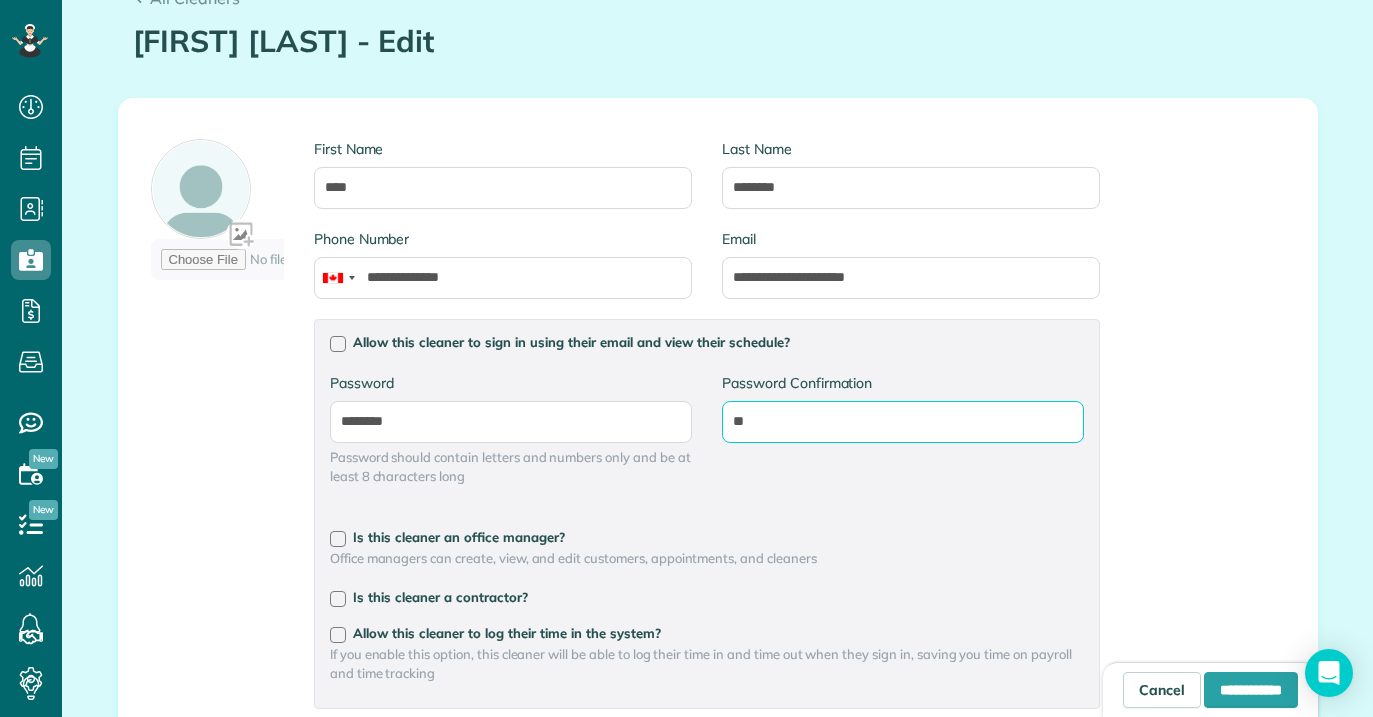 type on "*" 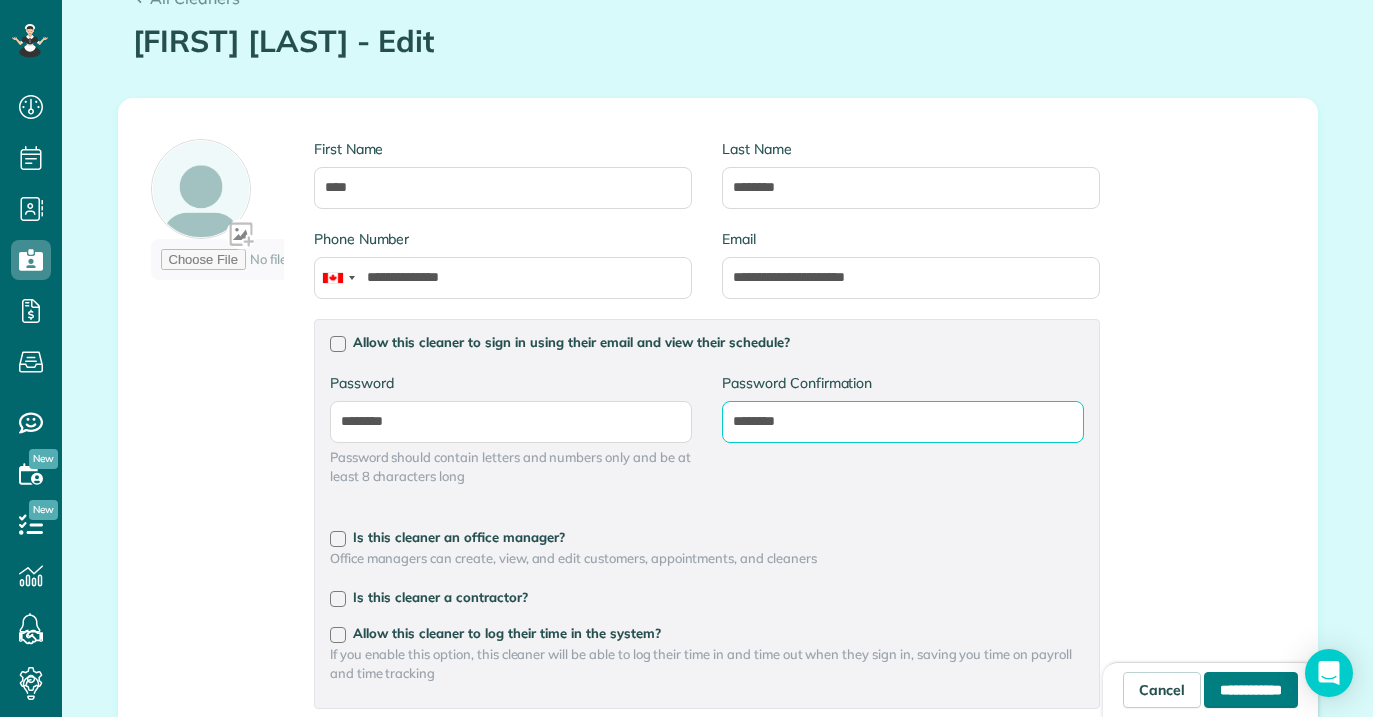 type on "********" 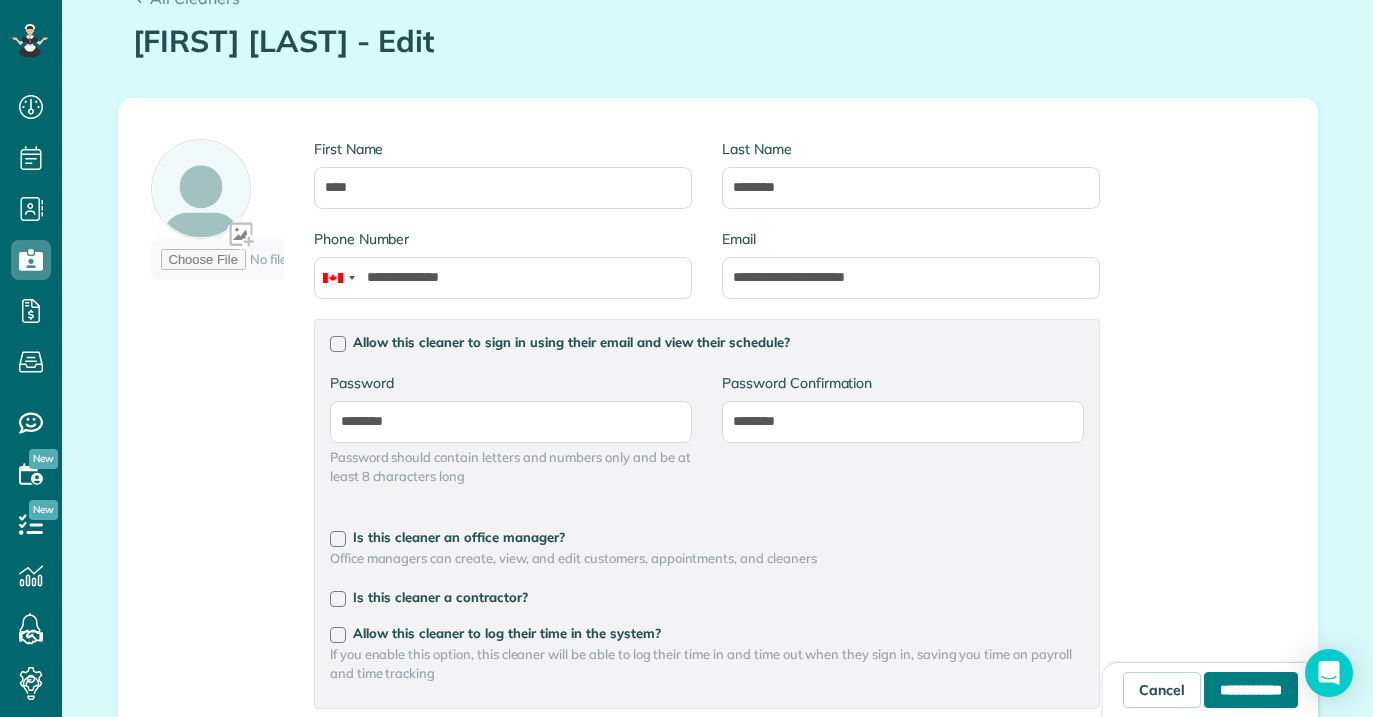 click on "**********" at bounding box center [1251, 690] 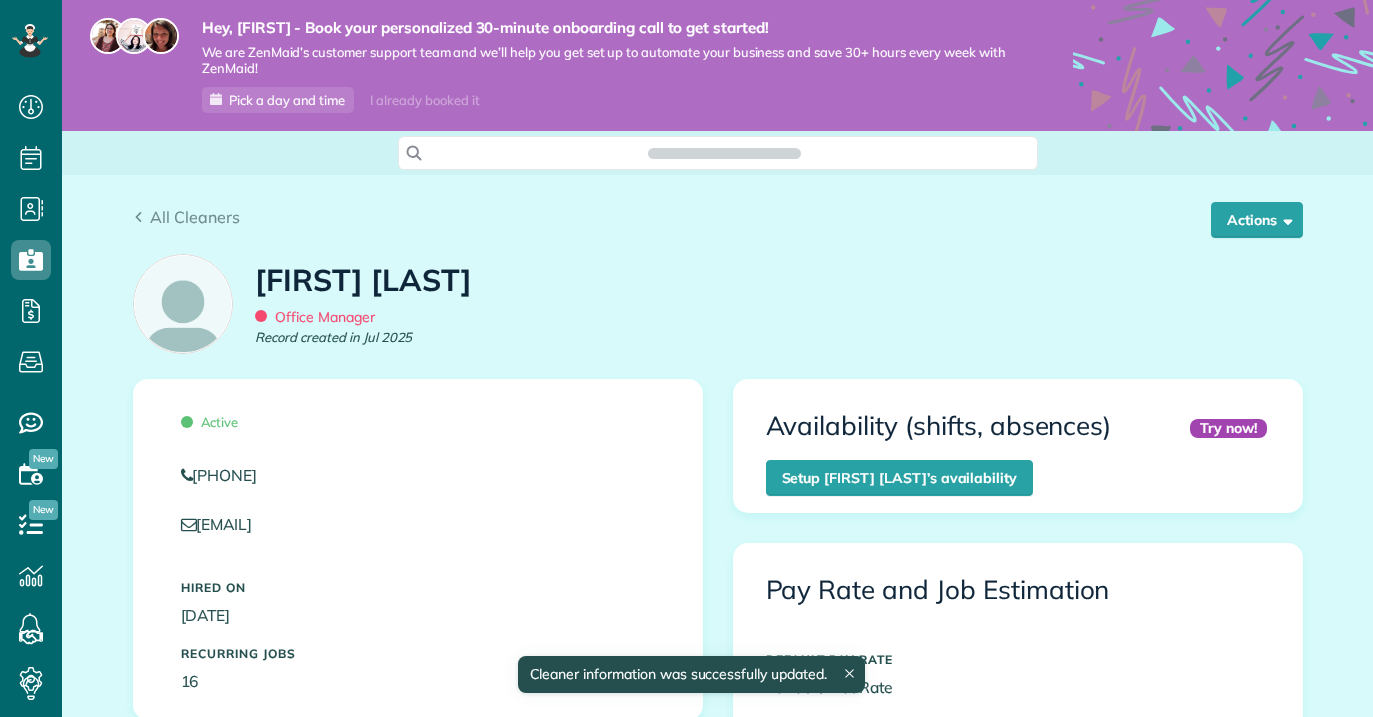 scroll, scrollTop: 0, scrollLeft: 0, axis: both 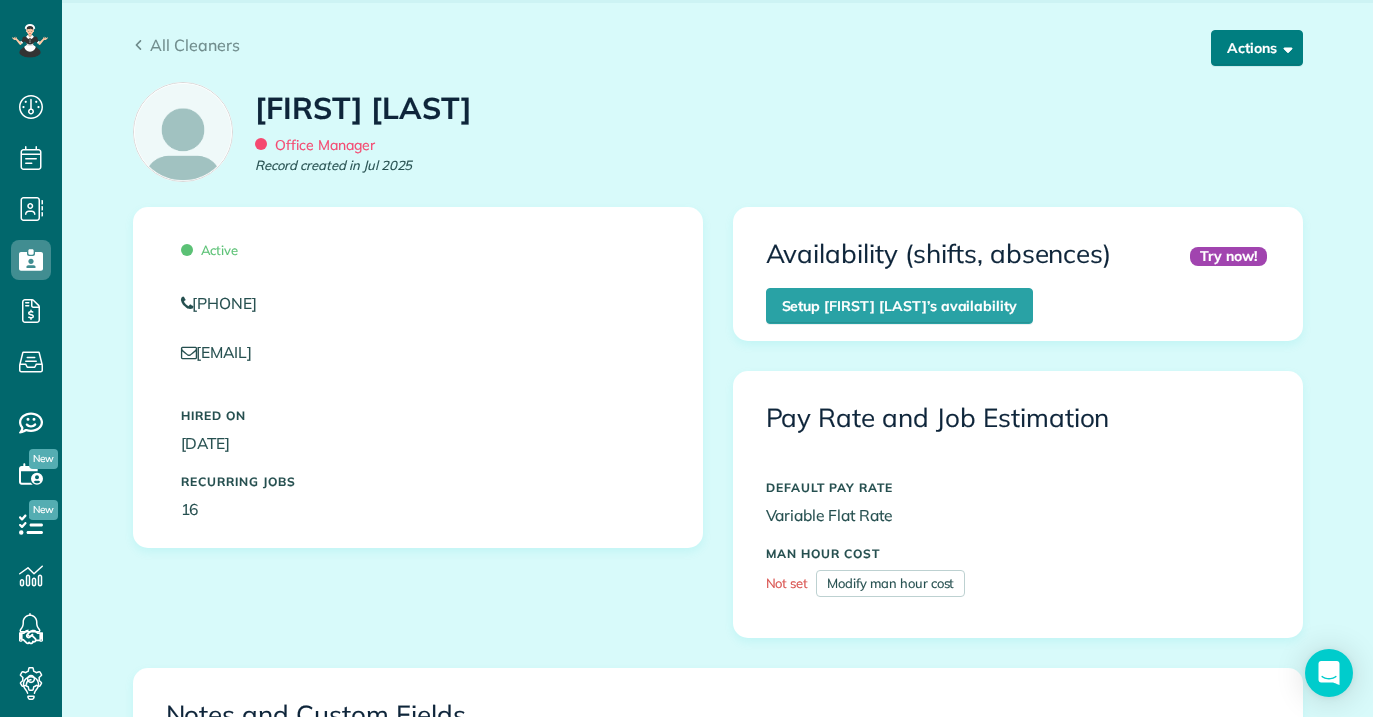 click on "Actions" at bounding box center [1257, 48] 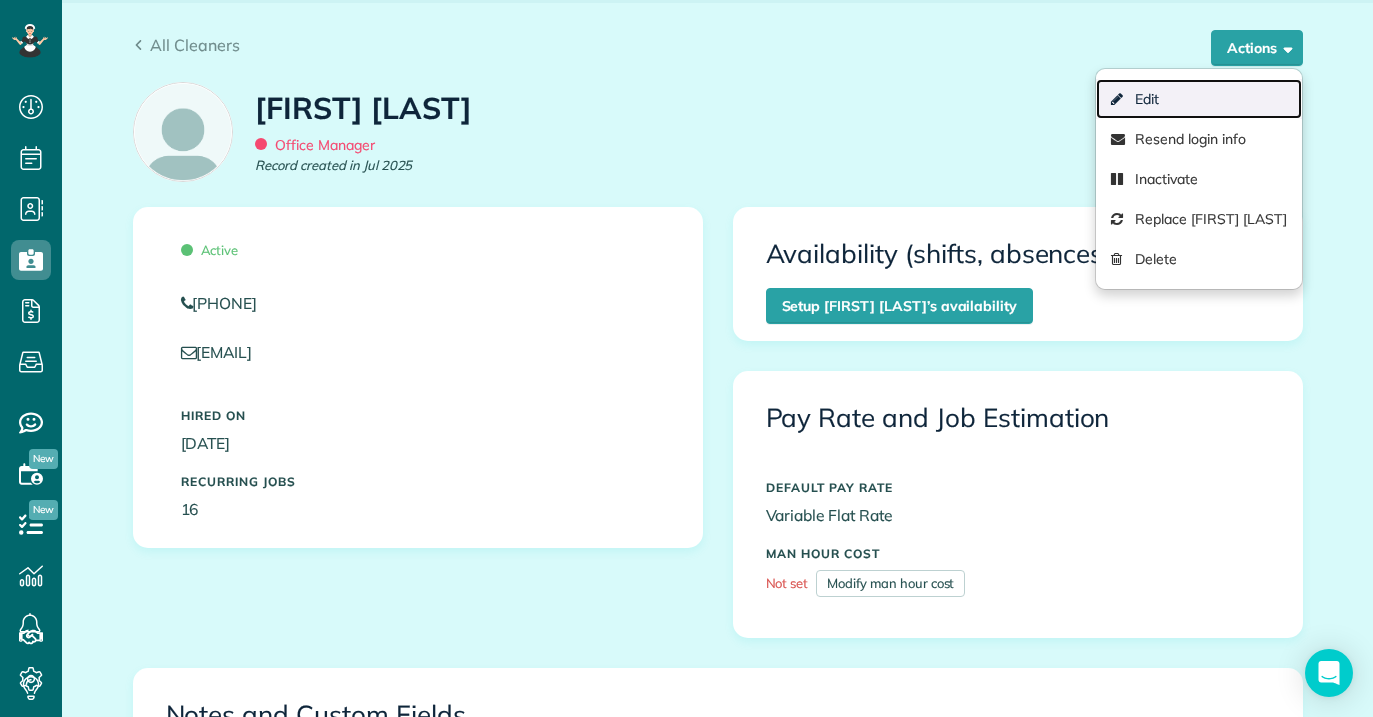 click on "Edit" at bounding box center [1198, 99] 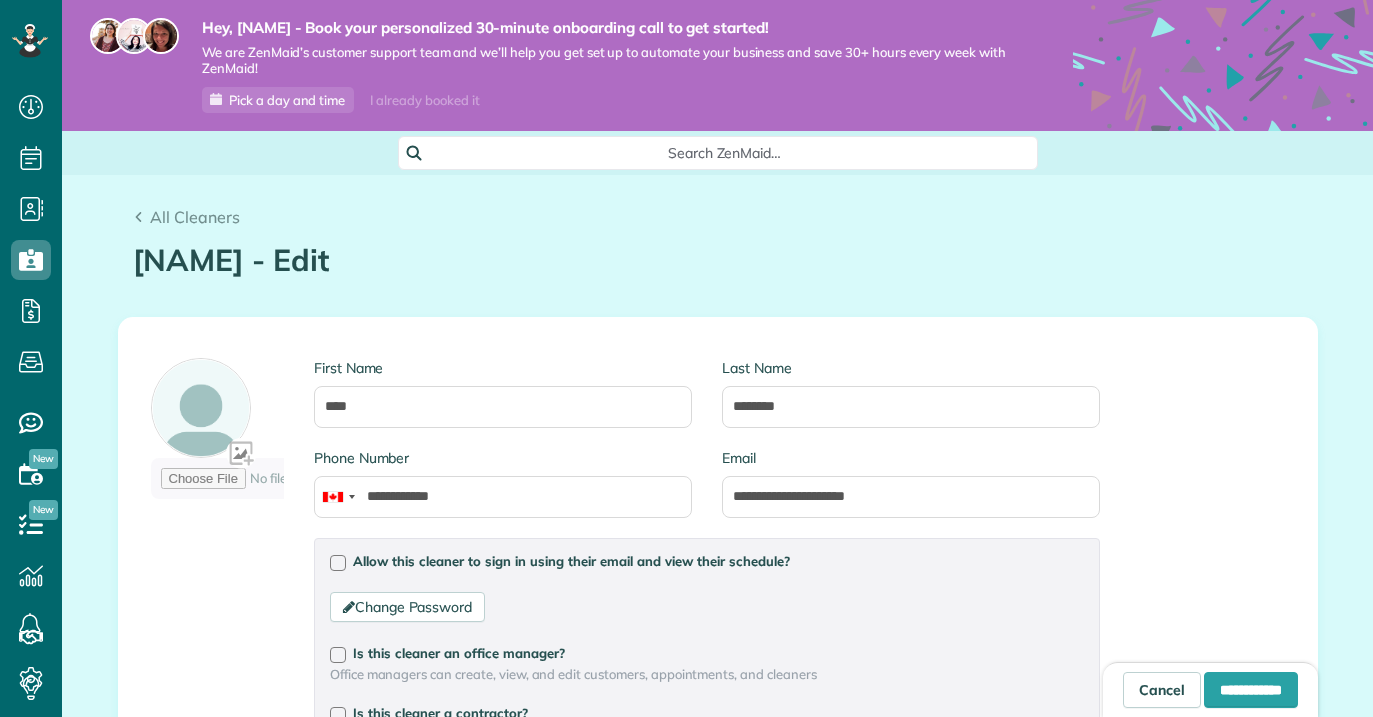 type on "**********" 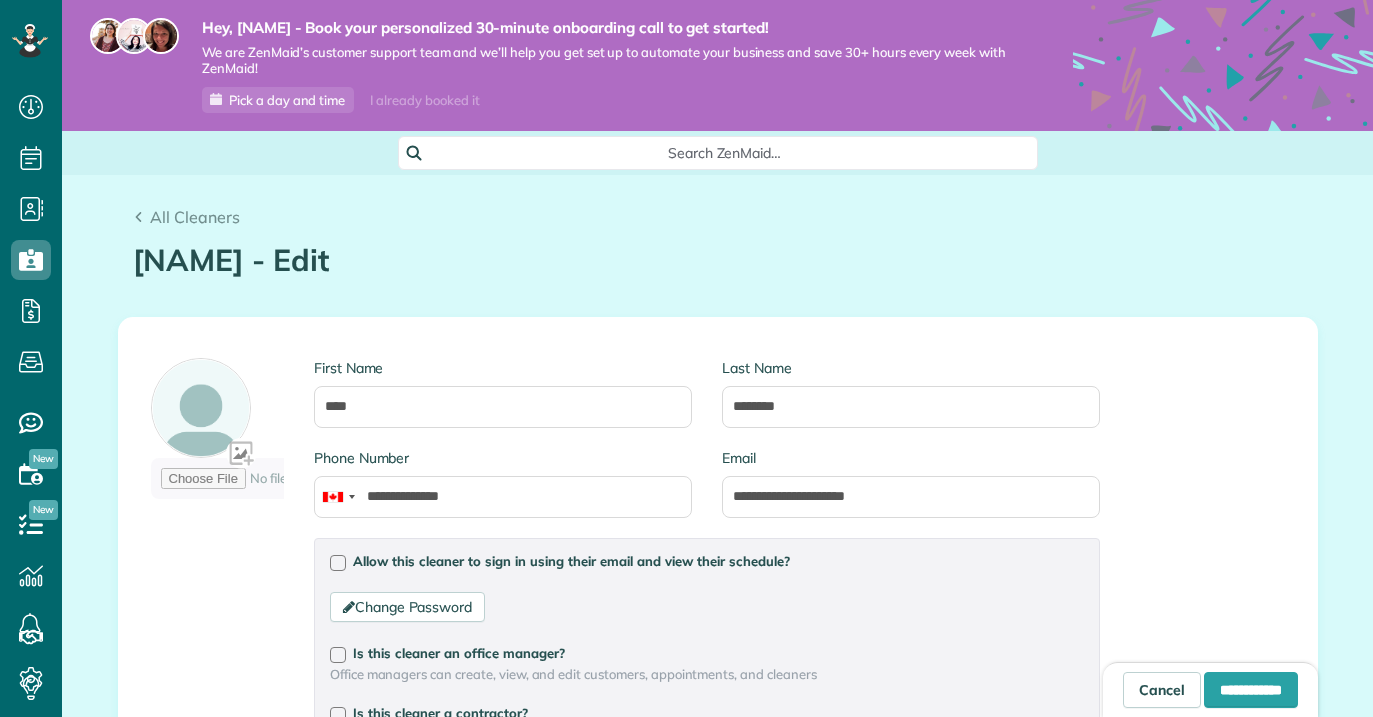 scroll, scrollTop: 0, scrollLeft: 0, axis: both 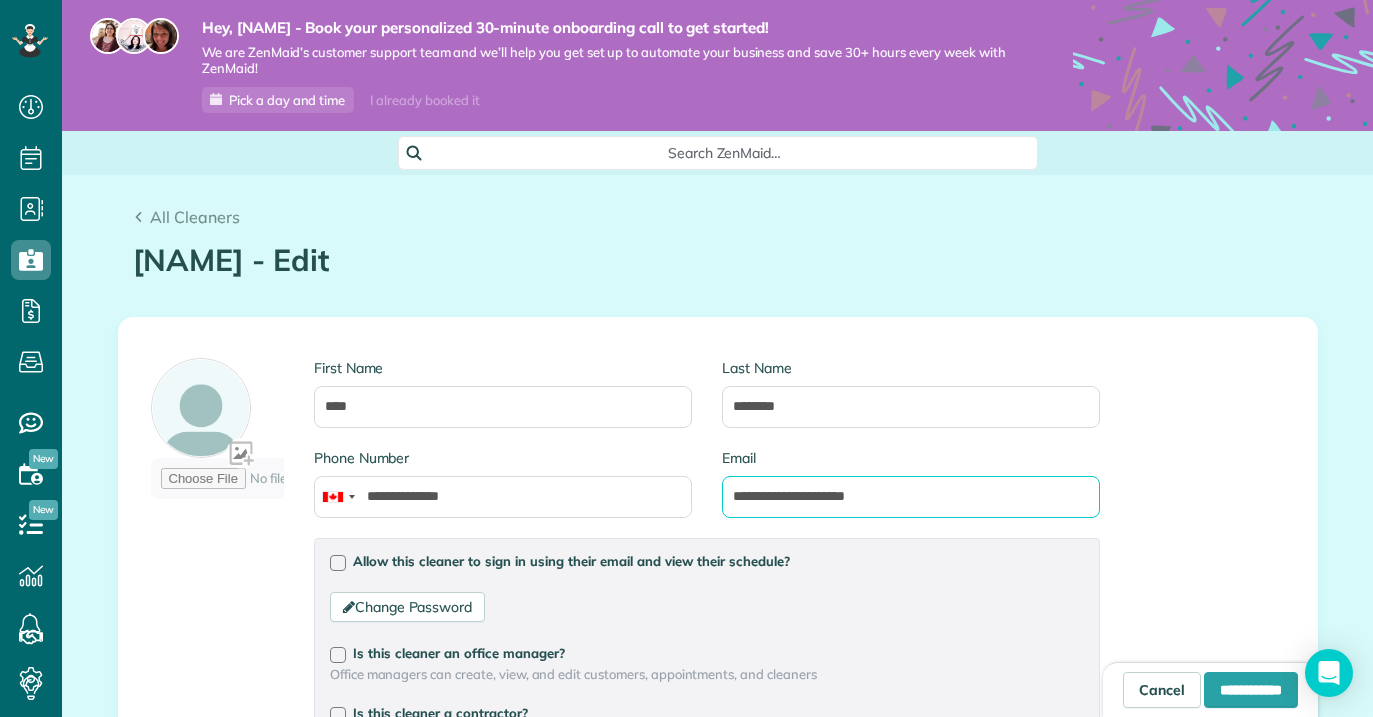 click on "**********" at bounding box center (911, 497) 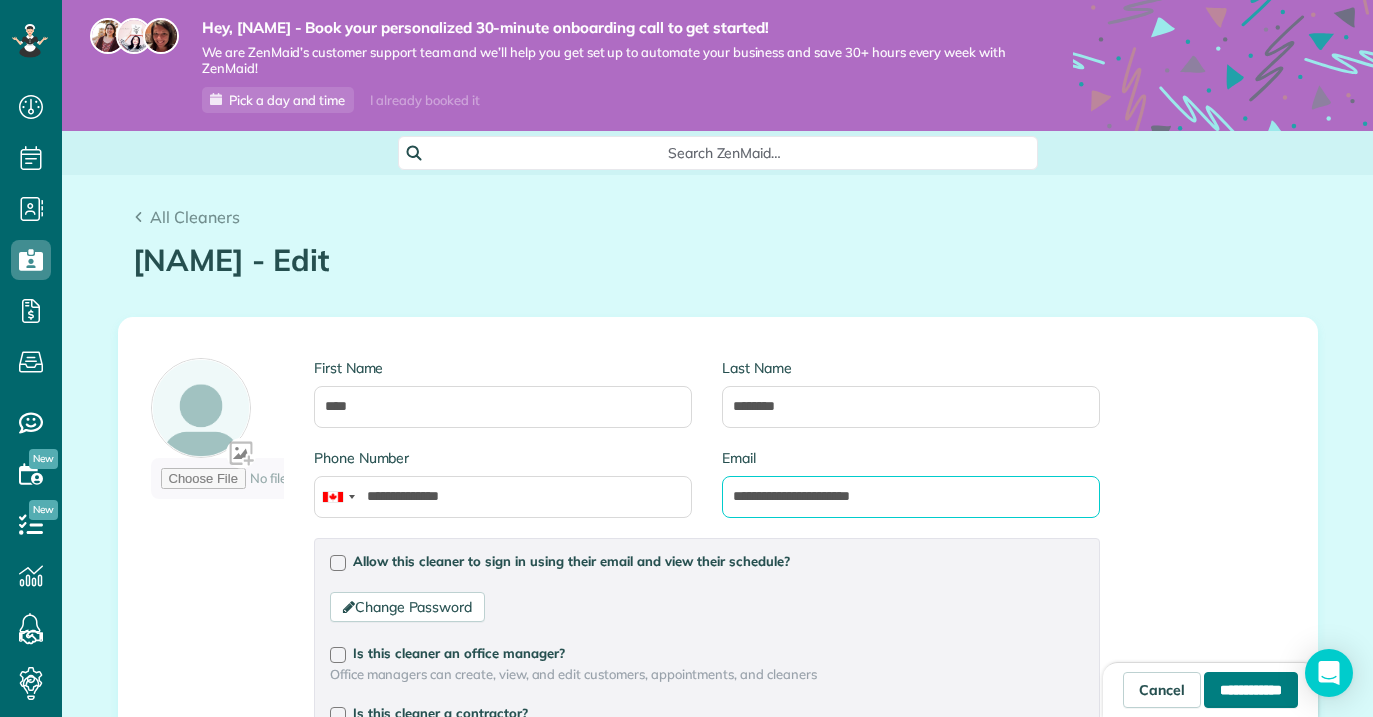 type on "**********" 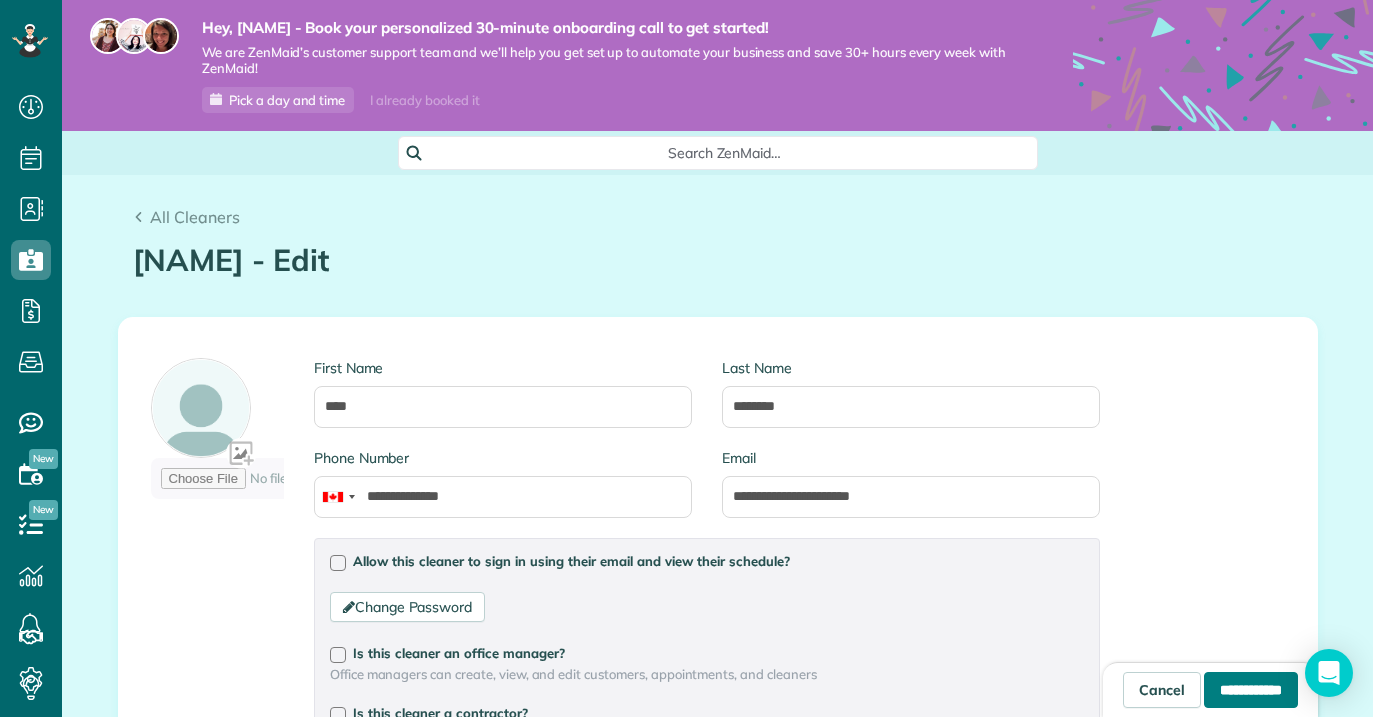 click on "**********" at bounding box center (1251, 690) 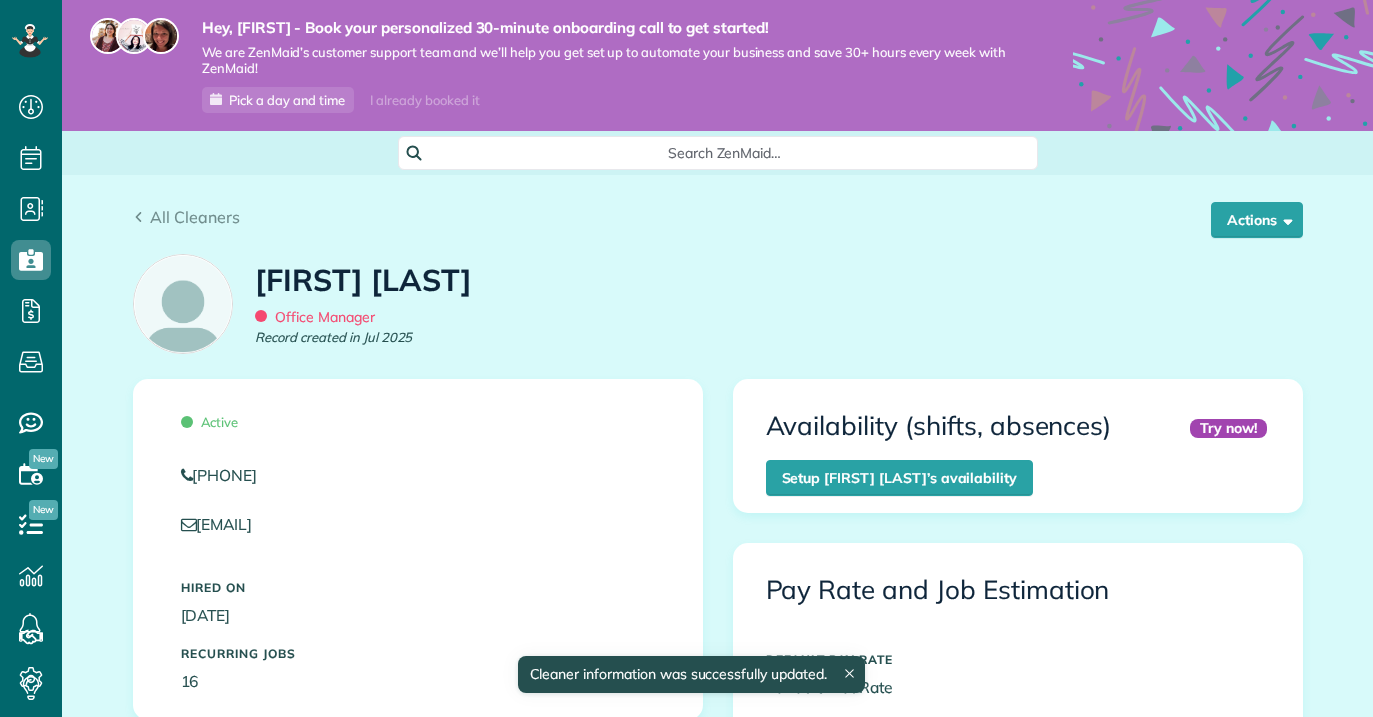 scroll, scrollTop: 0, scrollLeft: 0, axis: both 